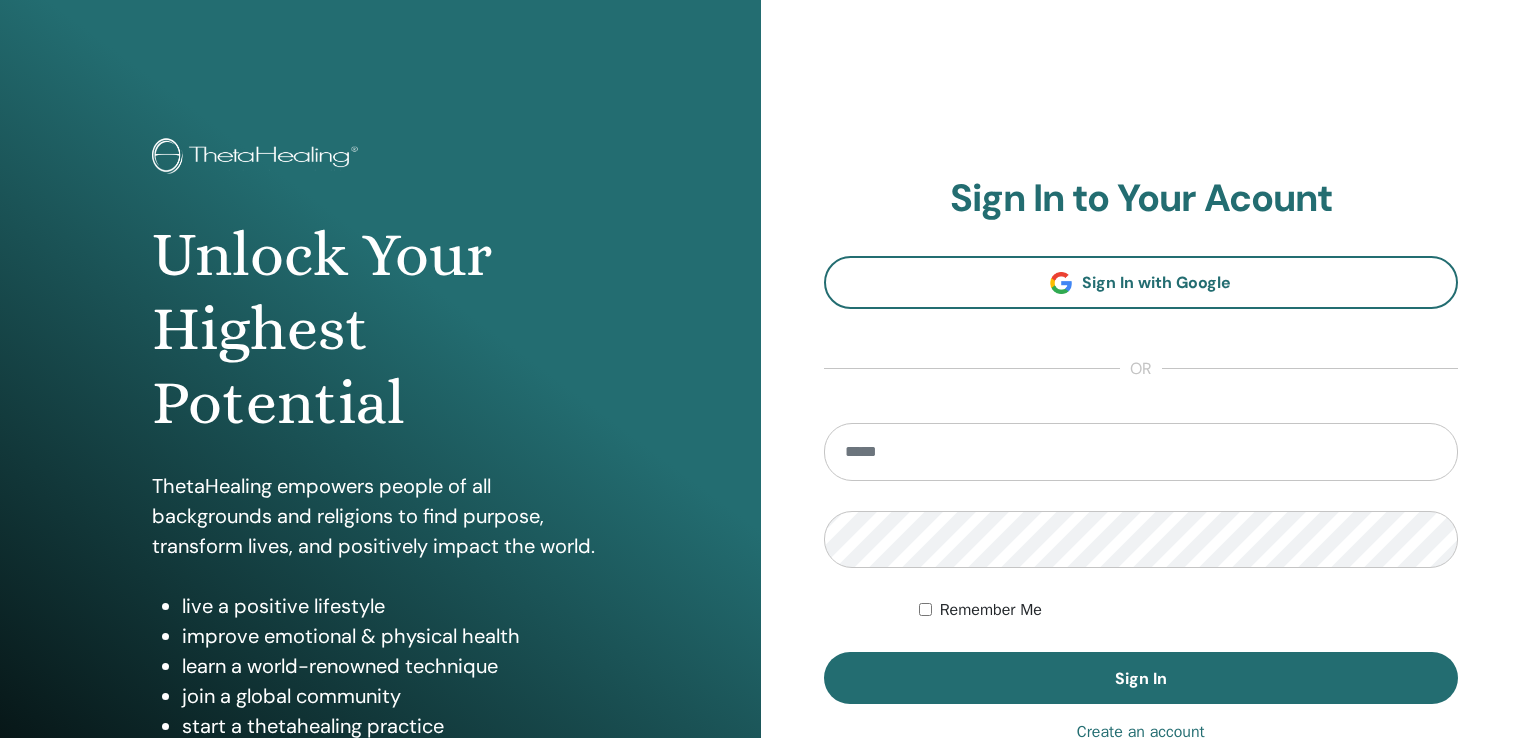 scroll, scrollTop: 0, scrollLeft: 0, axis: both 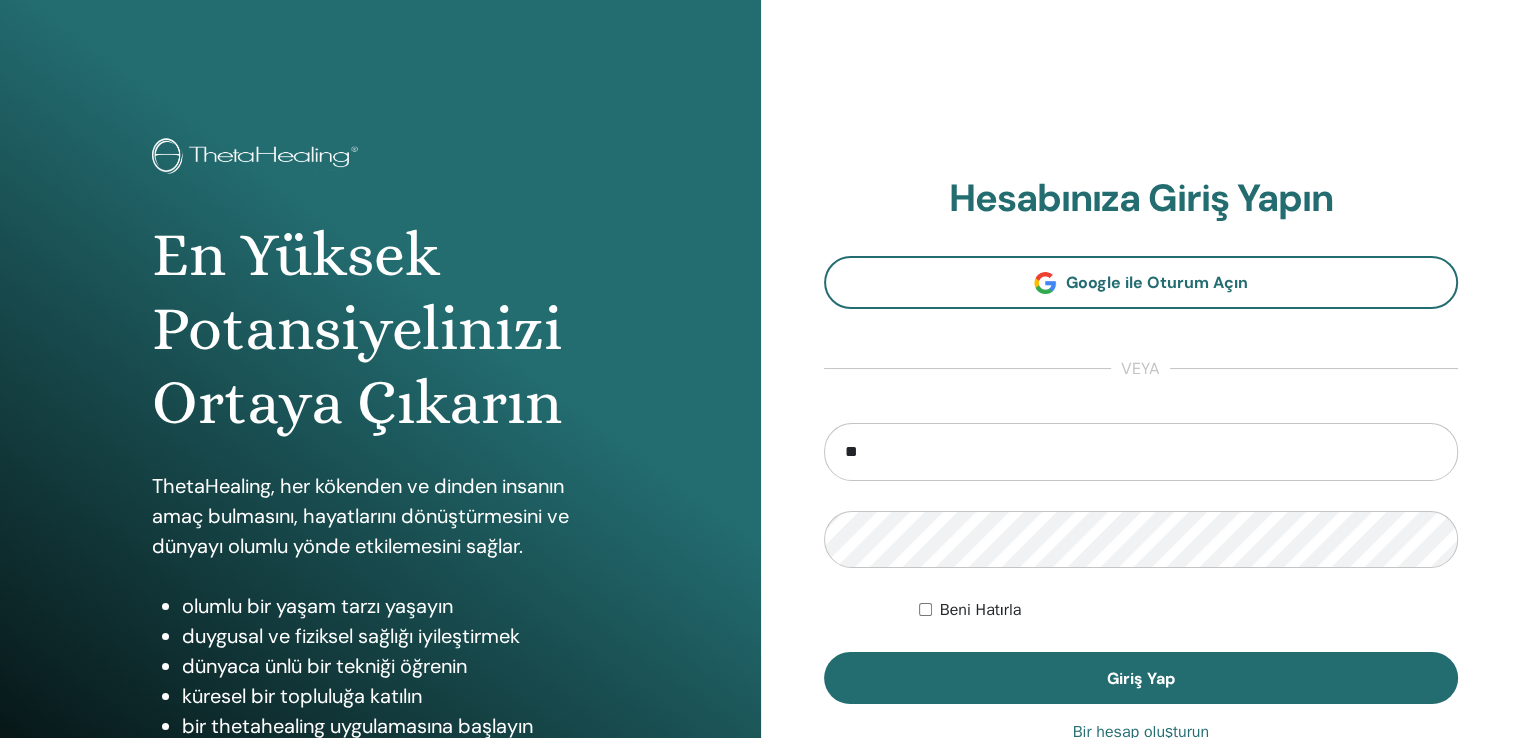 type on "**********" 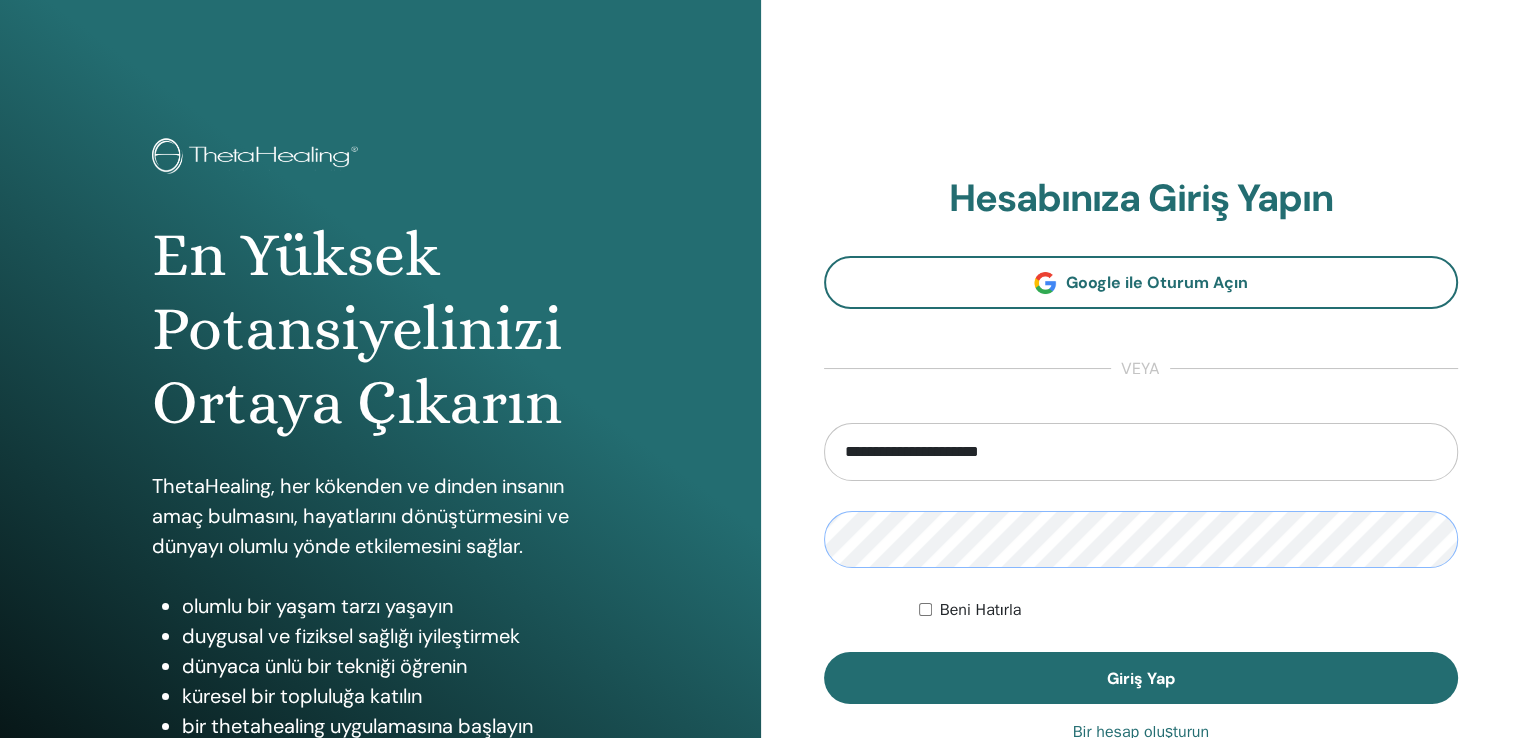 click on "Giriş Yap" at bounding box center [1141, 678] 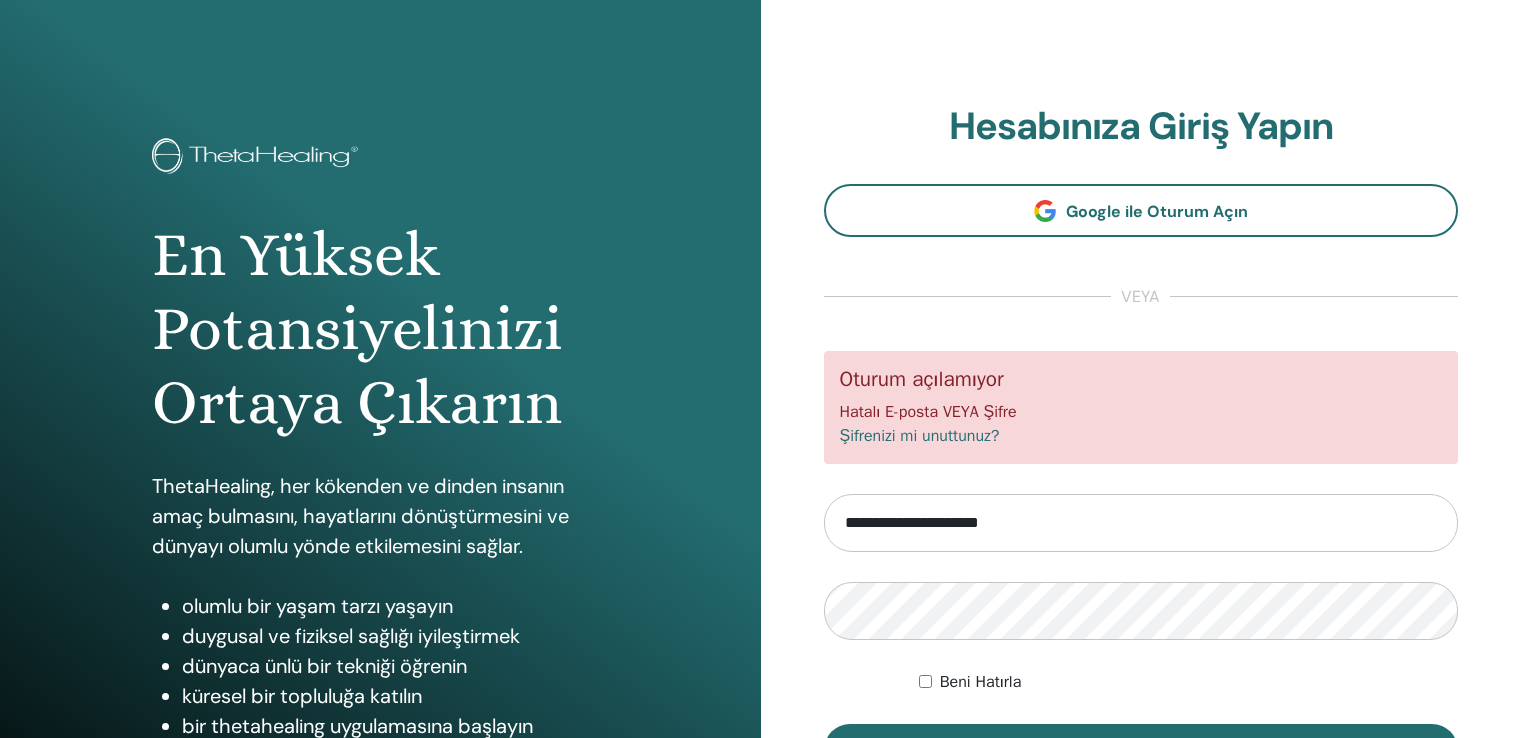 scroll, scrollTop: 0, scrollLeft: 0, axis: both 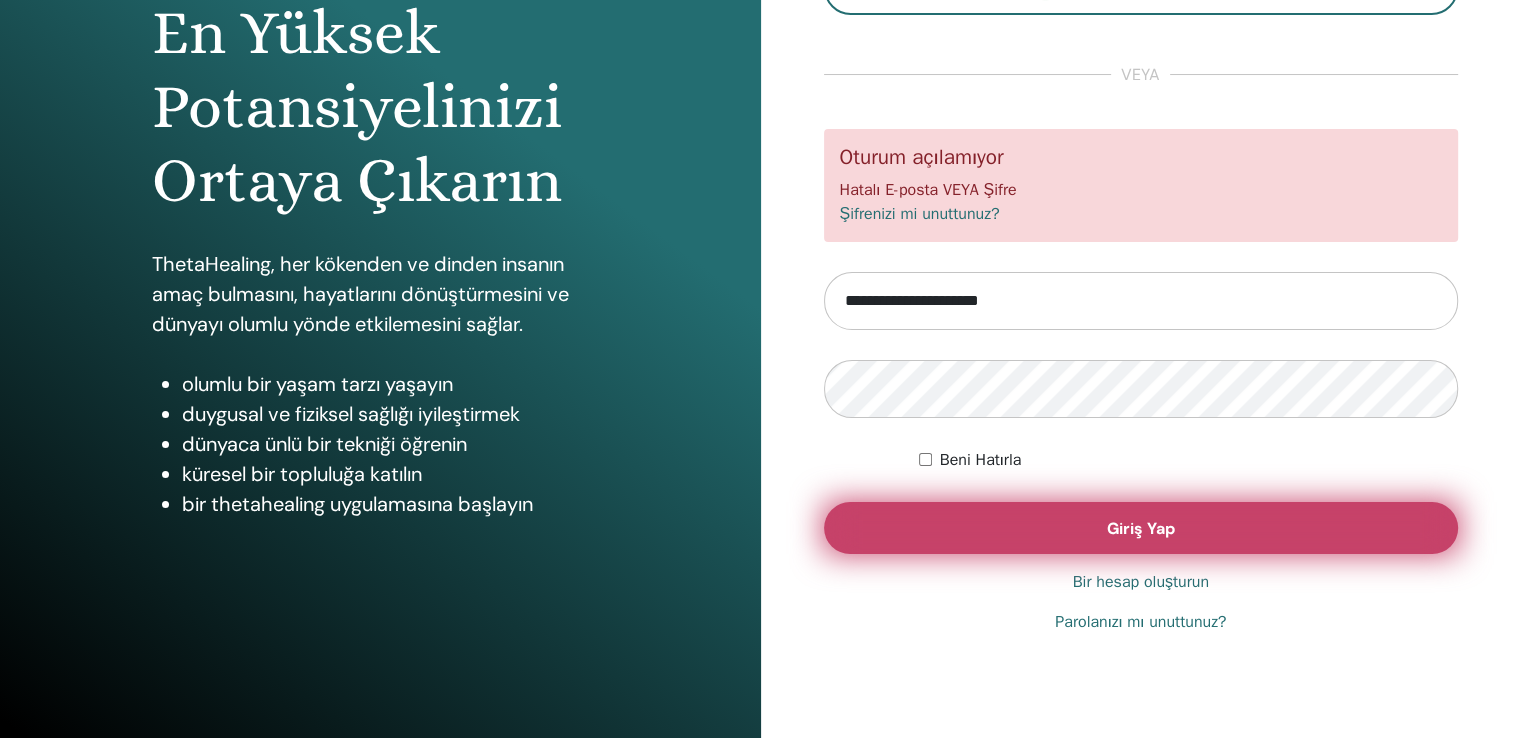 click on "Giriş Yap" at bounding box center (1141, 528) 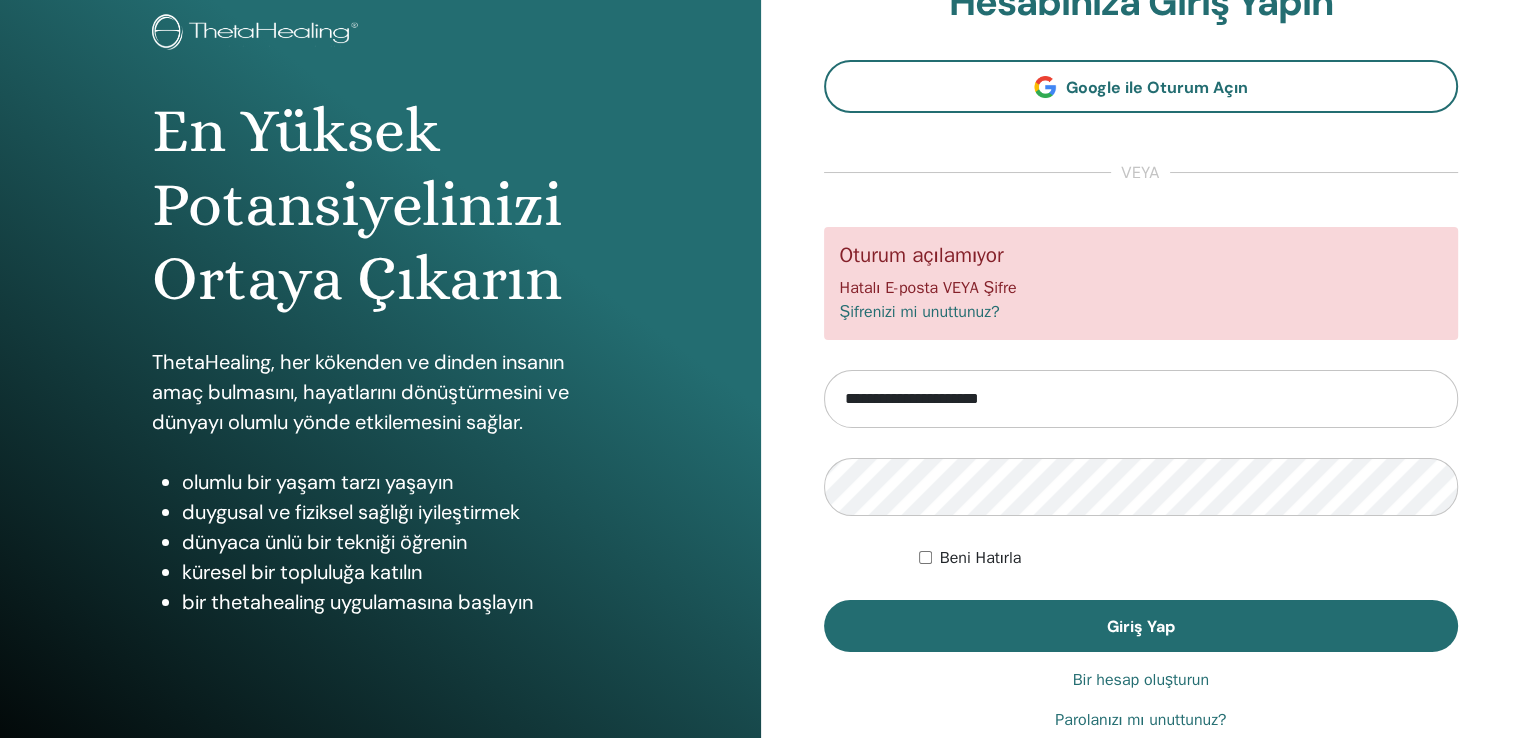 scroll, scrollTop: 222, scrollLeft: 0, axis: vertical 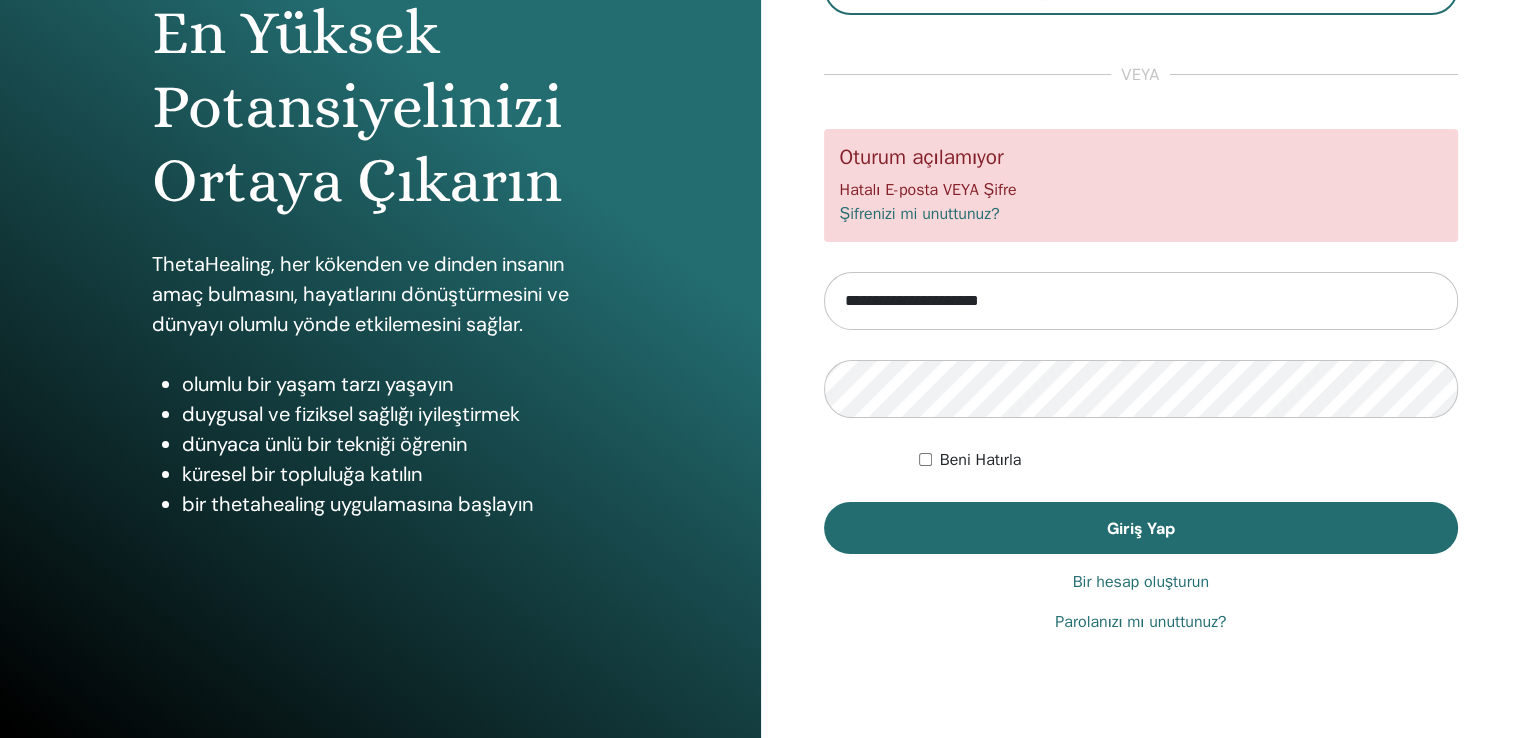 click on "Parolanızı mı unuttunuz?" at bounding box center [1140, 622] 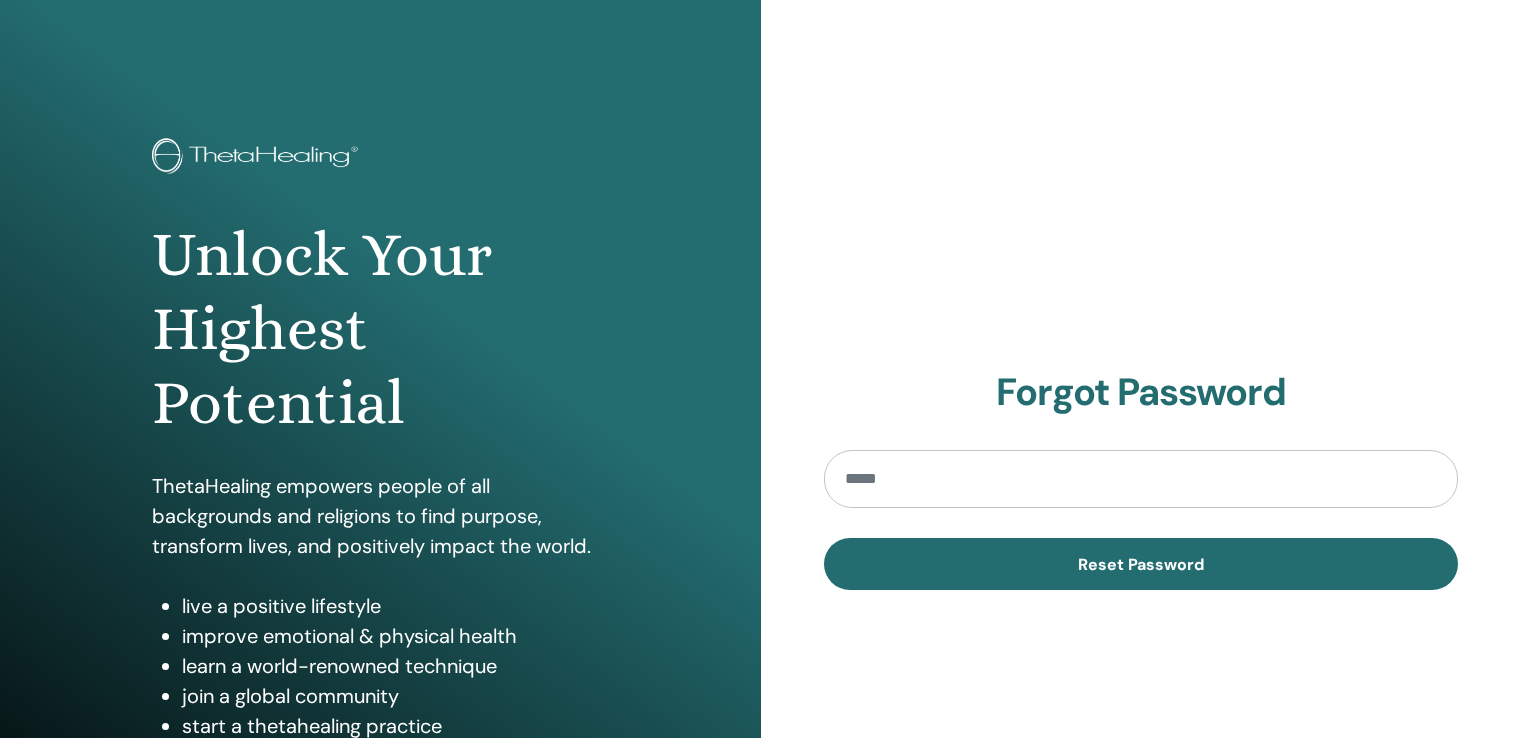 scroll, scrollTop: 0, scrollLeft: 0, axis: both 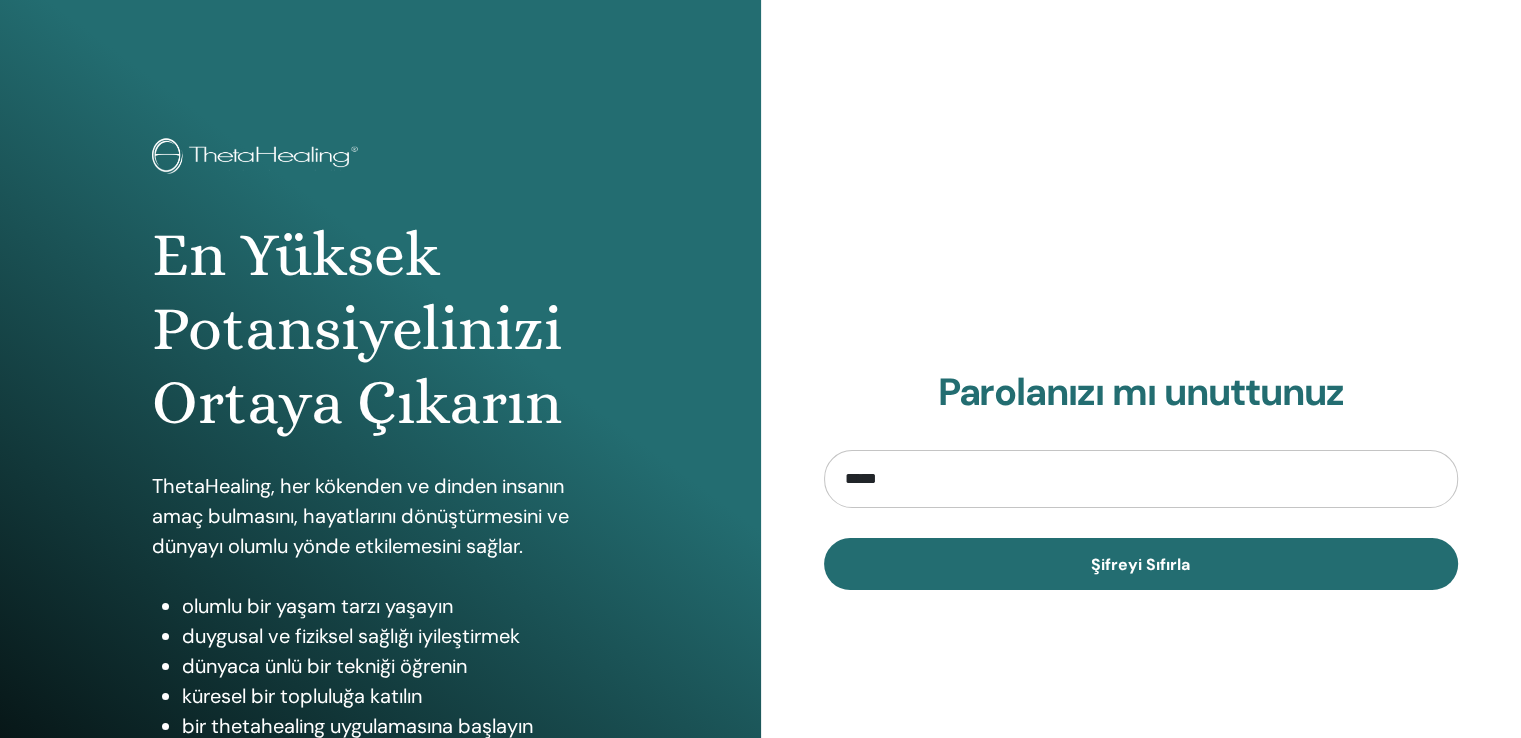 type on "**********" 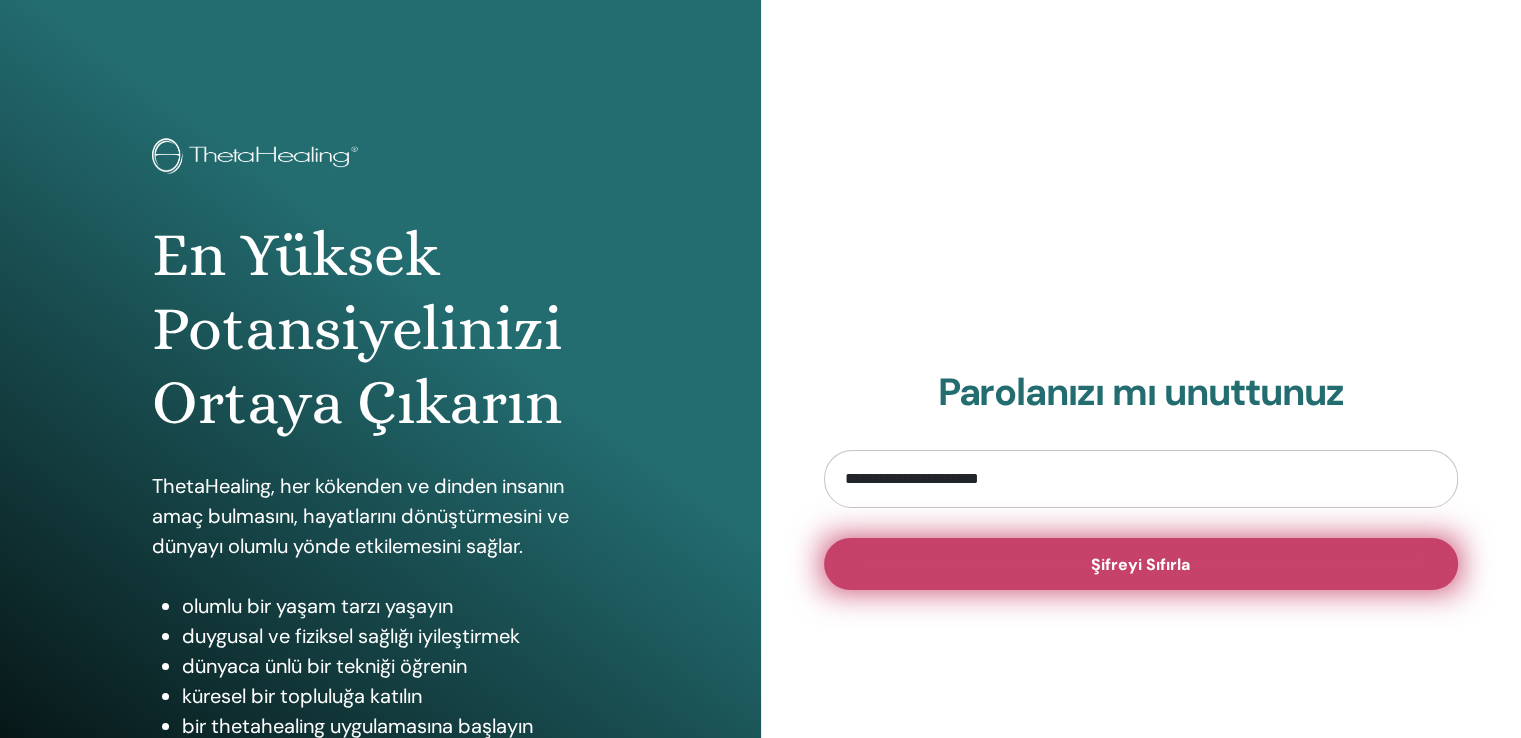 click on "Şifreyi Sıfırla" at bounding box center (1141, 564) 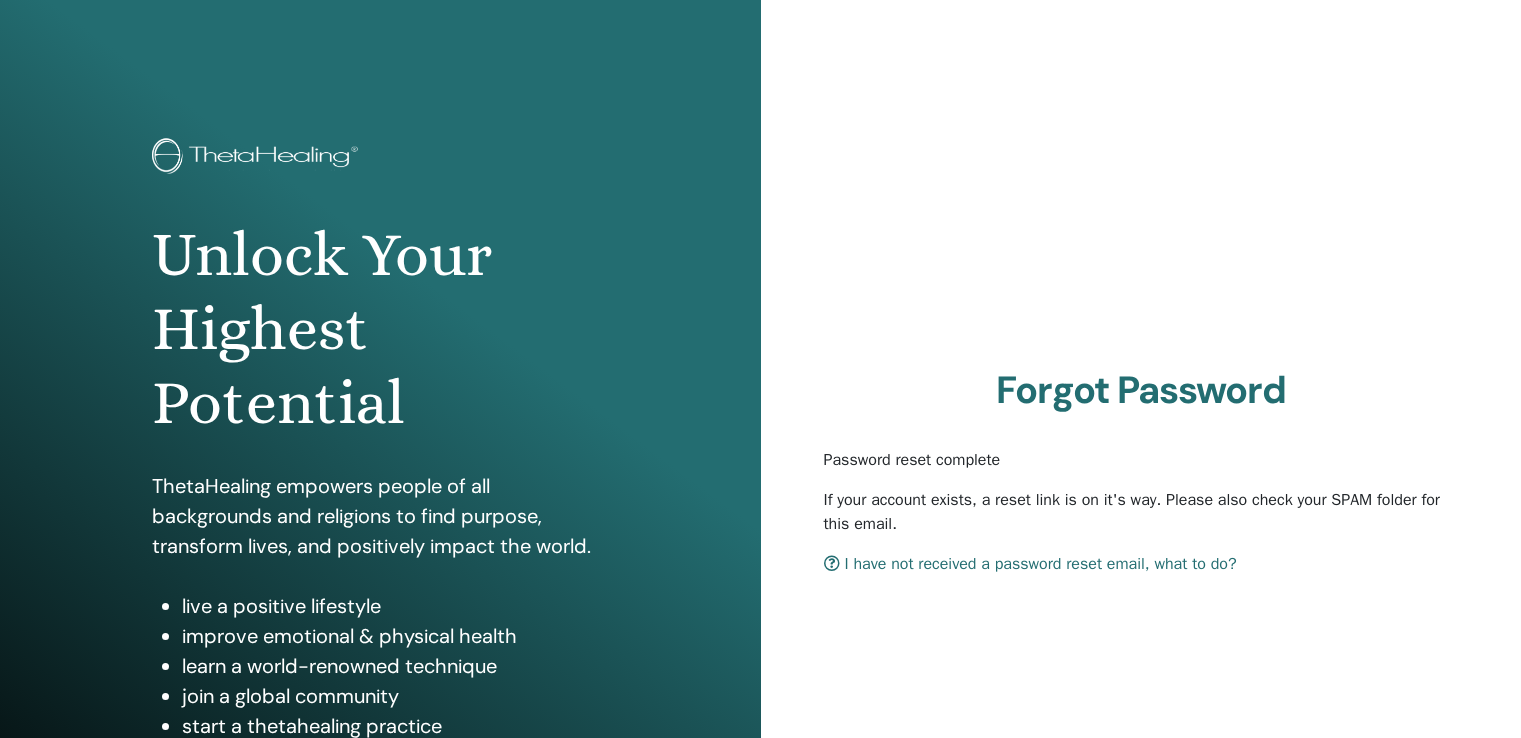 scroll, scrollTop: 0, scrollLeft: 0, axis: both 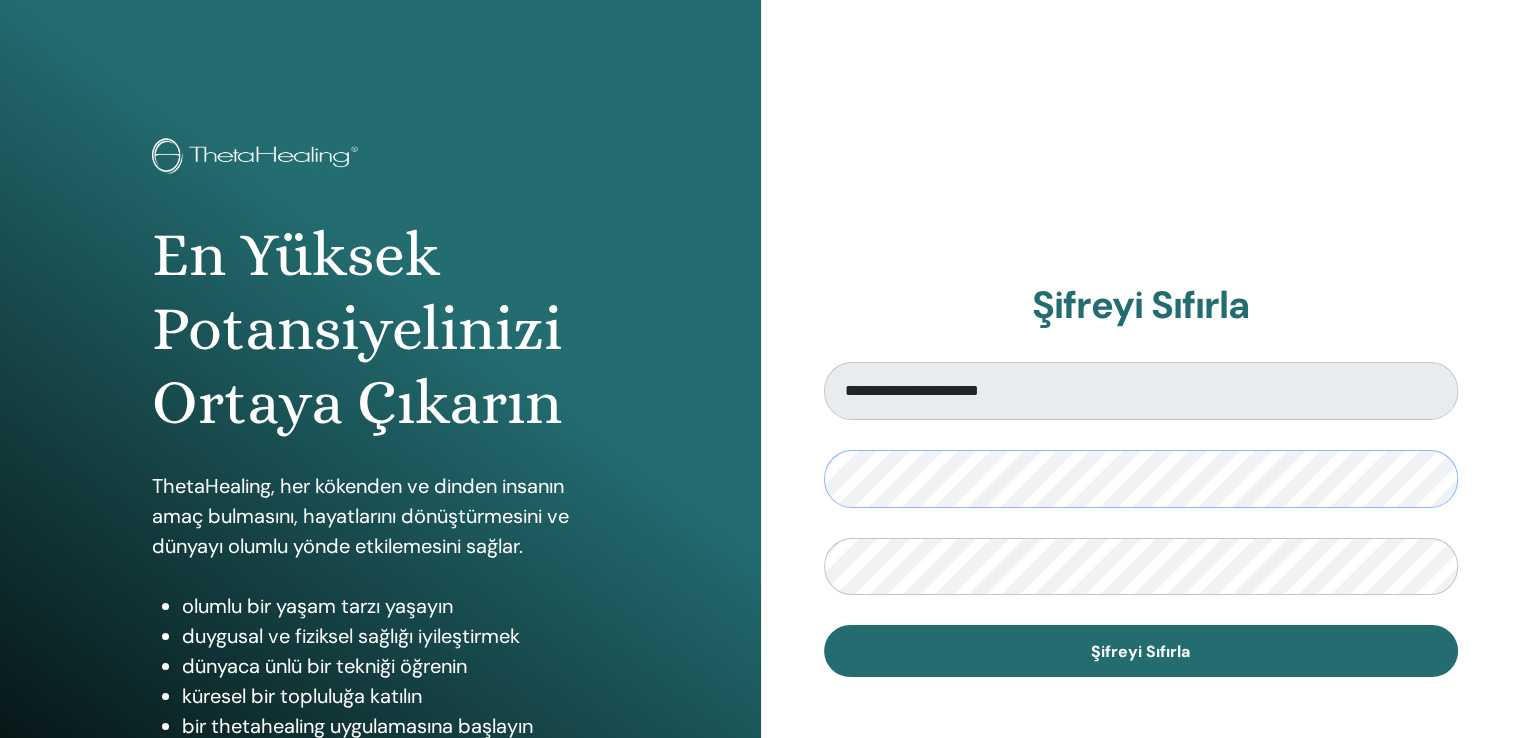 click on "**********" at bounding box center [760, 480] 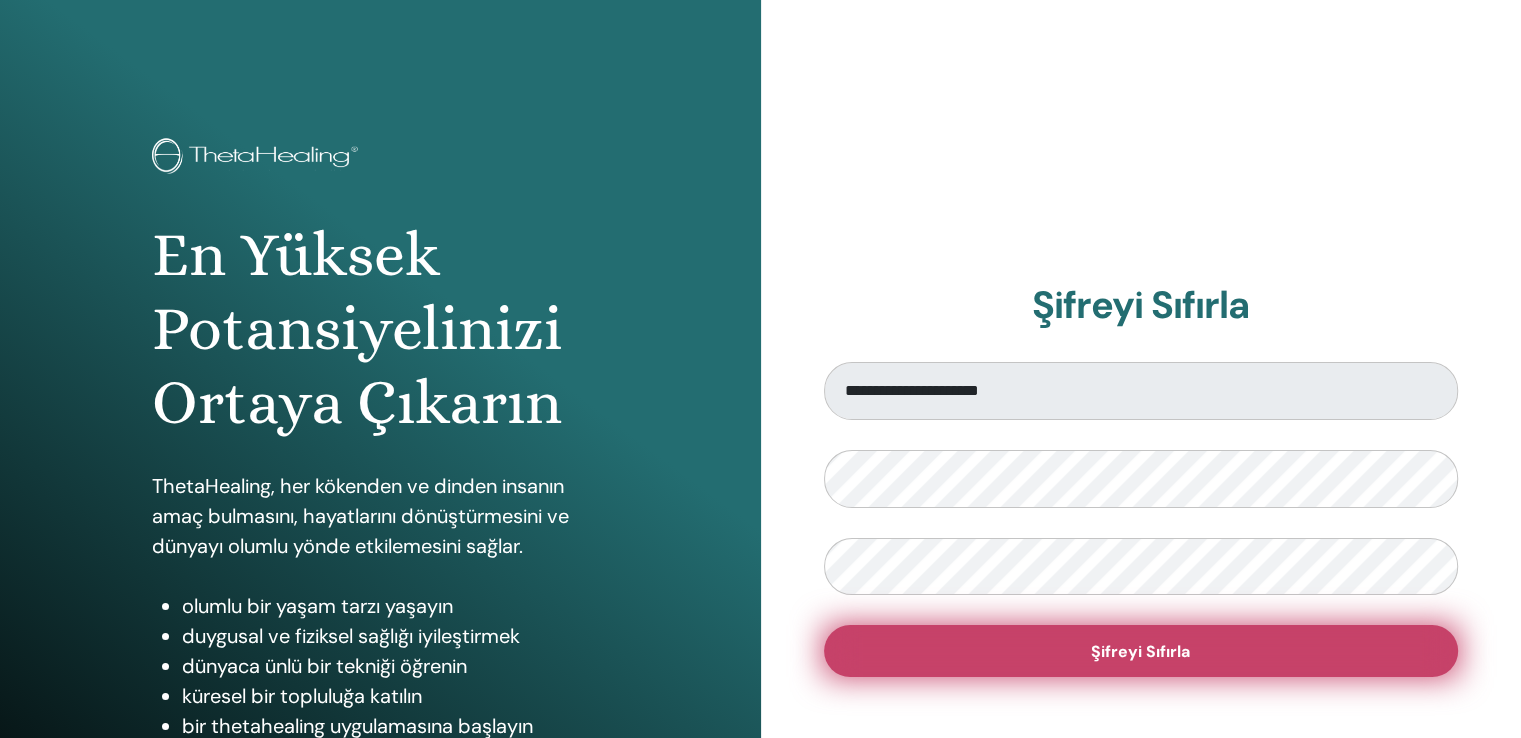 click on "Şifreyi Sıfırla" at bounding box center [1141, 651] 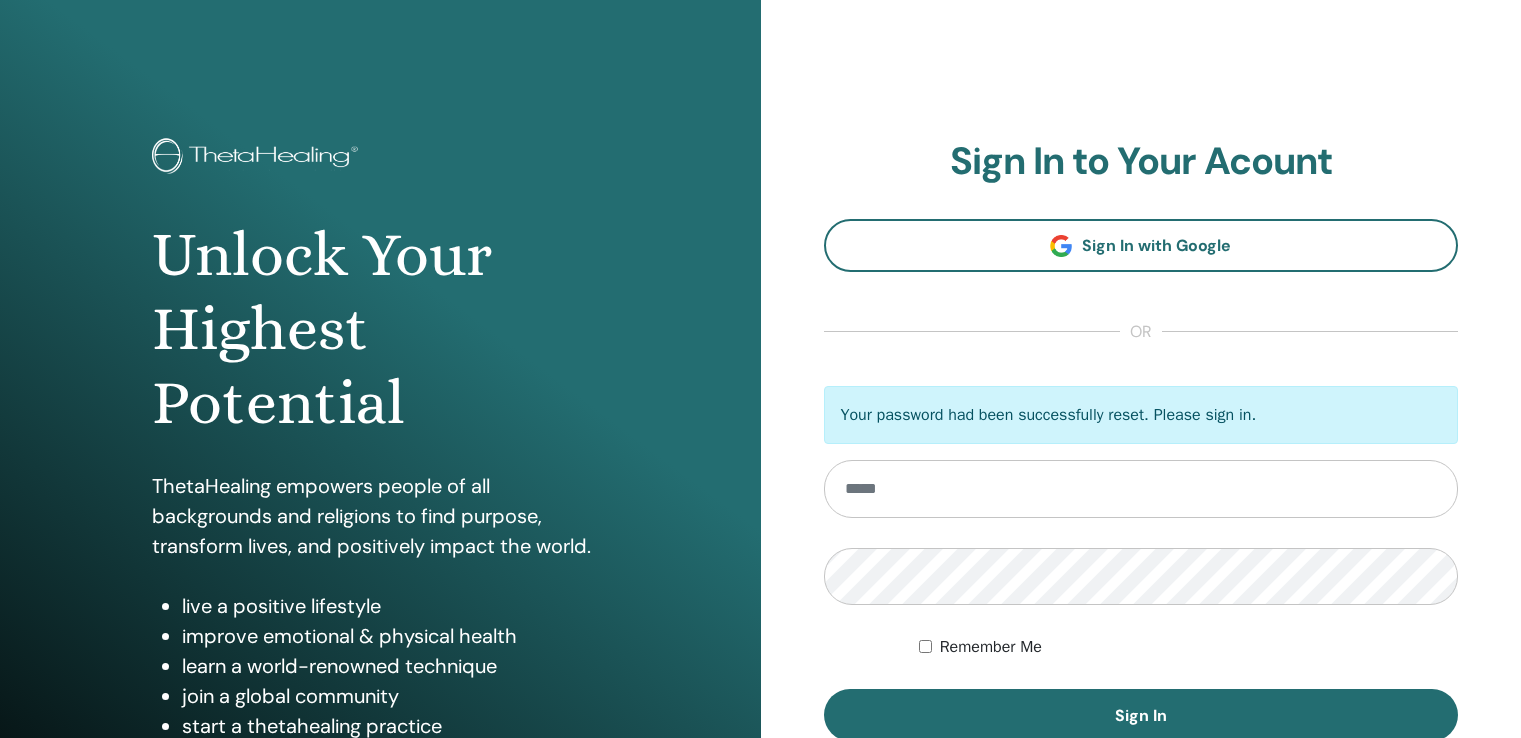 scroll, scrollTop: 0, scrollLeft: 0, axis: both 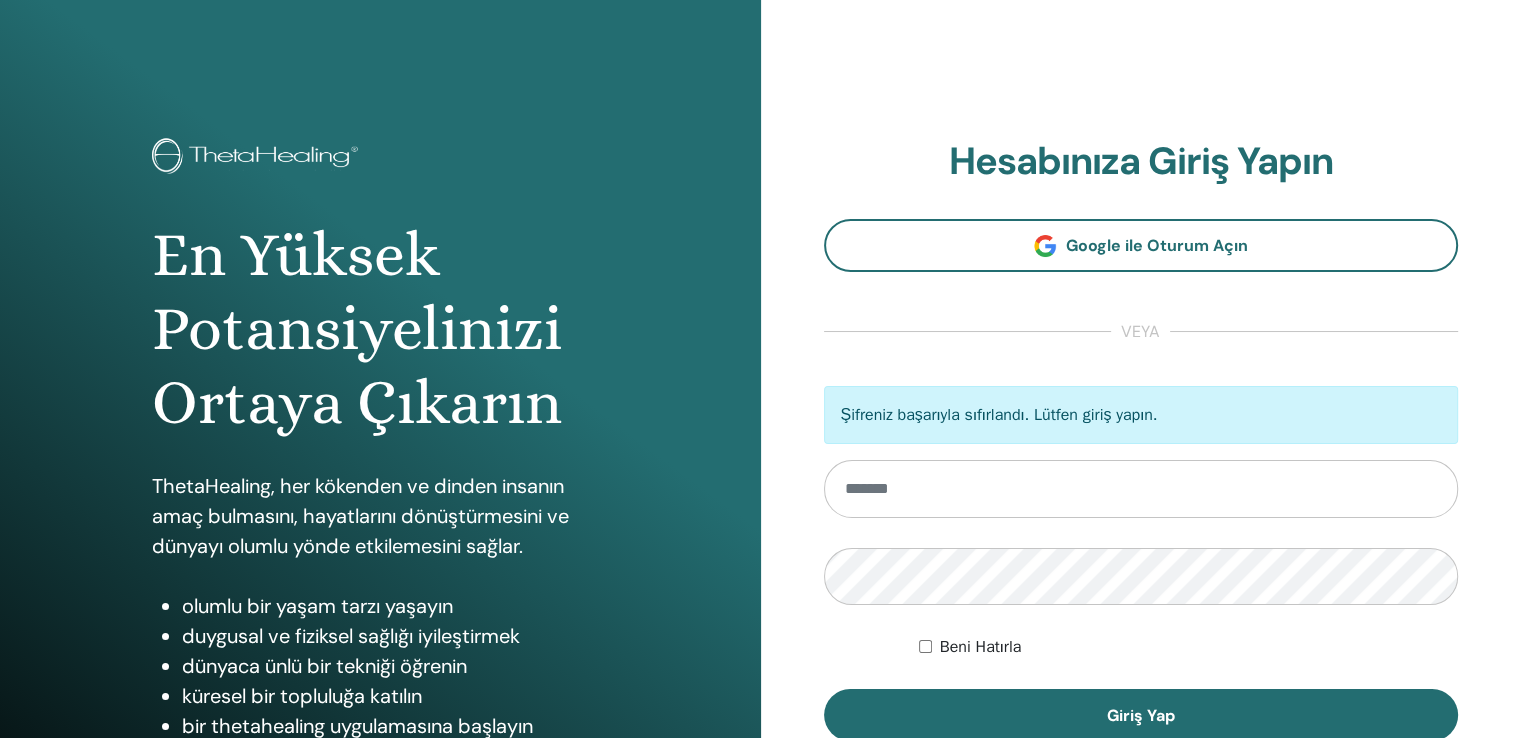 click at bounding box center [1141, 489] 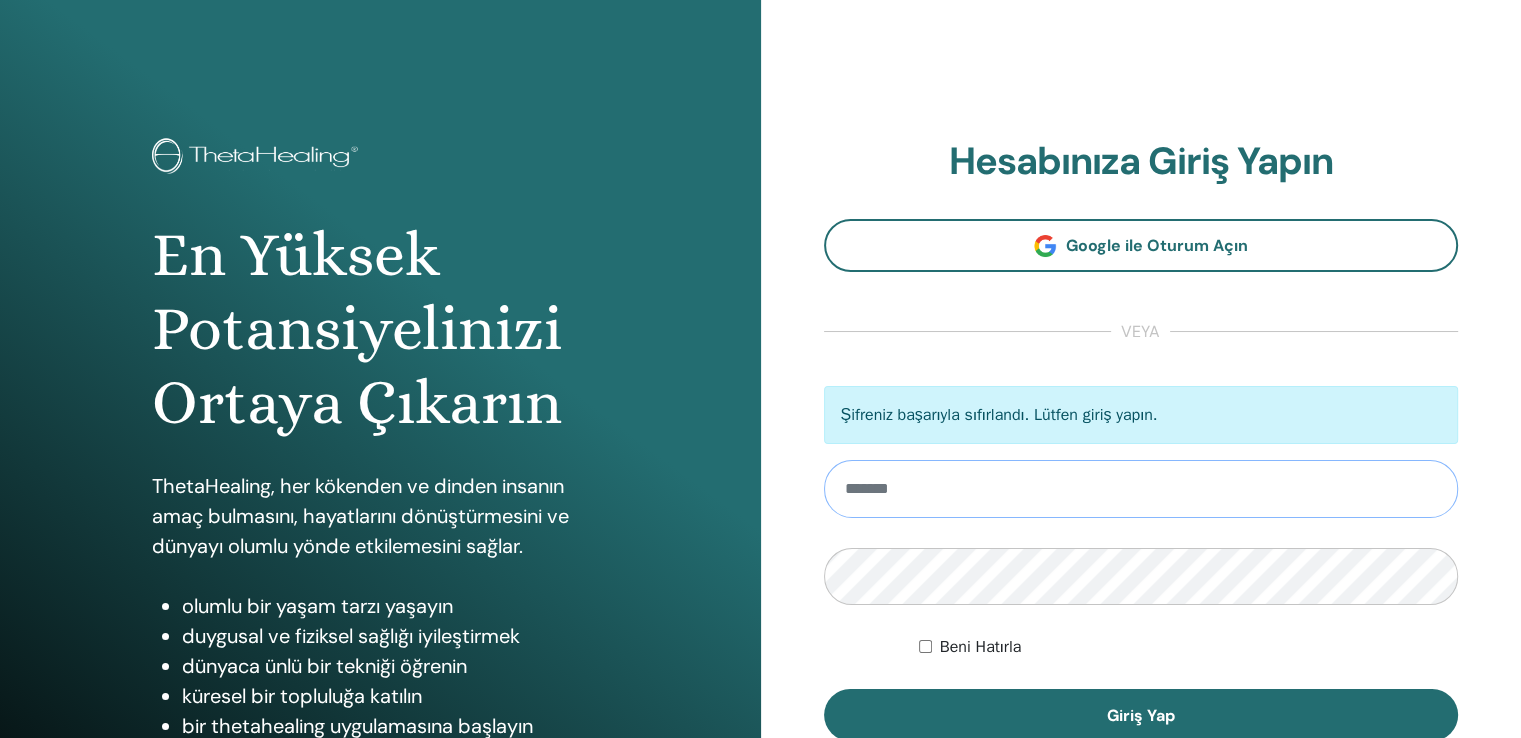 type on "**********" 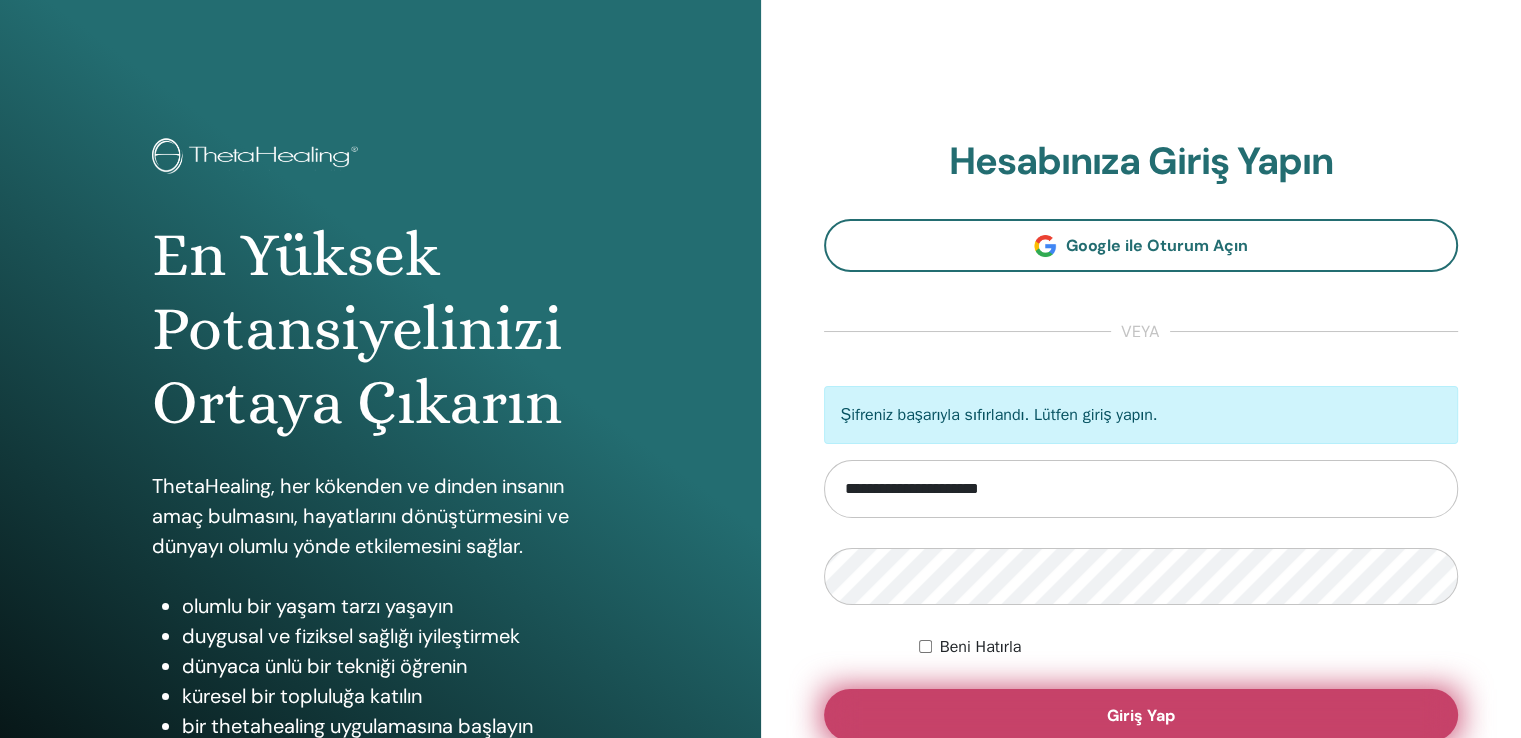 click on "Giriş Yap" at bounding box center (1141, 715) 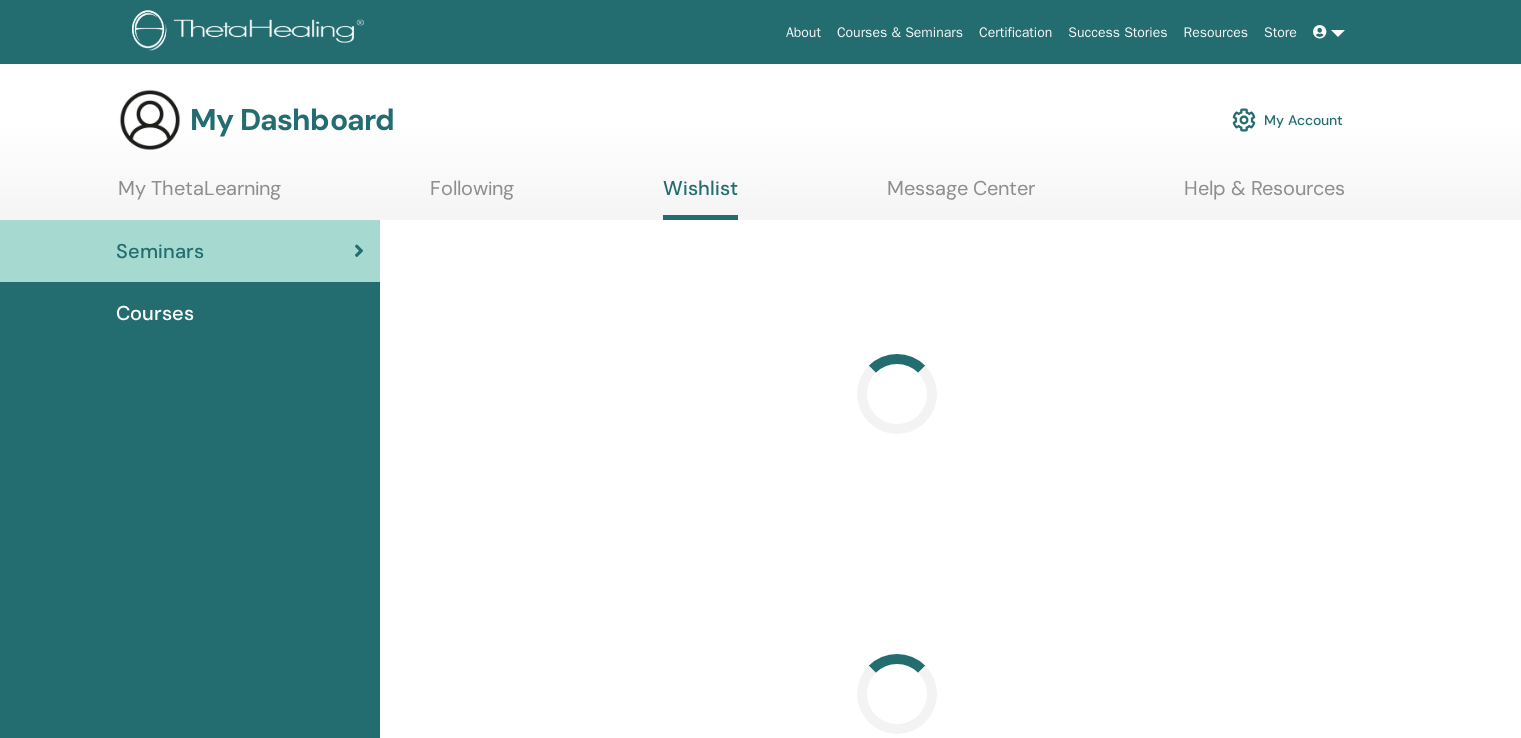 scroll, scrollTop: 0, scrollLeft: 0, axis: both 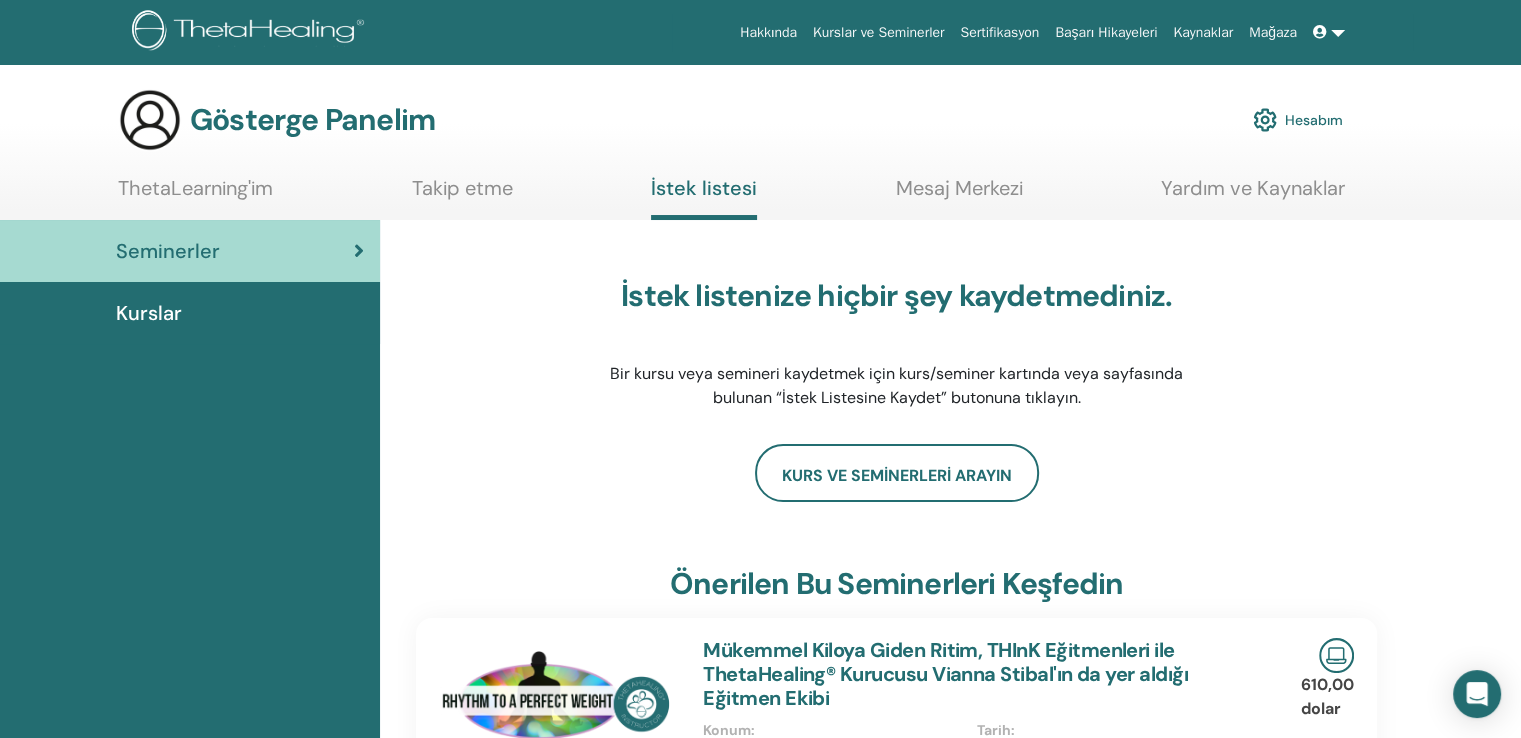 click at bounding box center (1329, 32) 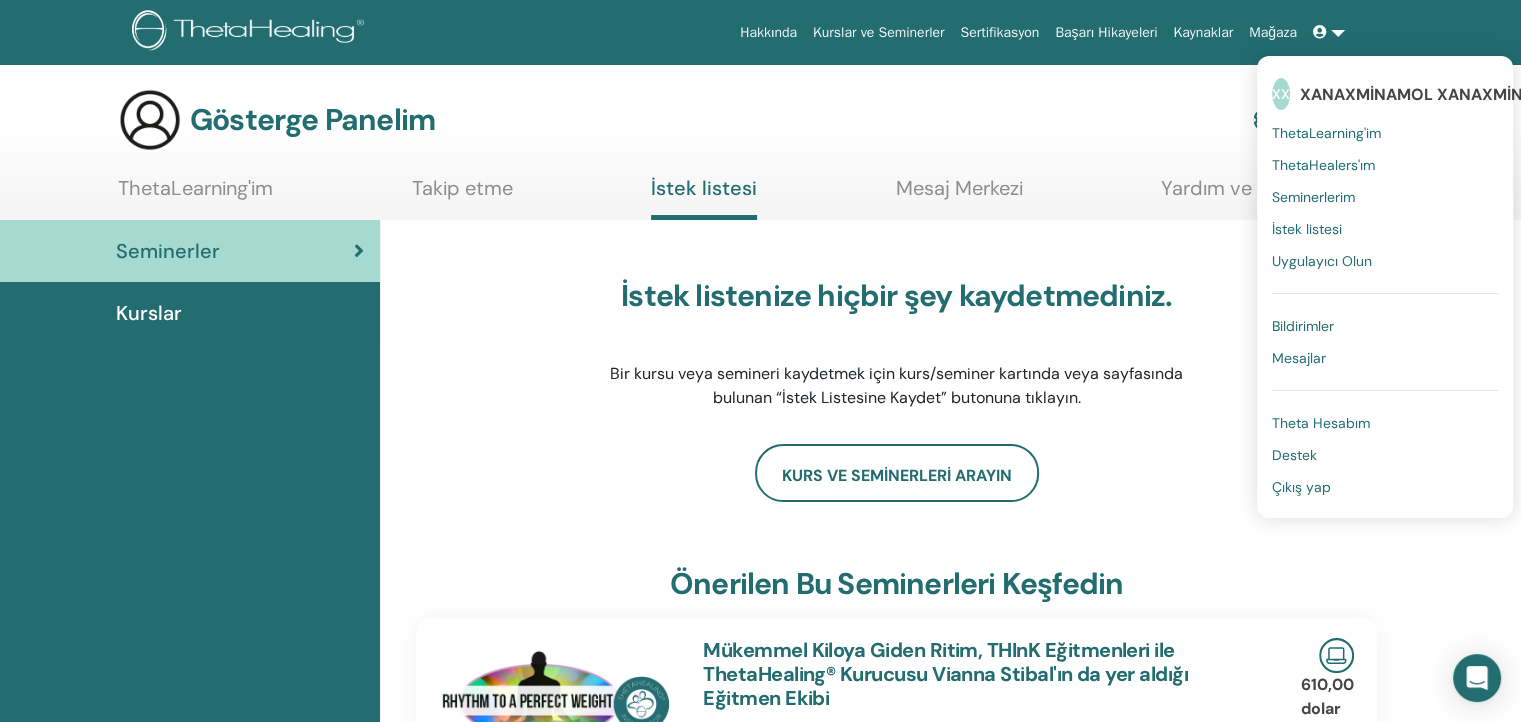 click on "XANAXMİNAMOL XANAXMİNAMOL" at bounding box center (1435, 94) 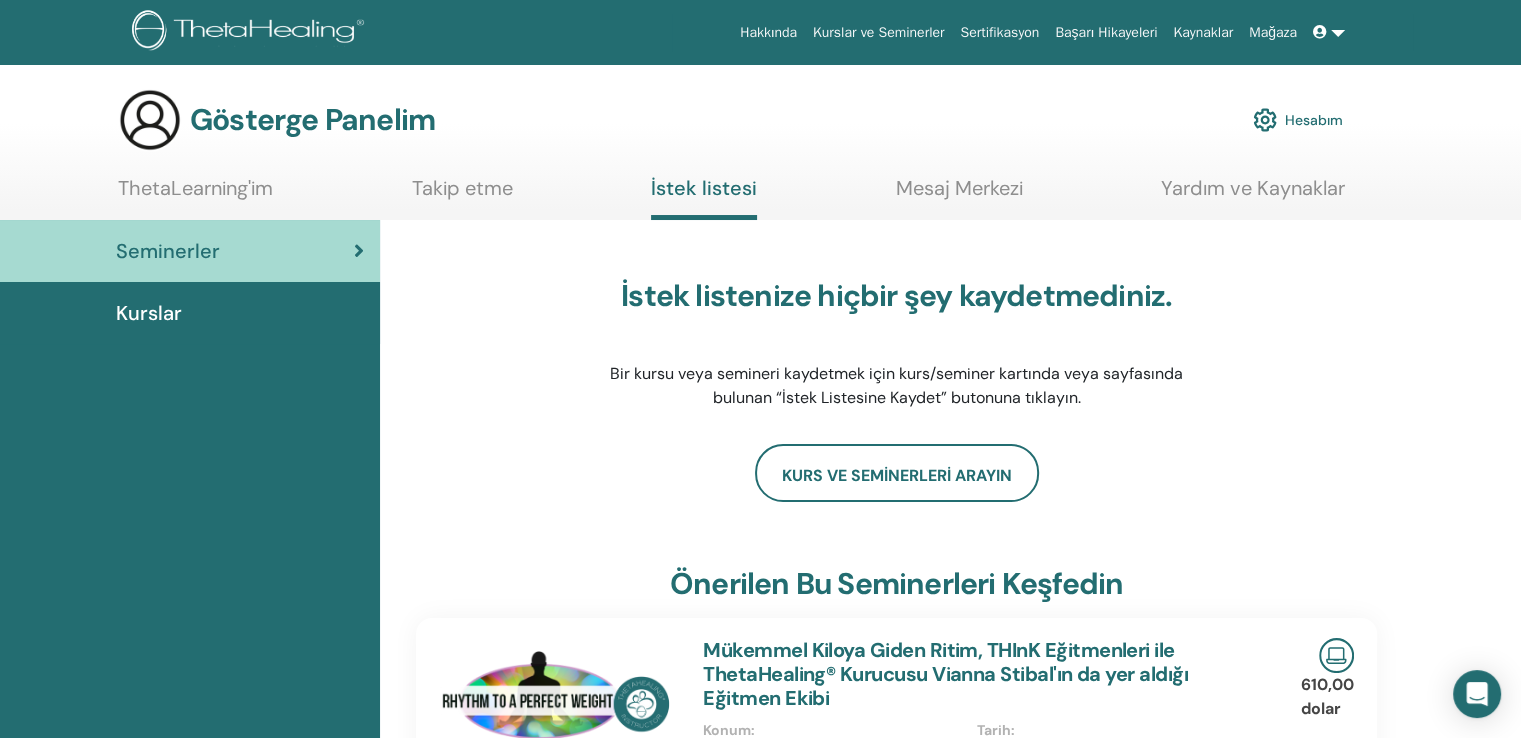 click on "Hesabım" at bounding box center [1298, 120] 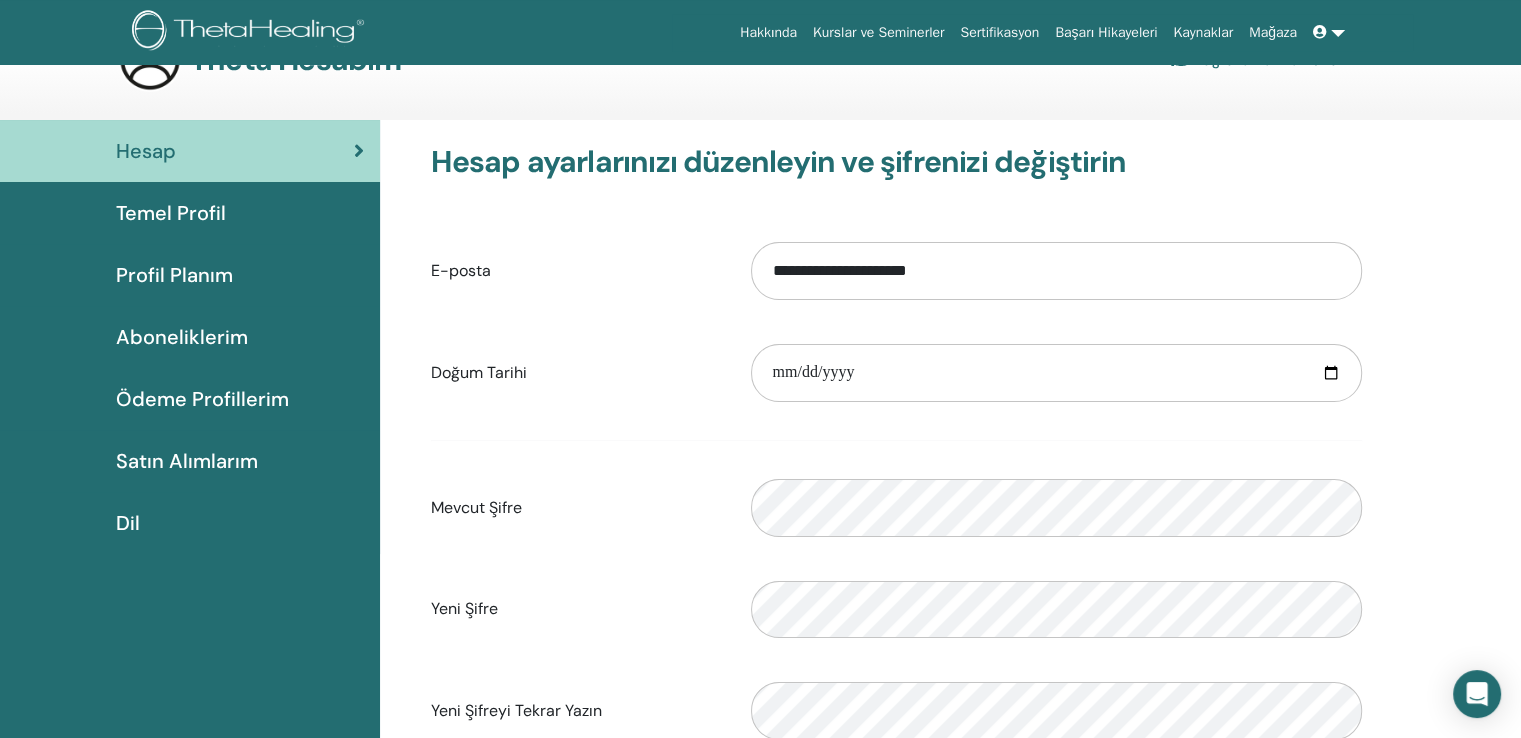 scroll, scrollTop: 0, scrollLeft: 0, axis: both 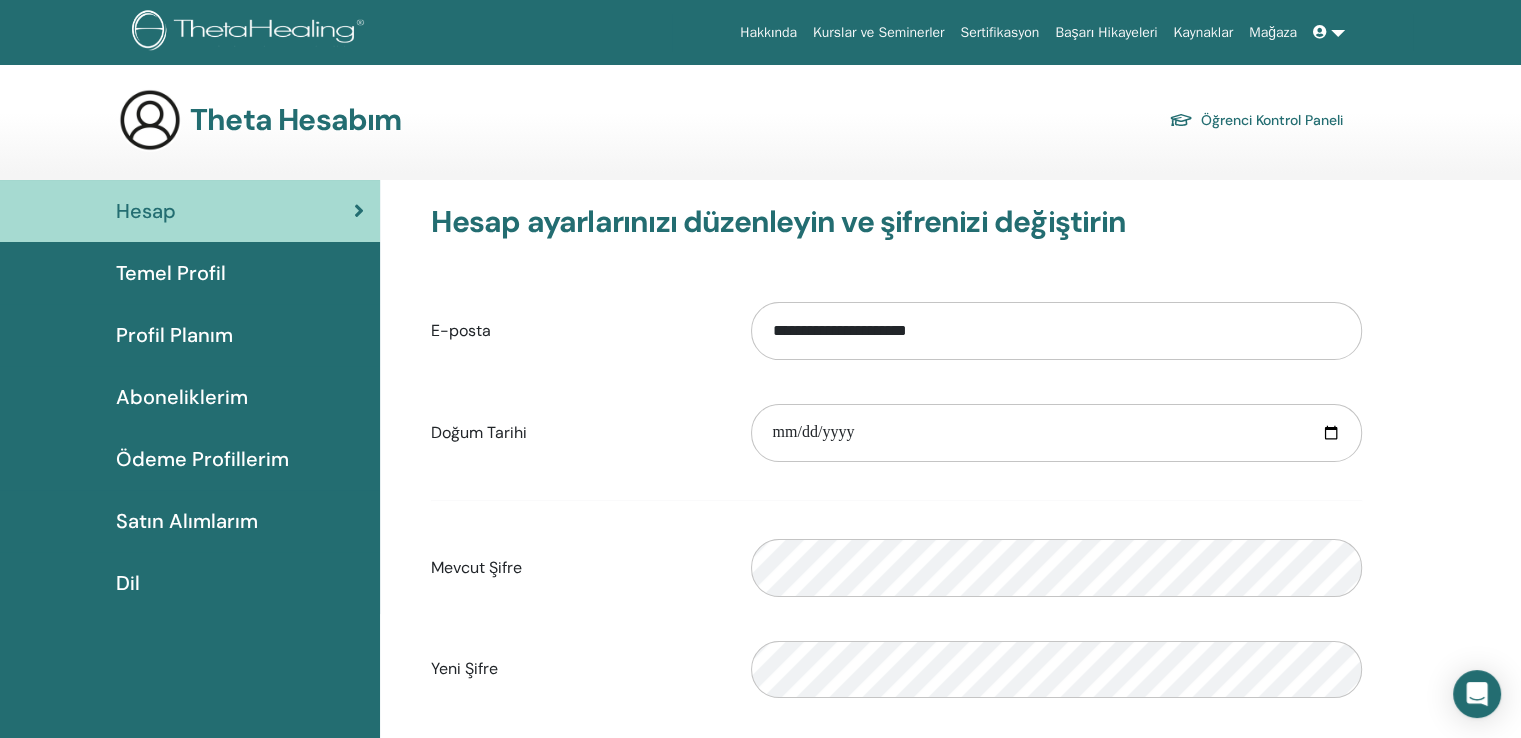 click on "Temel Profil" at bounding box center (190, 273) 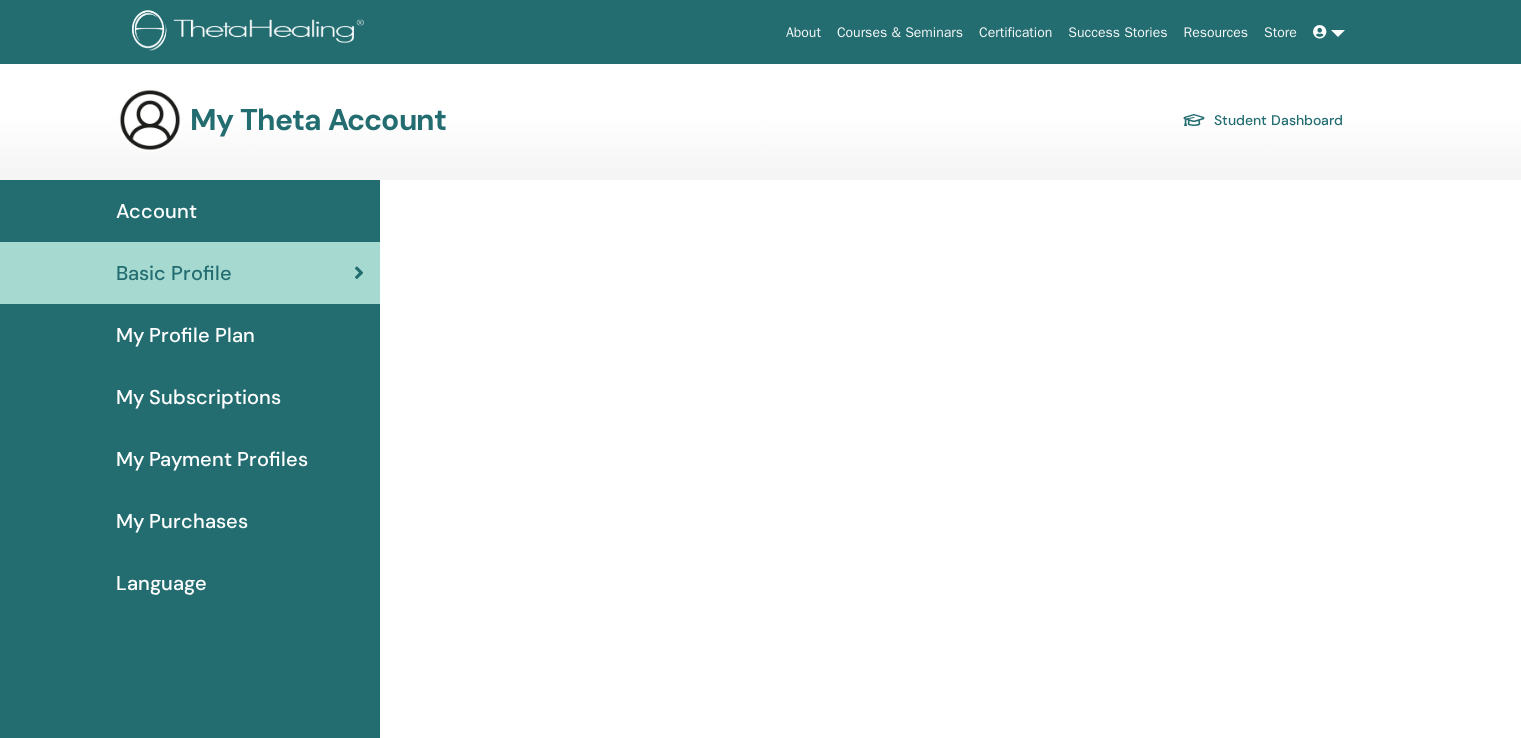 scroll, scrollTop: 0, scrollLeft: 0, axis: both 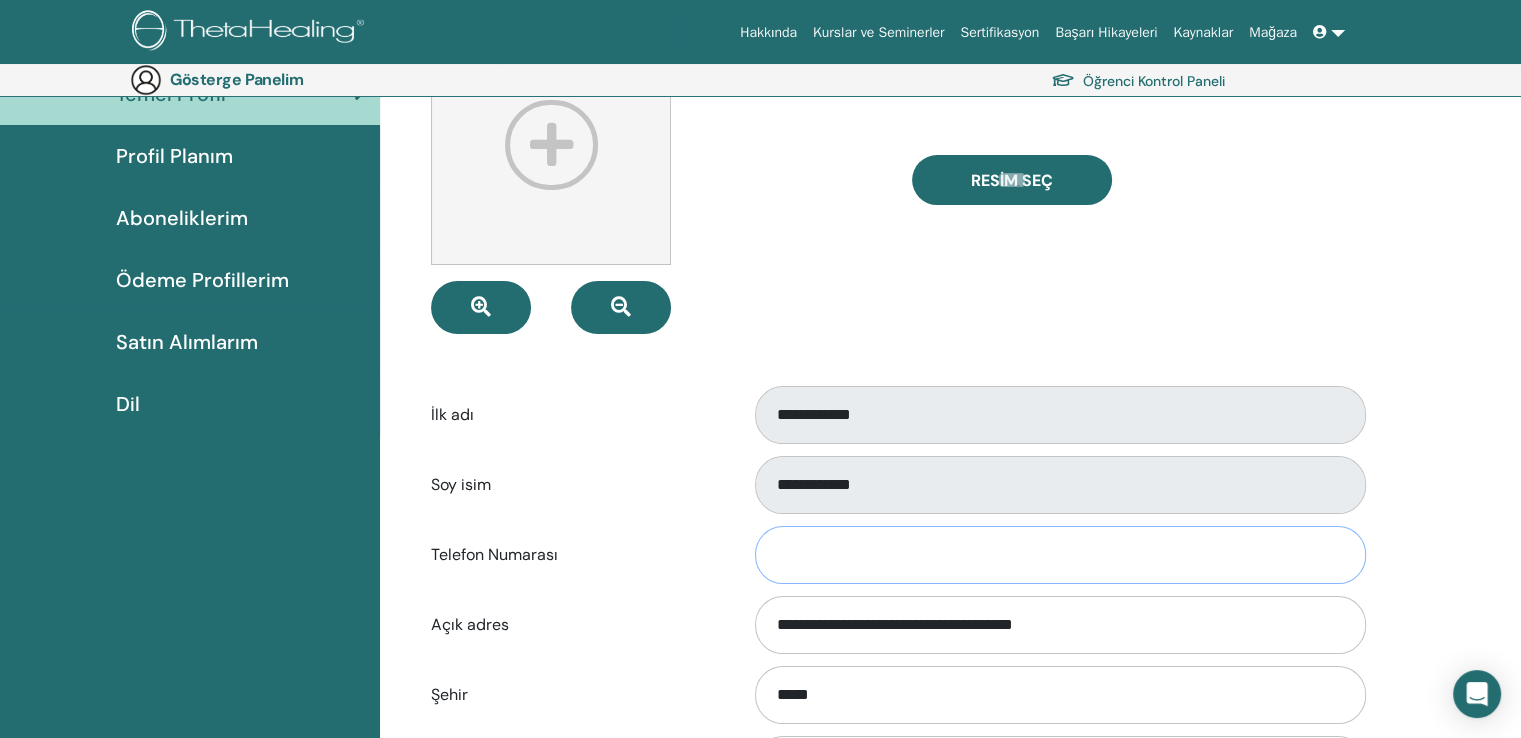 click on "Telefon Numarası" at bounding box center (1060, 555) 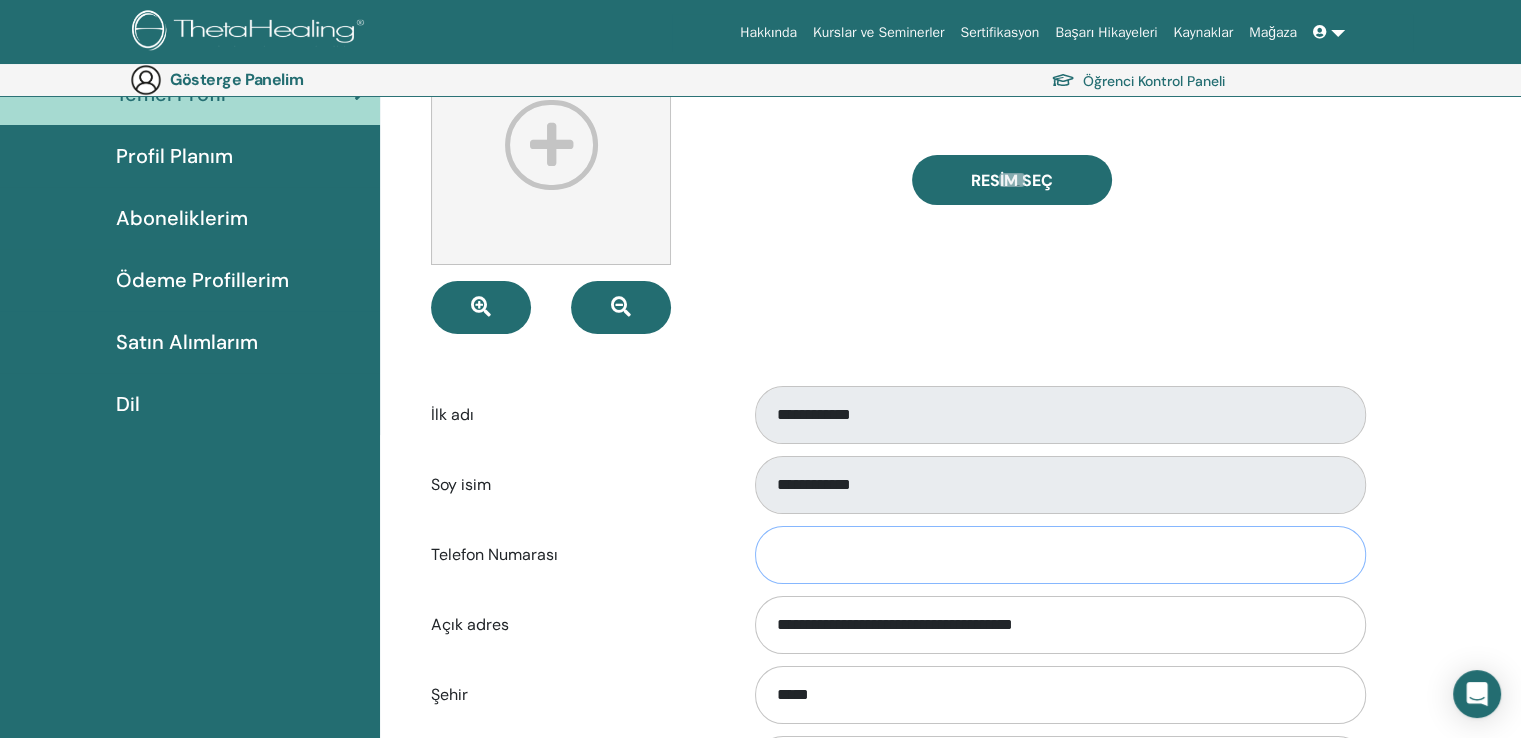 type on "**********" 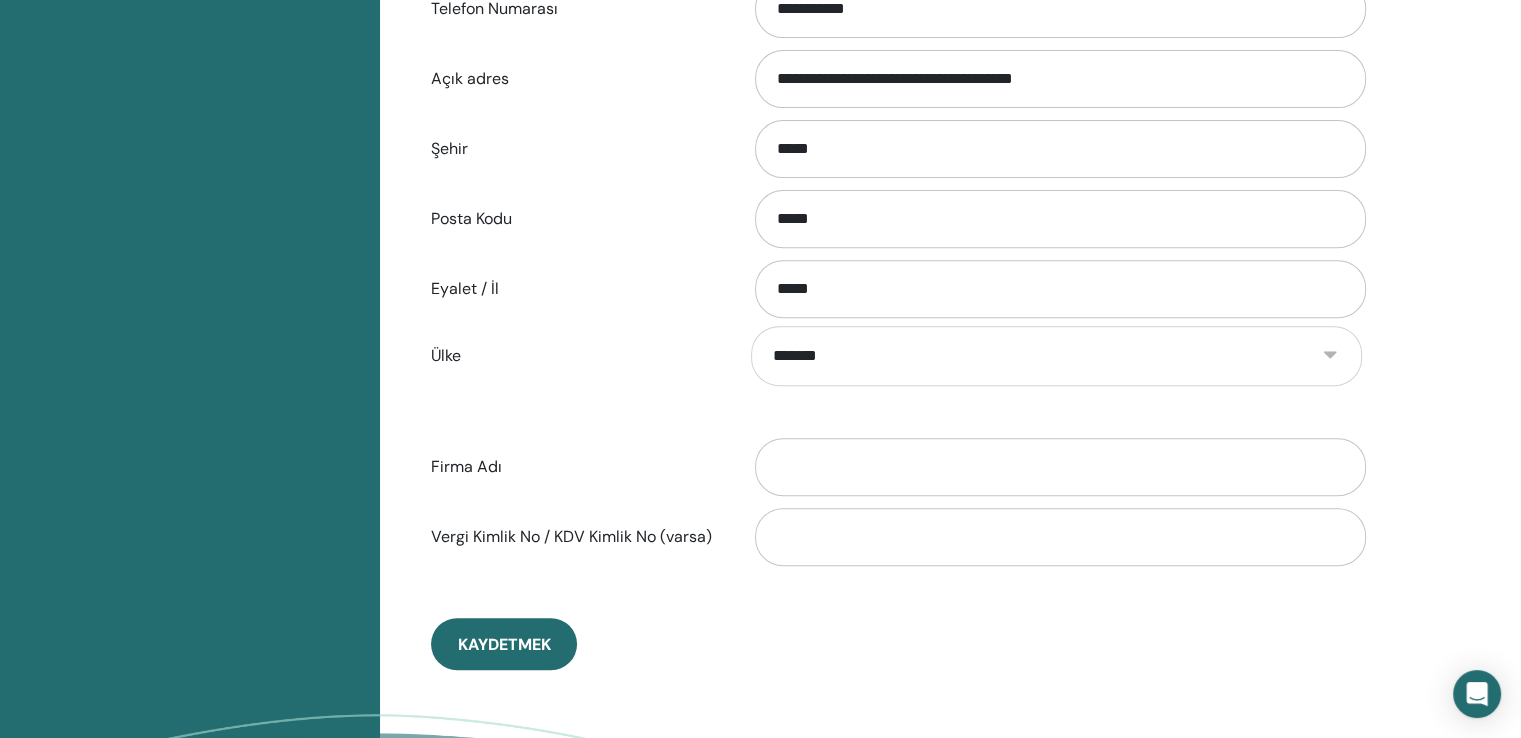 scroll, scrollTop: 760, scrollLeft: 0, axis: vertical 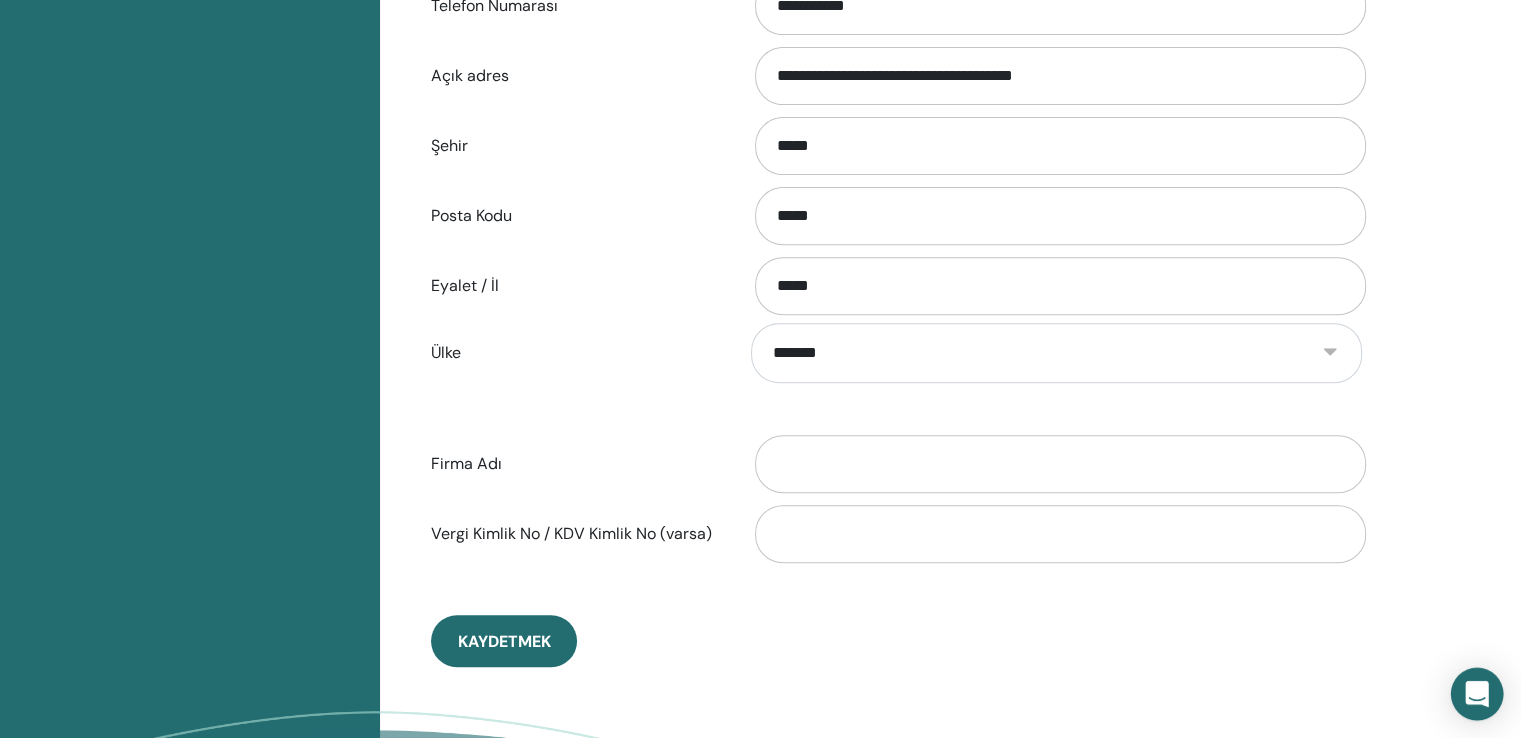 click 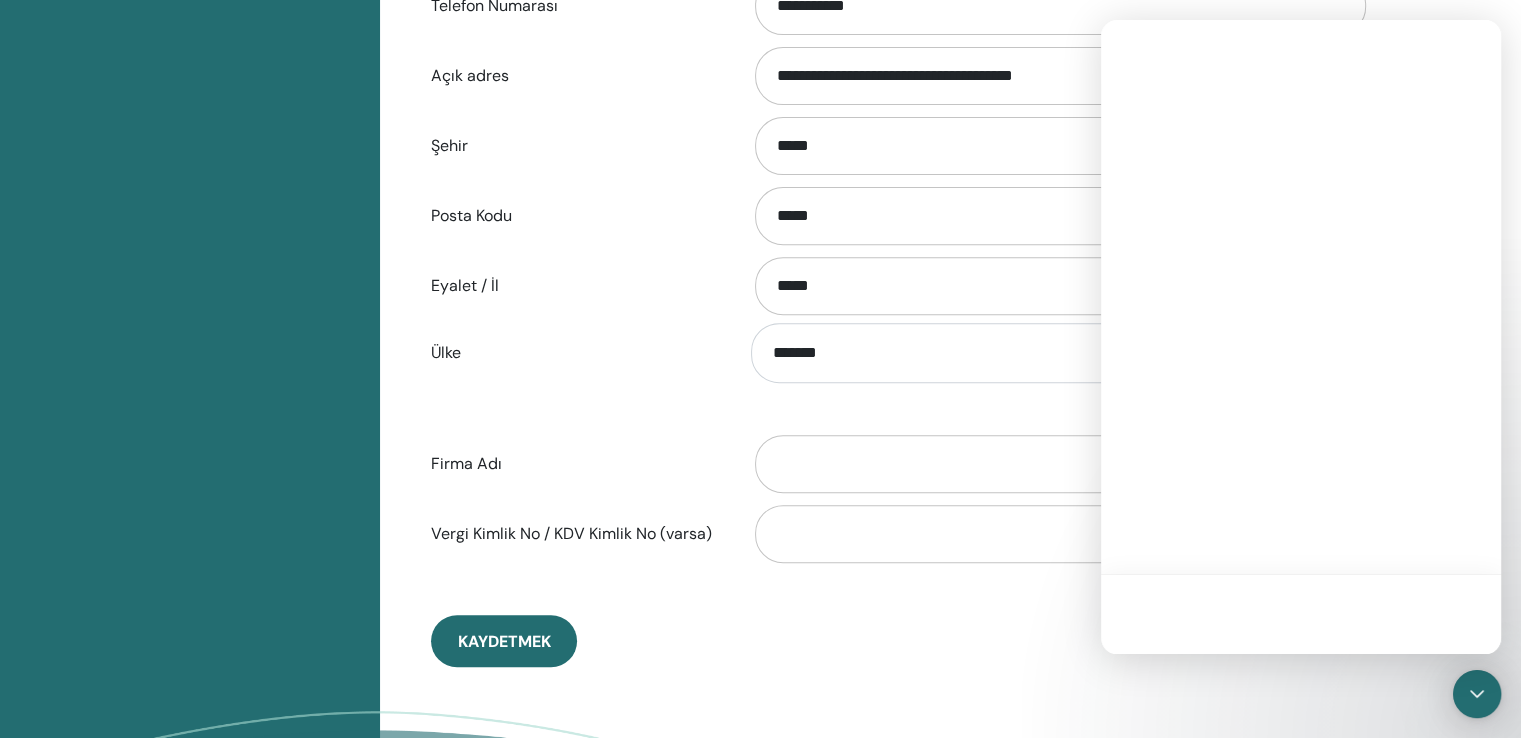 scroll, scrollTop: 0, scrollLeft: 0, axis: both 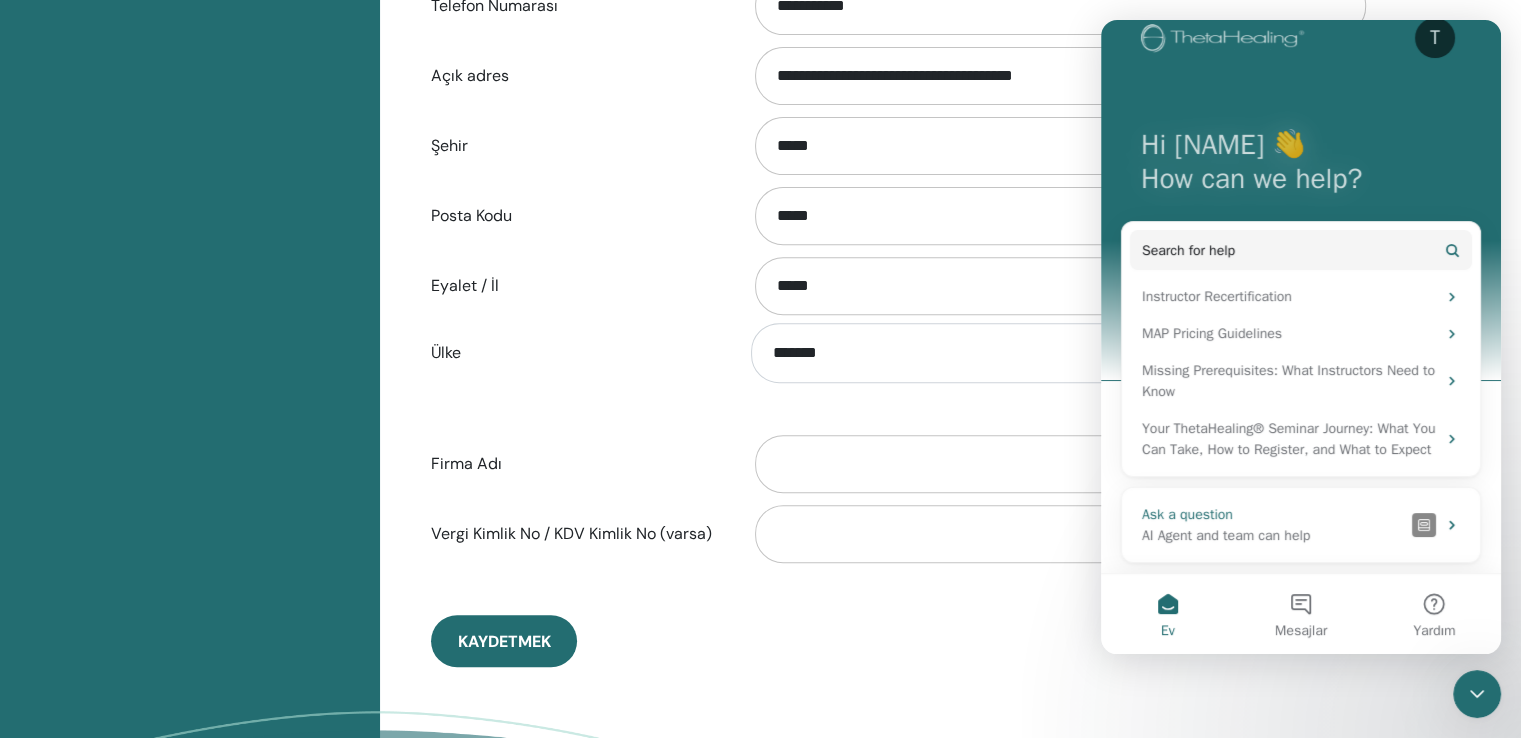 click on "AI Agent and team can help" at bounding box center (1273, 535) 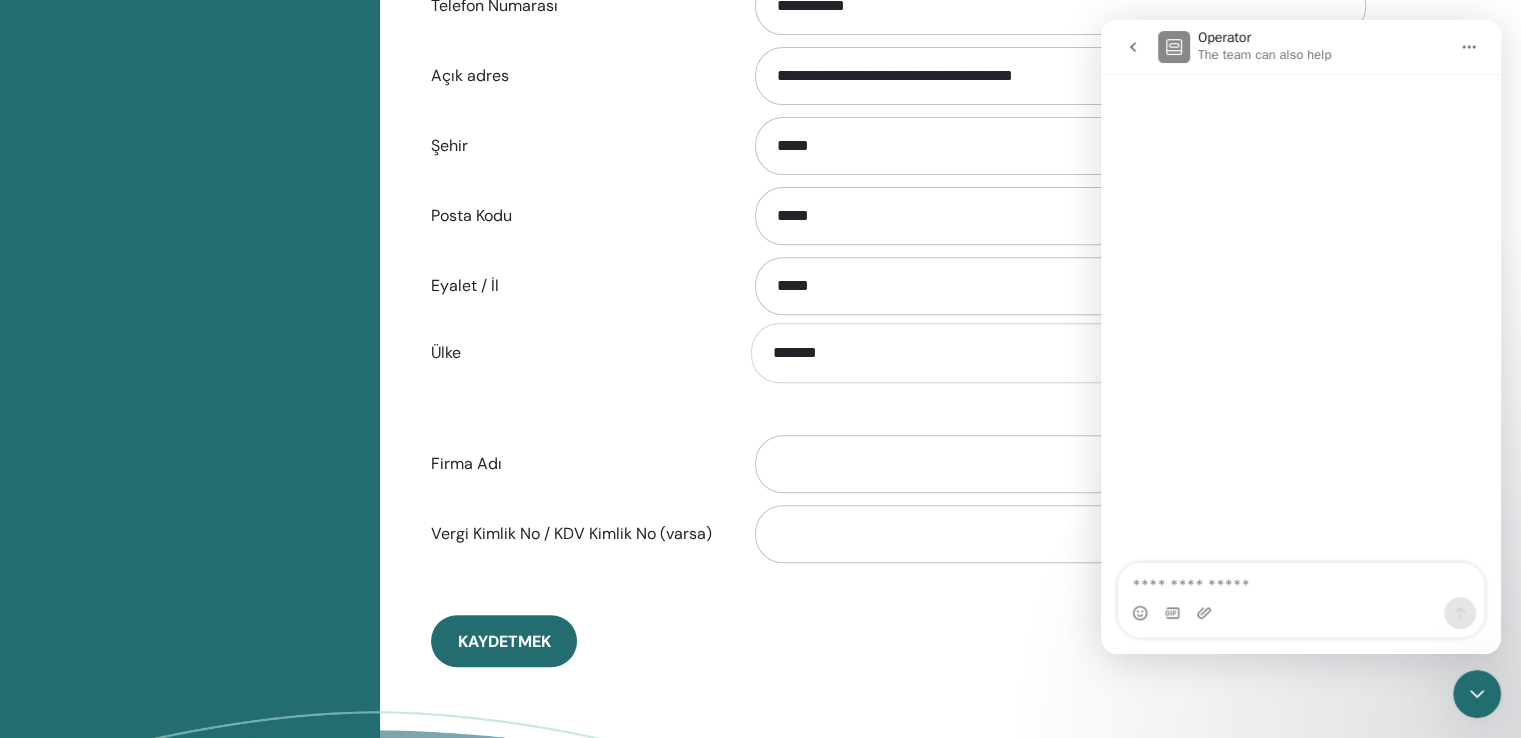 scroll, scrollTop: 0, scrollLeft: 0, axis: both 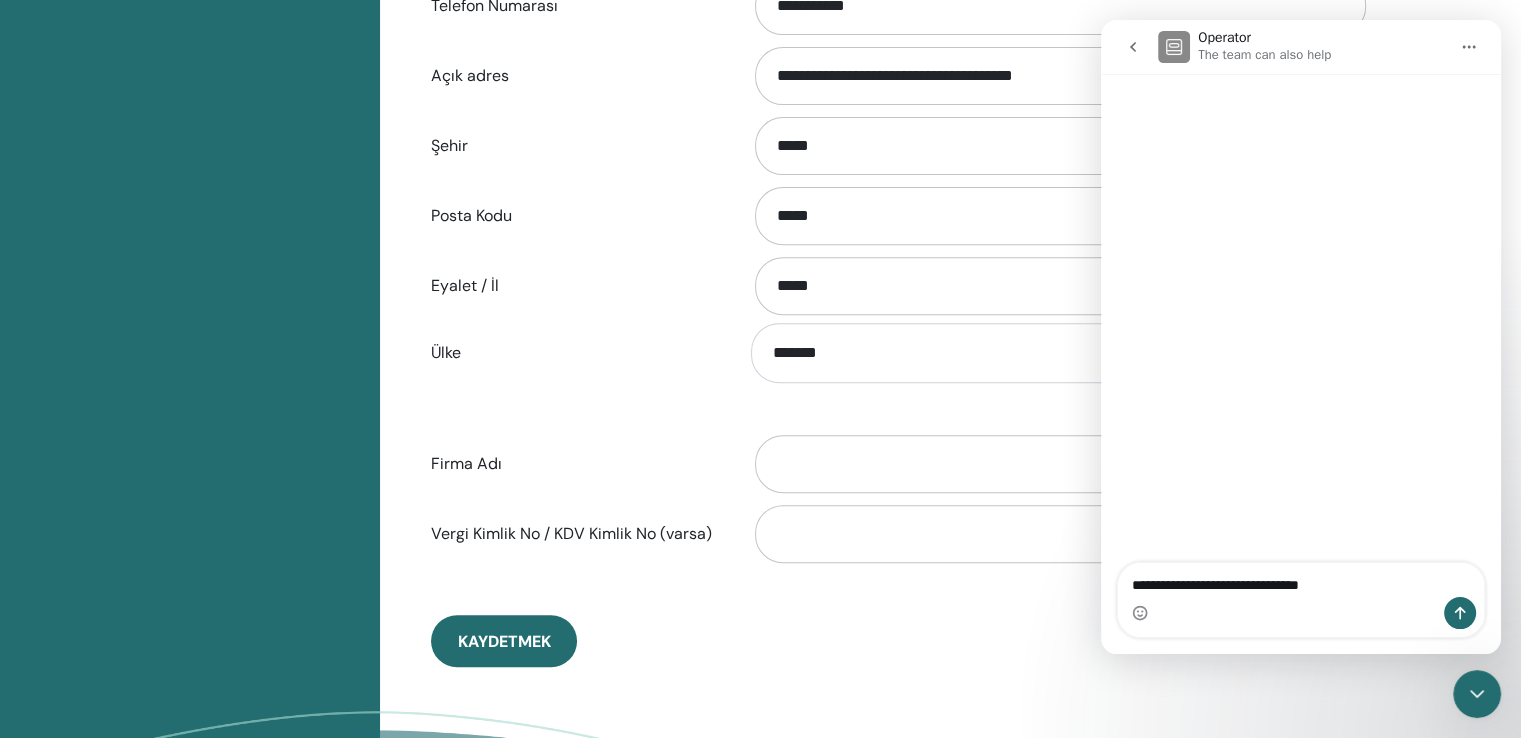 type on "**********" 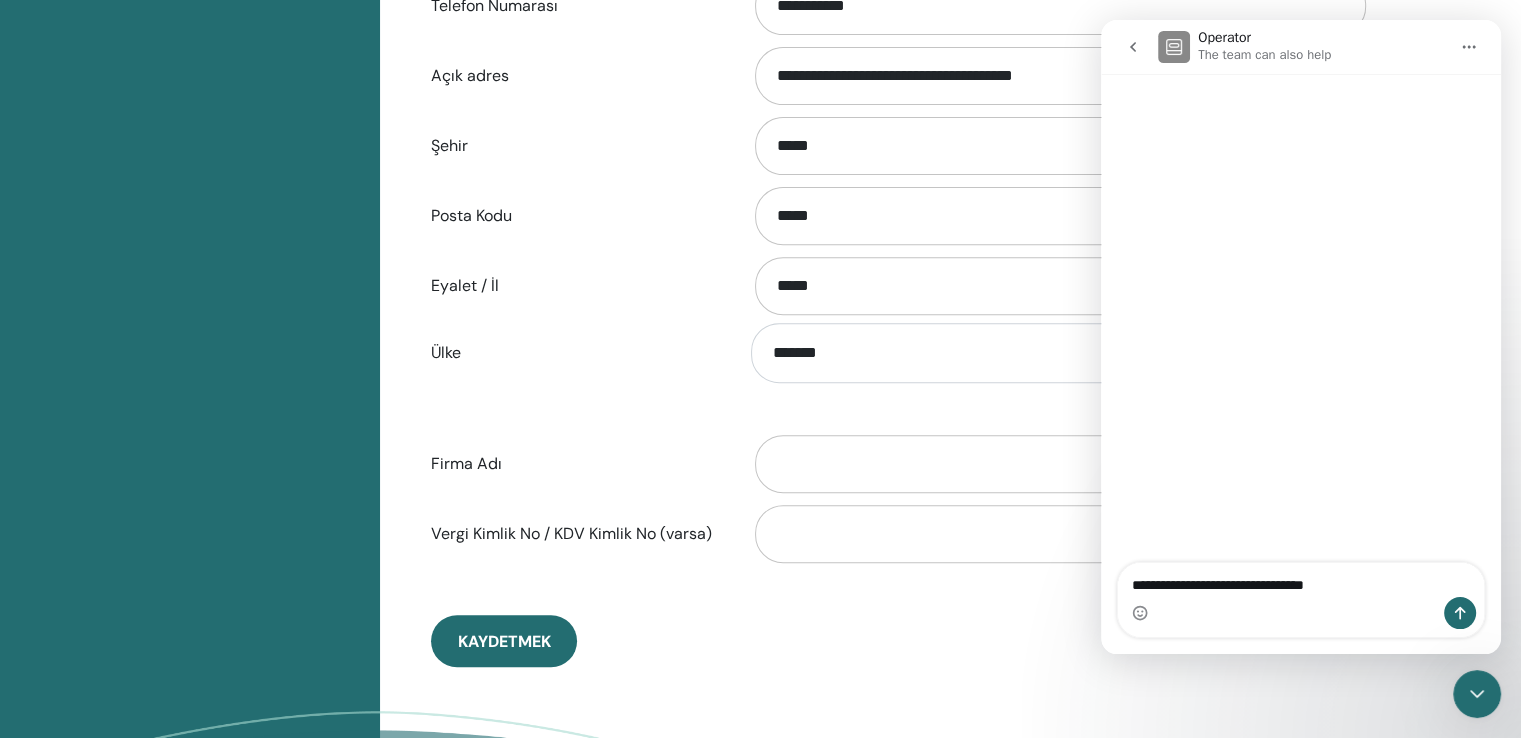type 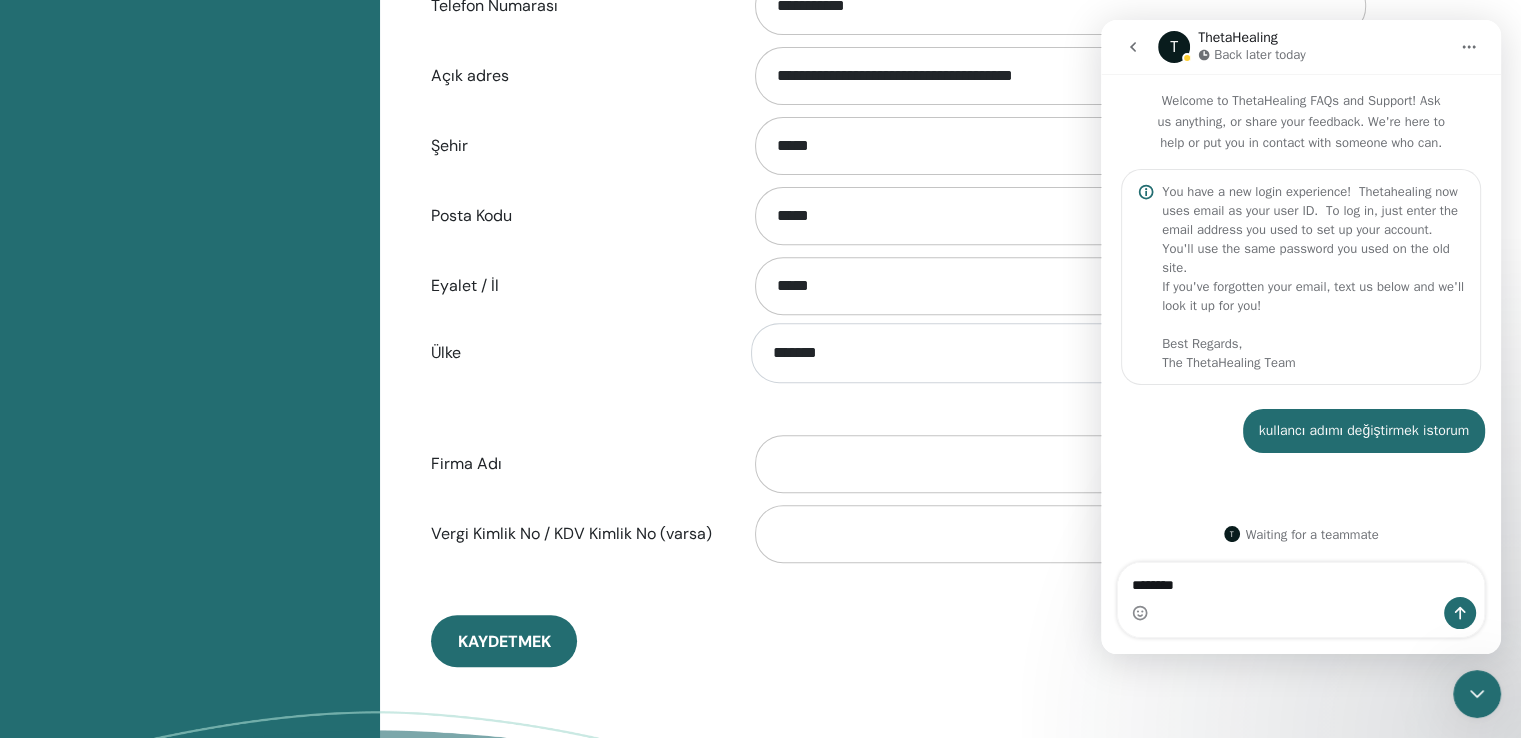 type on "*********" 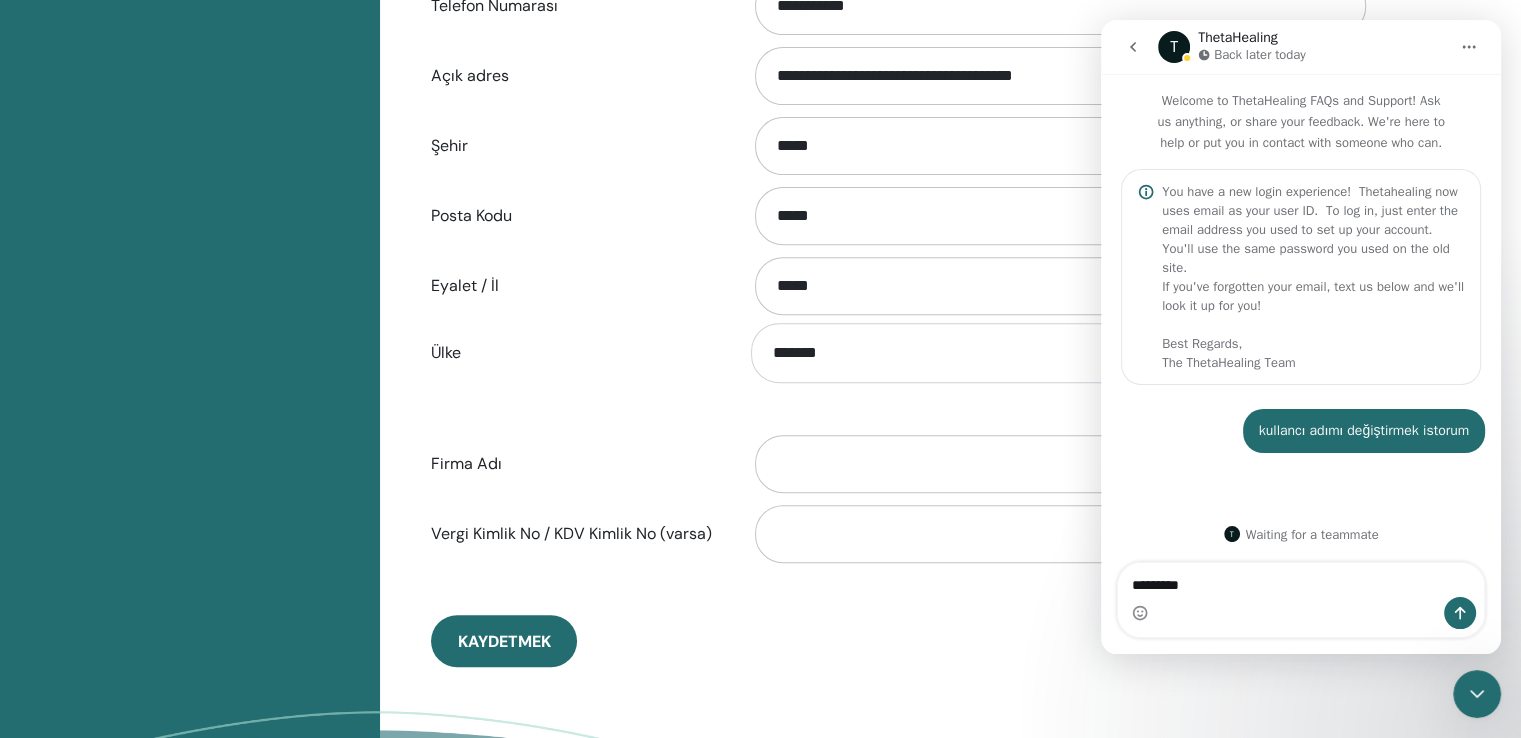 type 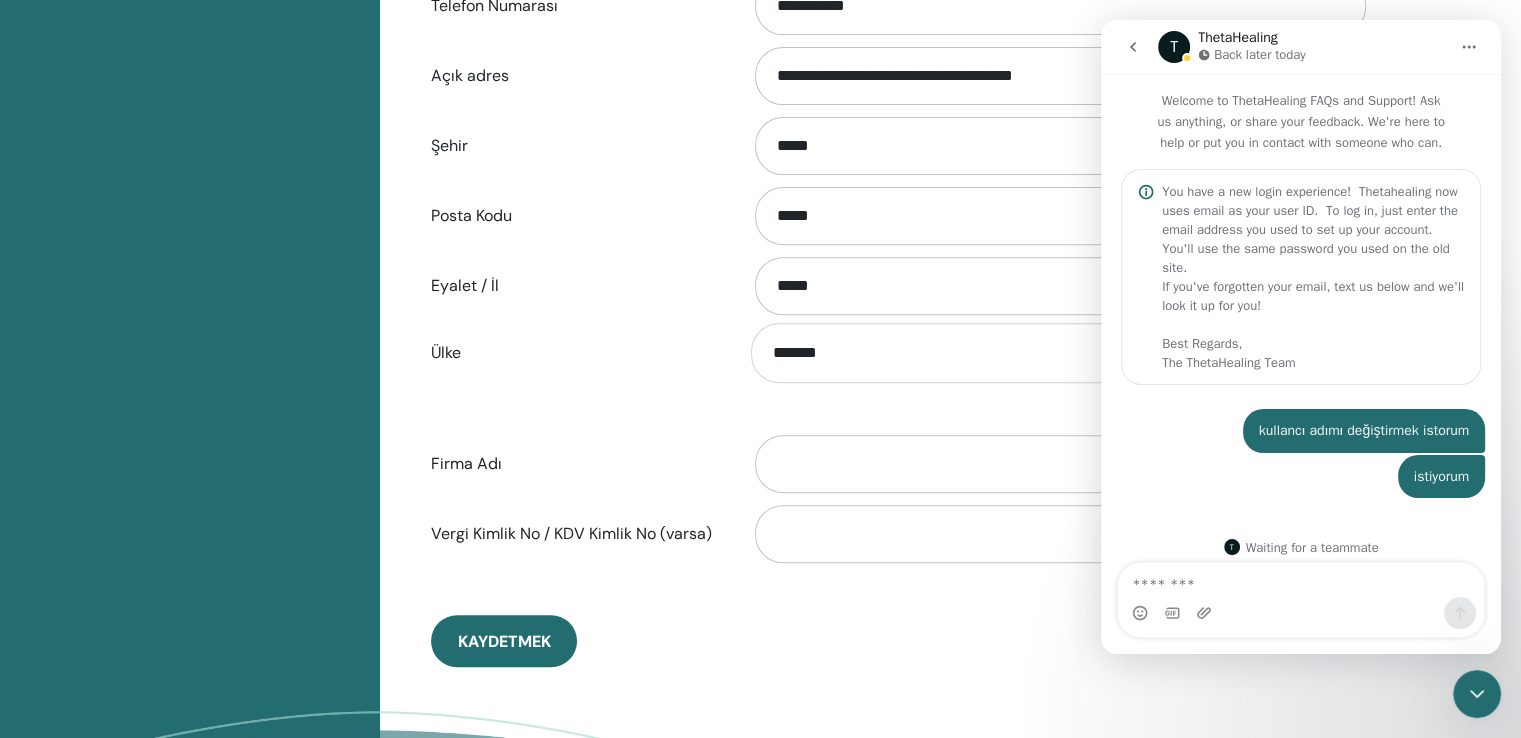 scroll, scrollTop: 12, scrollLeft: 0, axis: vertical 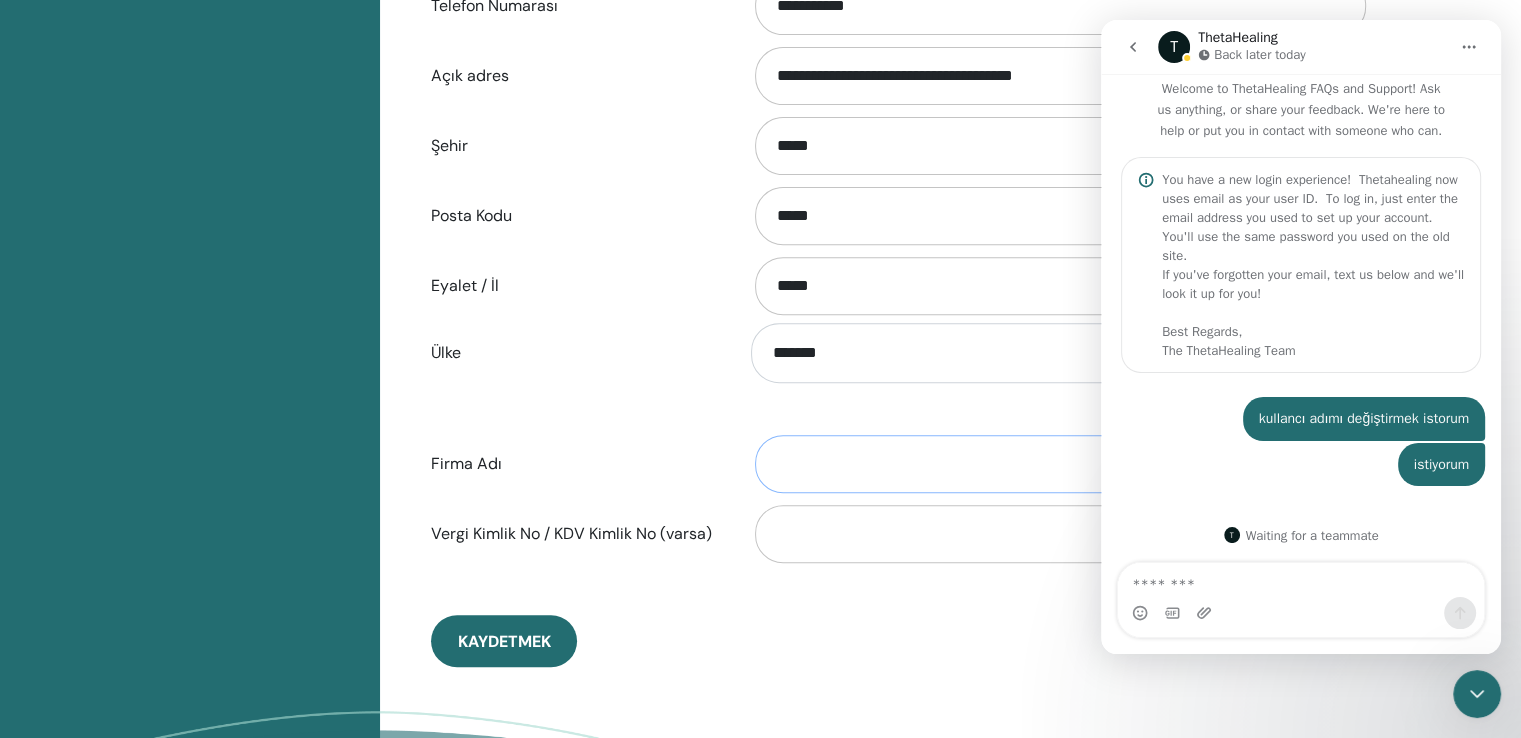 click on "Firma Adı" at bounding box center (1060, 464) 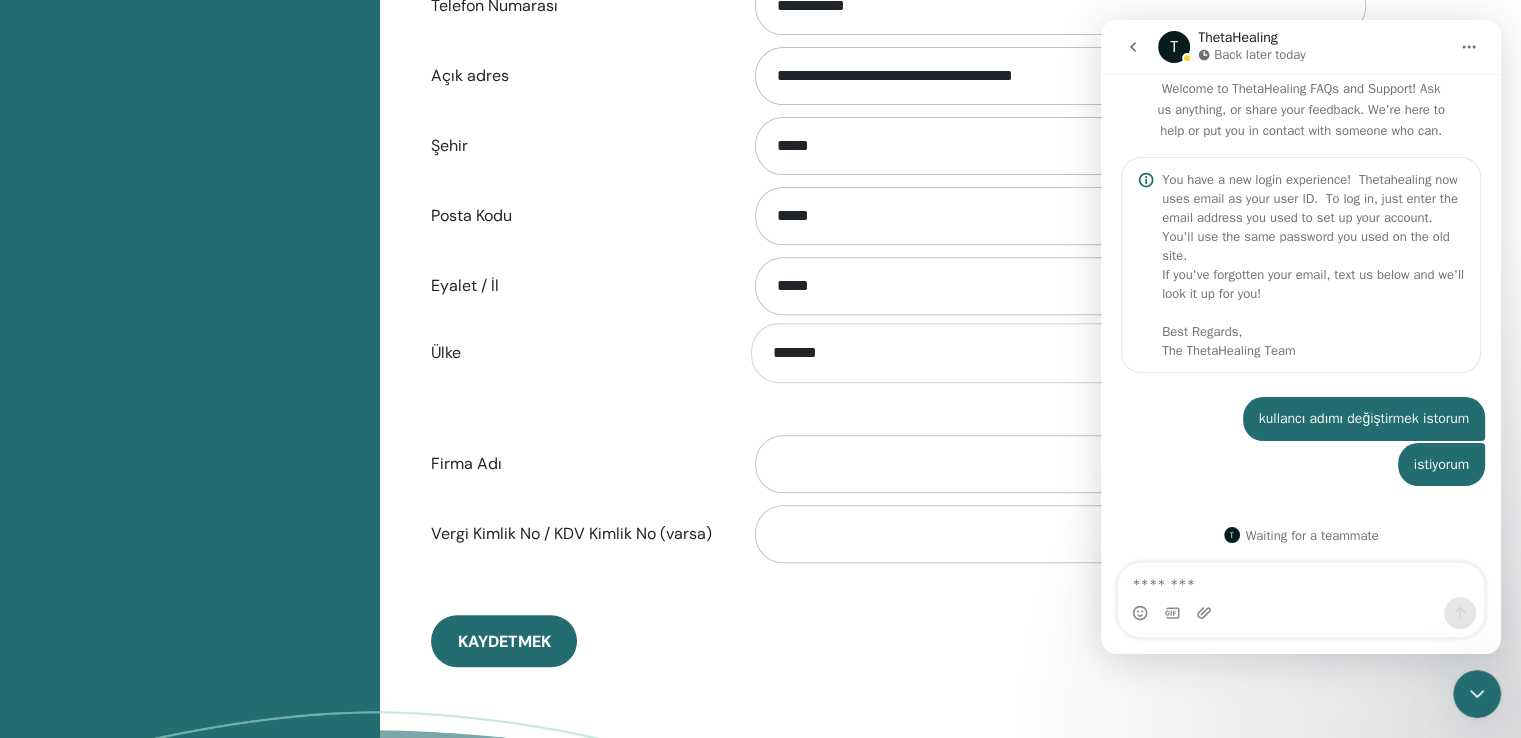 click 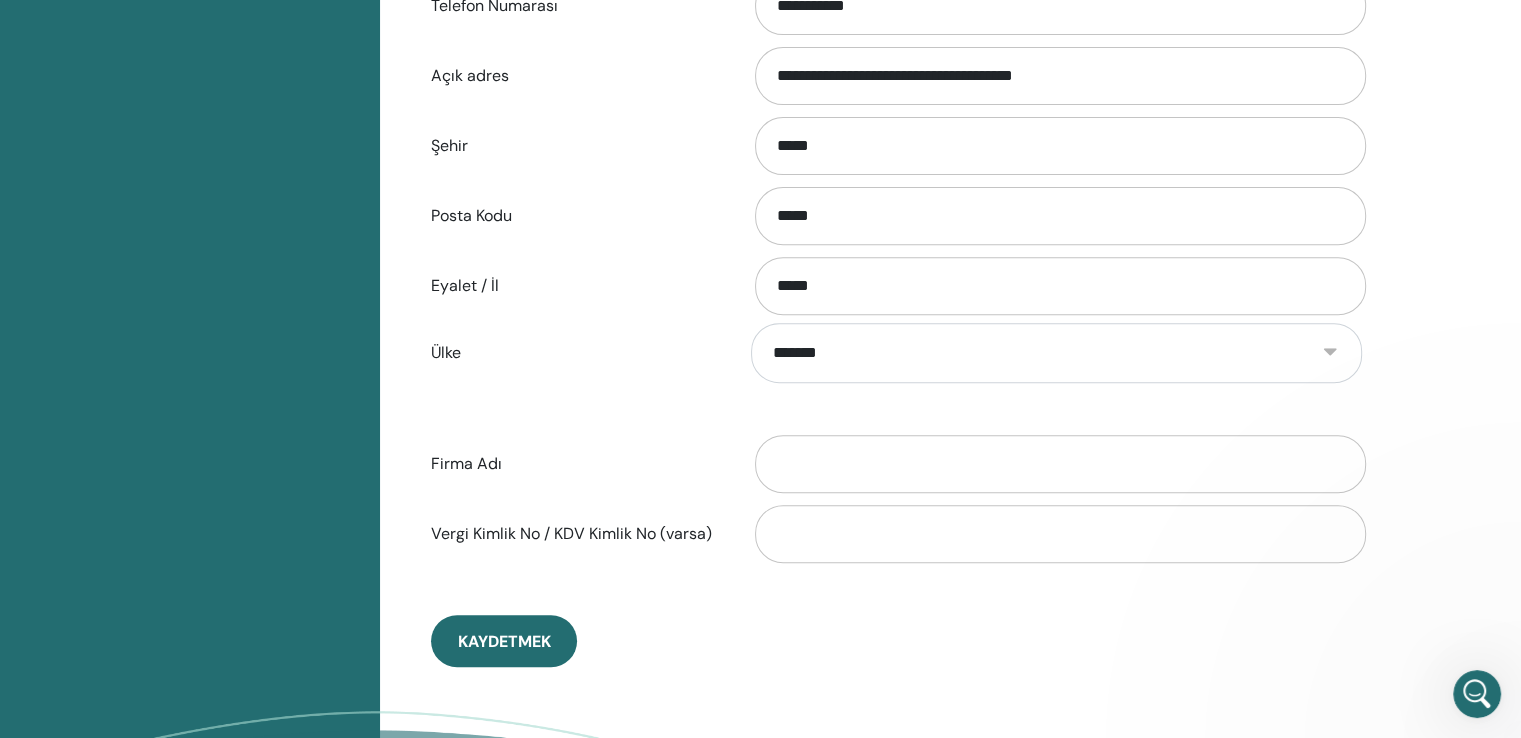 scroll, scrollTop: 0, scrollLeft: 0, axis: both 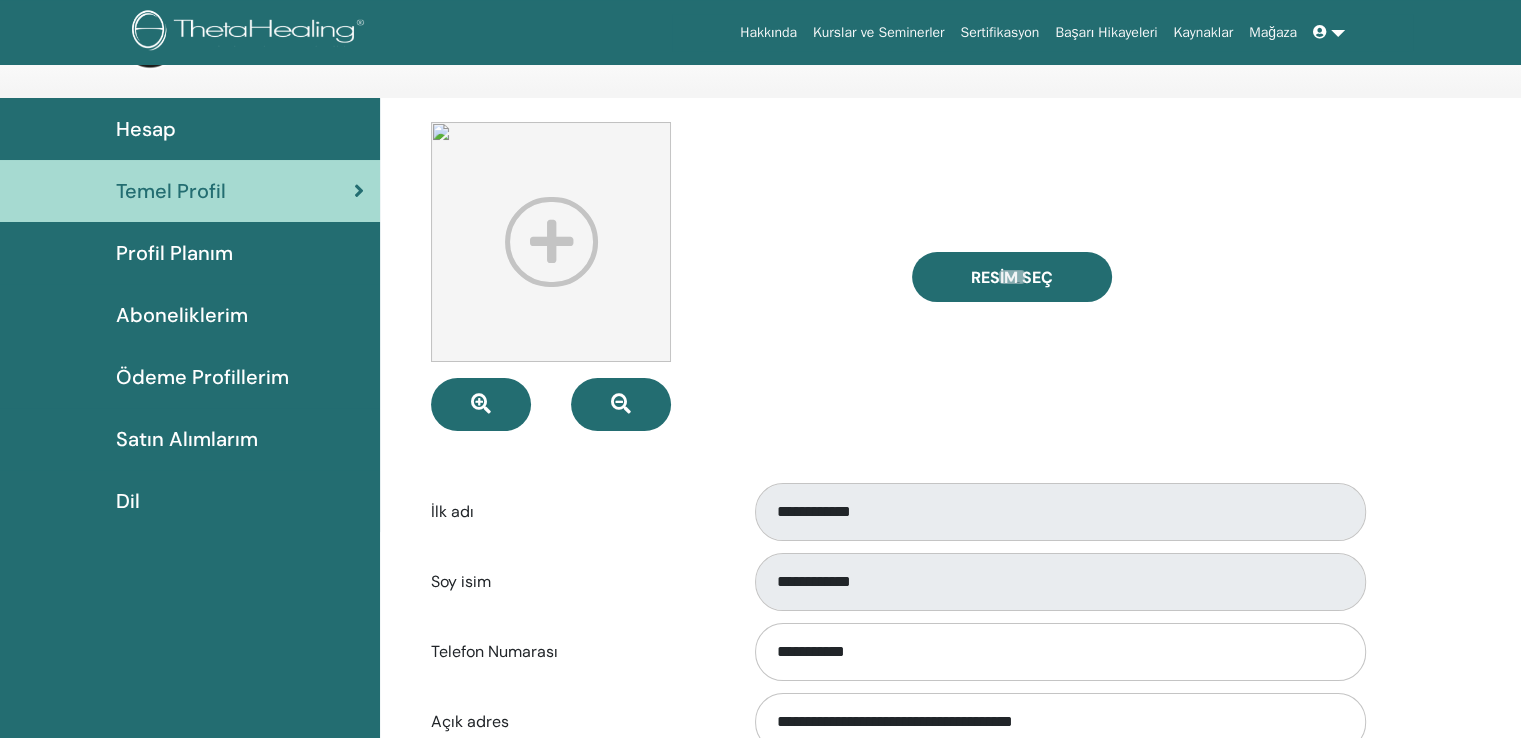 click on "Hesap" at bounding box center (190, 129) 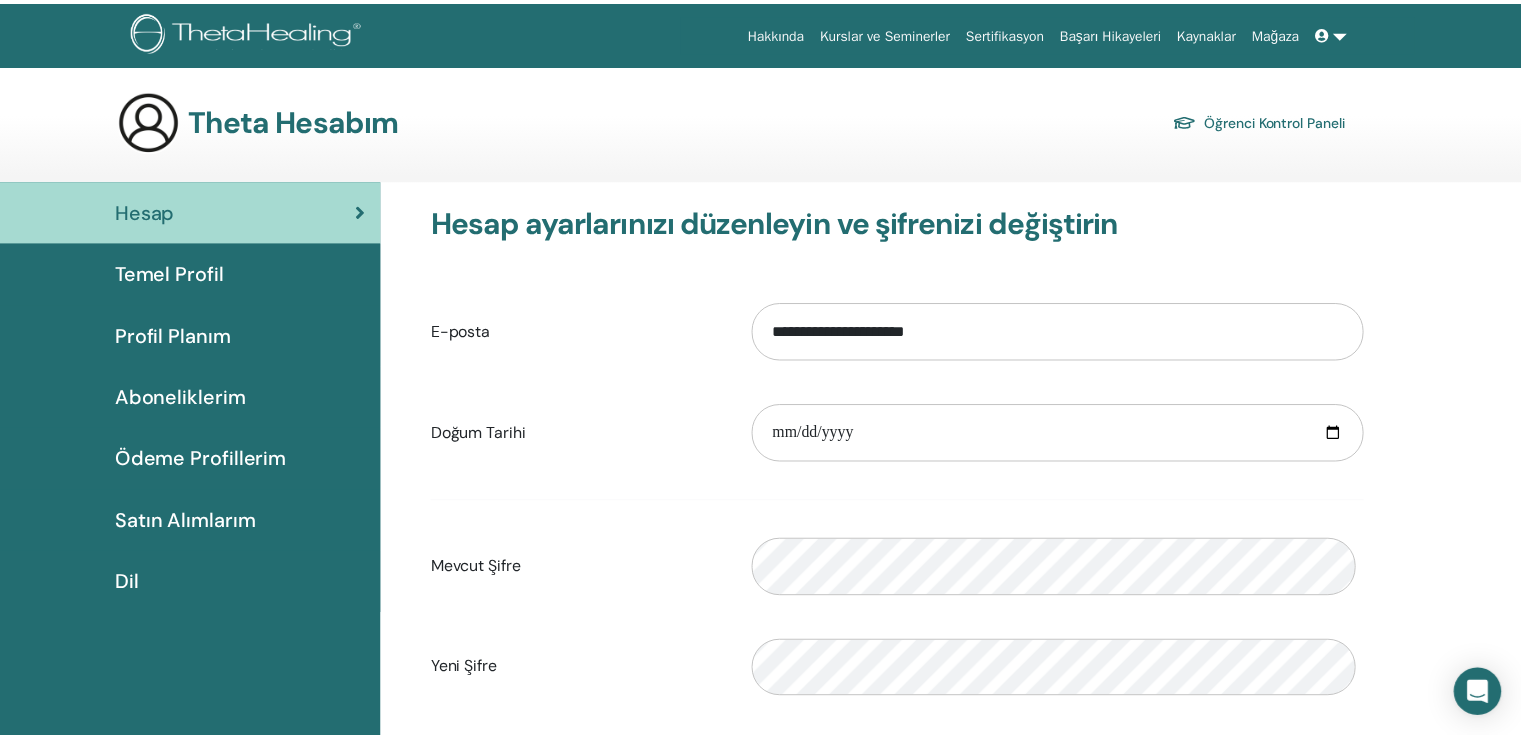 scroll, scrollTop: 0, scrollLeft: 0, axis: both 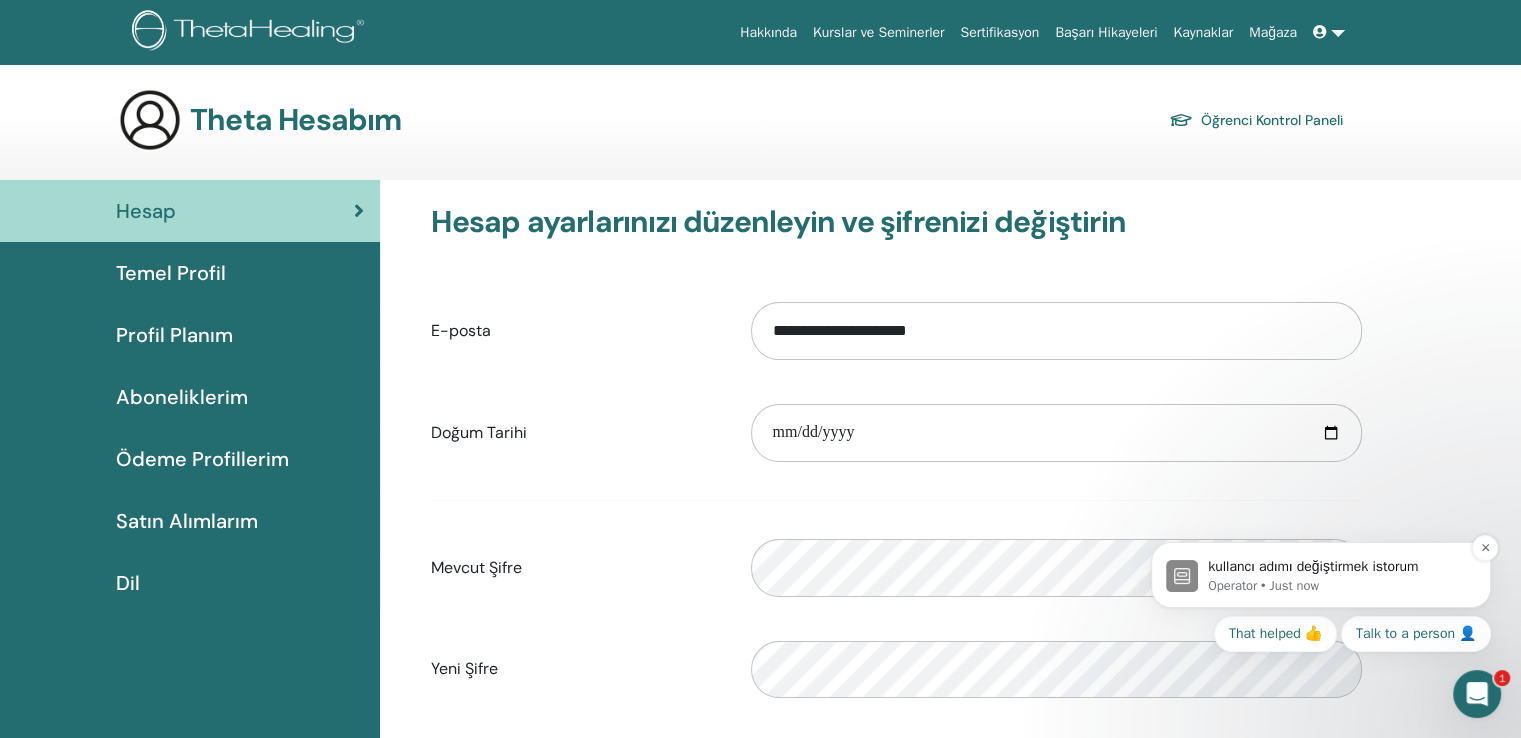 click on "kullancı adımı değiştirmek istorum" at bounding box center [1337, 567] 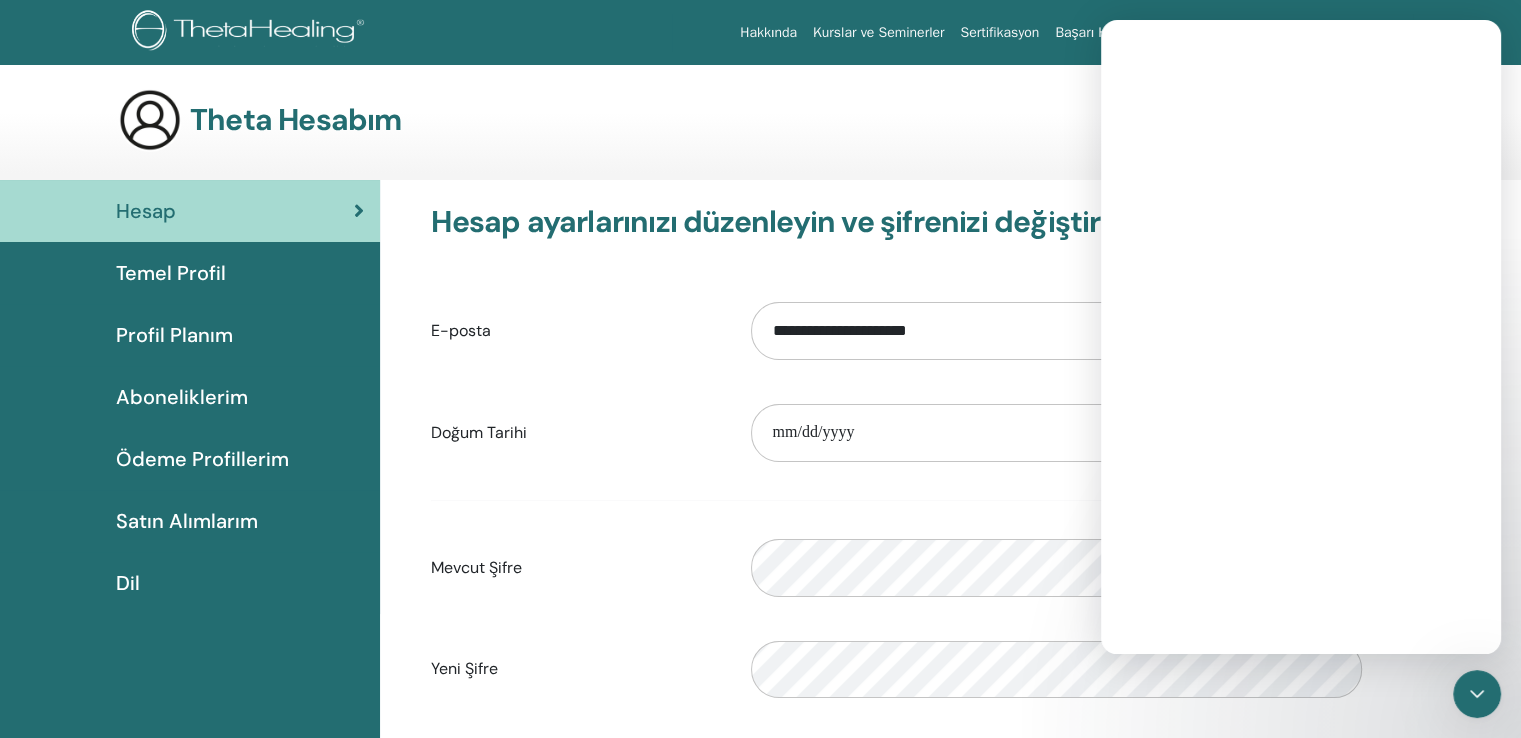 scroll, scrollTop: 0, scrollLeft: 0, axis: both 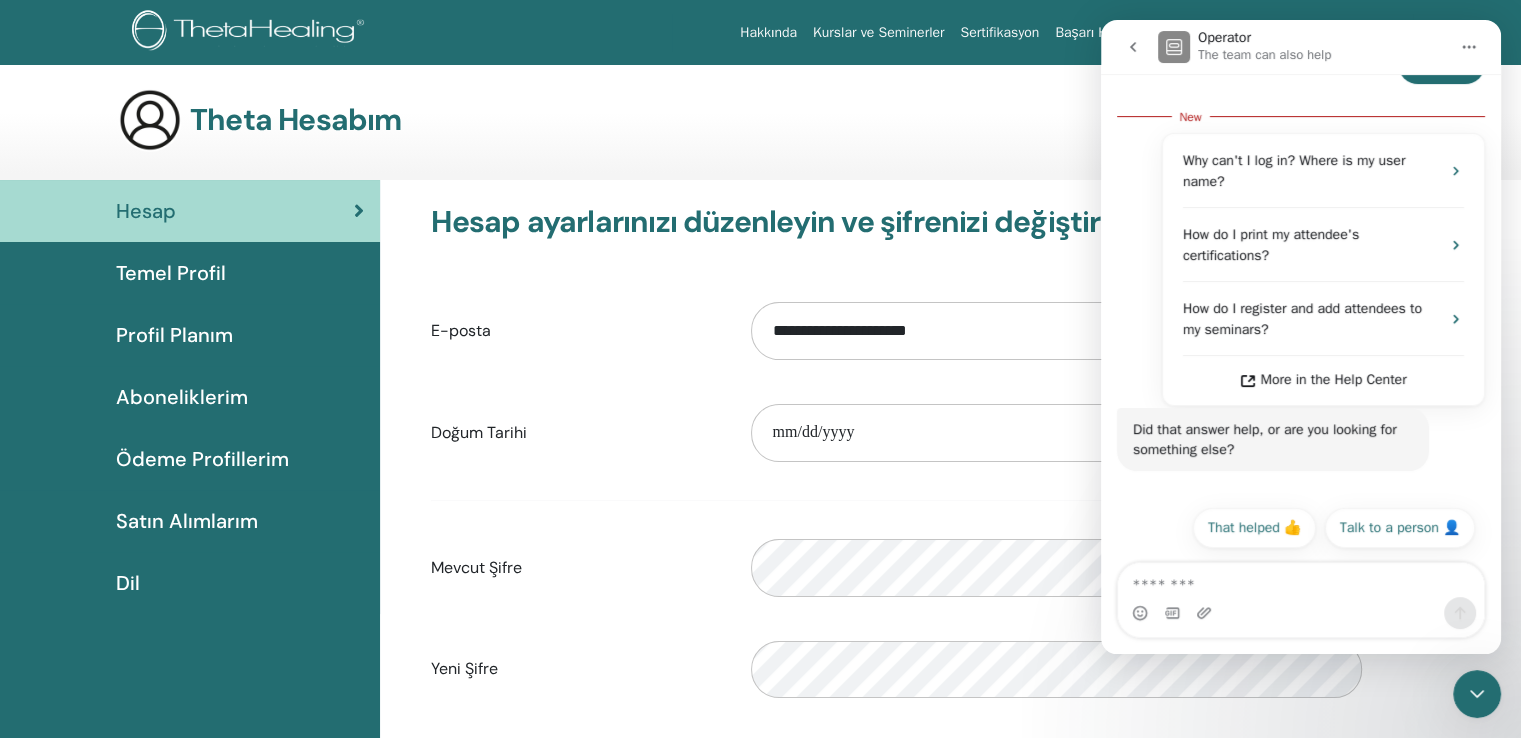 click at bounding box center [1469, 47] 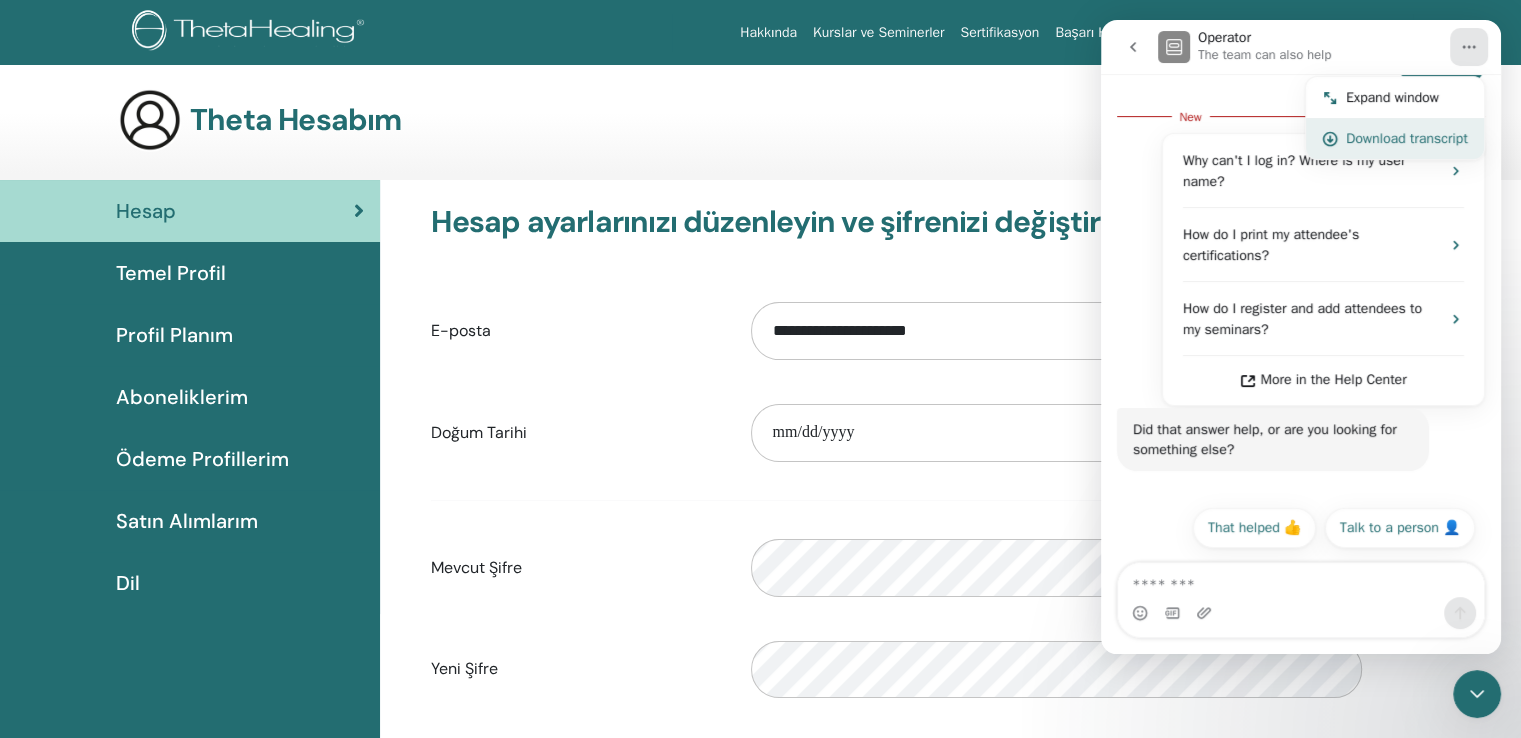 click on "Download transcript" at bounding box center [1407, 138] 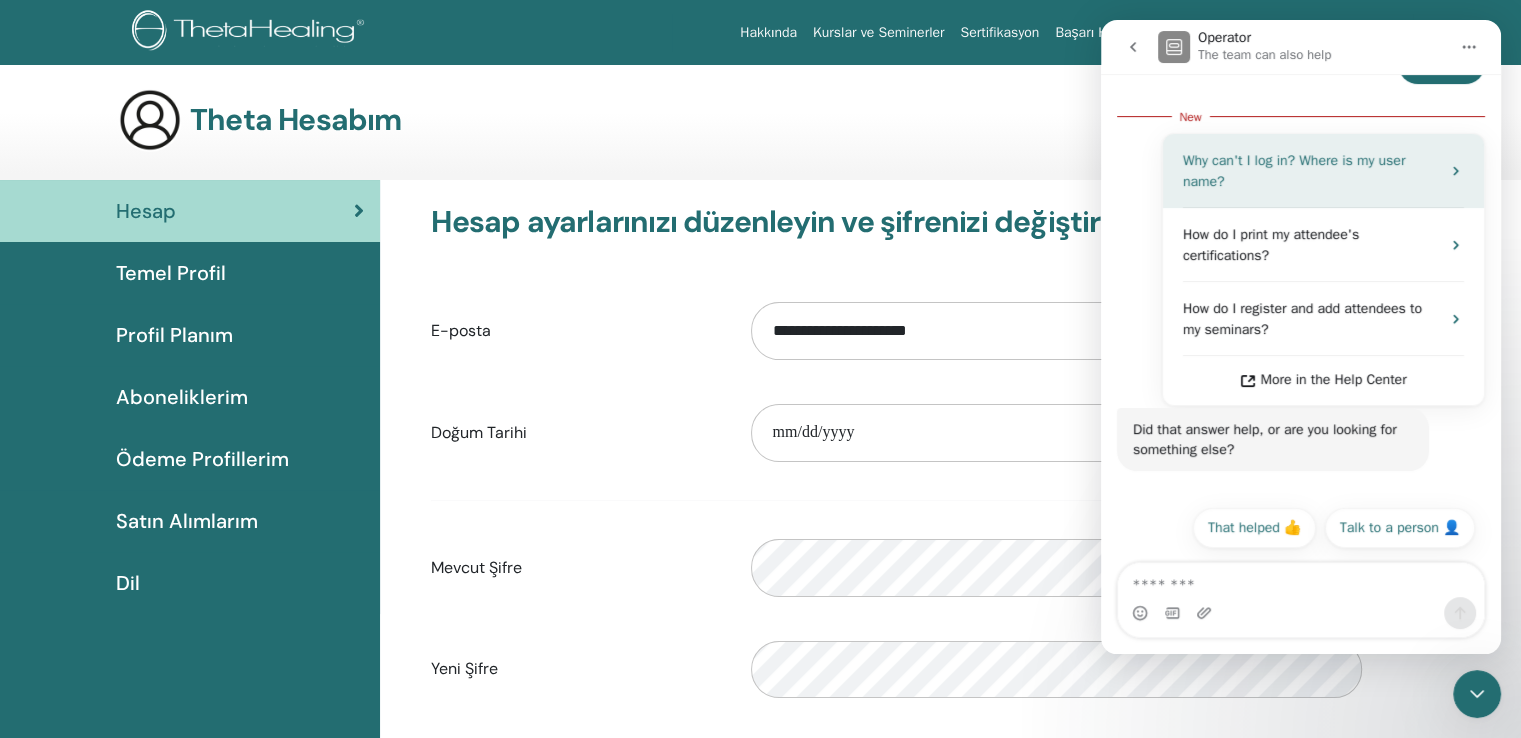 click on "Why can't I log in?  Where is my user name?" at bounding box center [1311, 171] 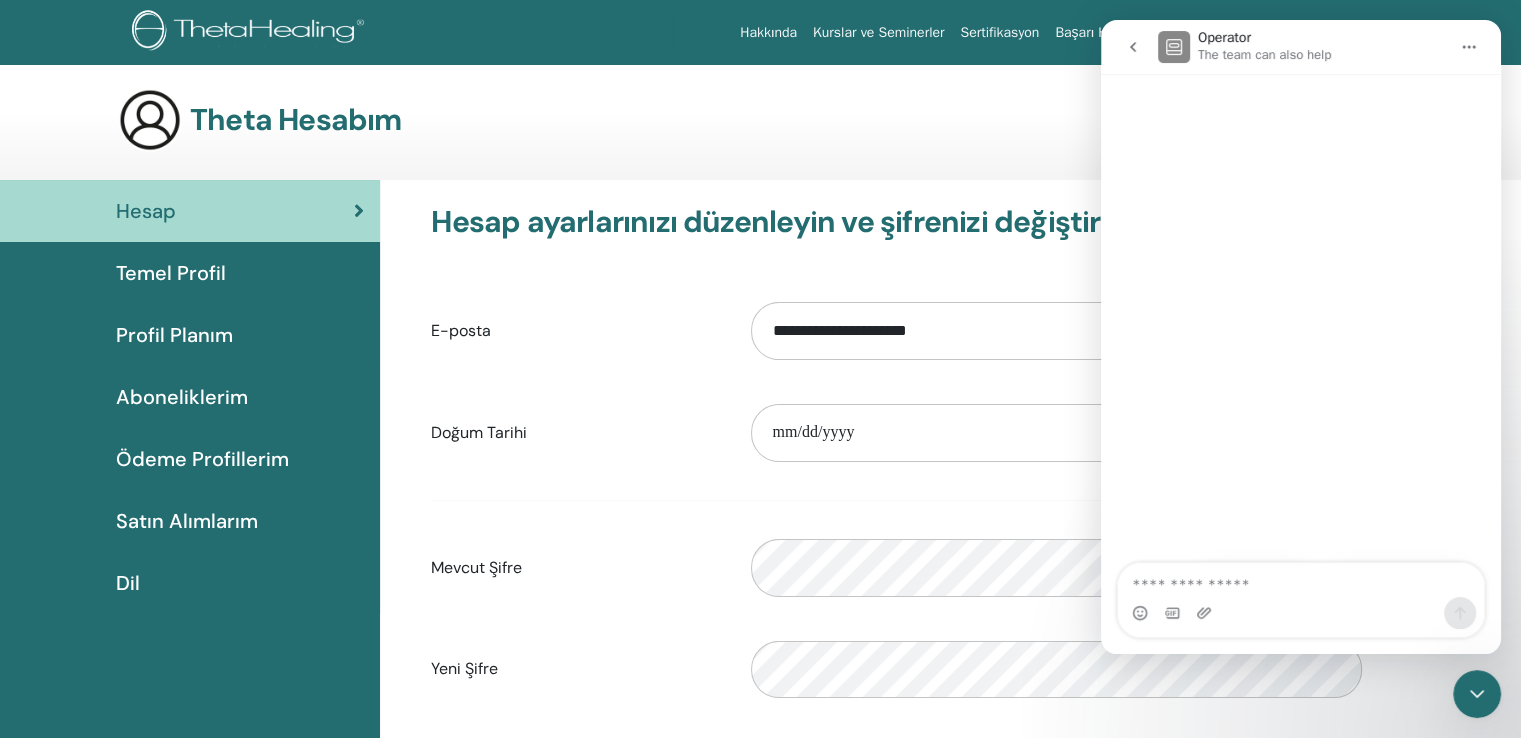 scroll, scrollTop: 0, scrollLeft: 0, axis: both 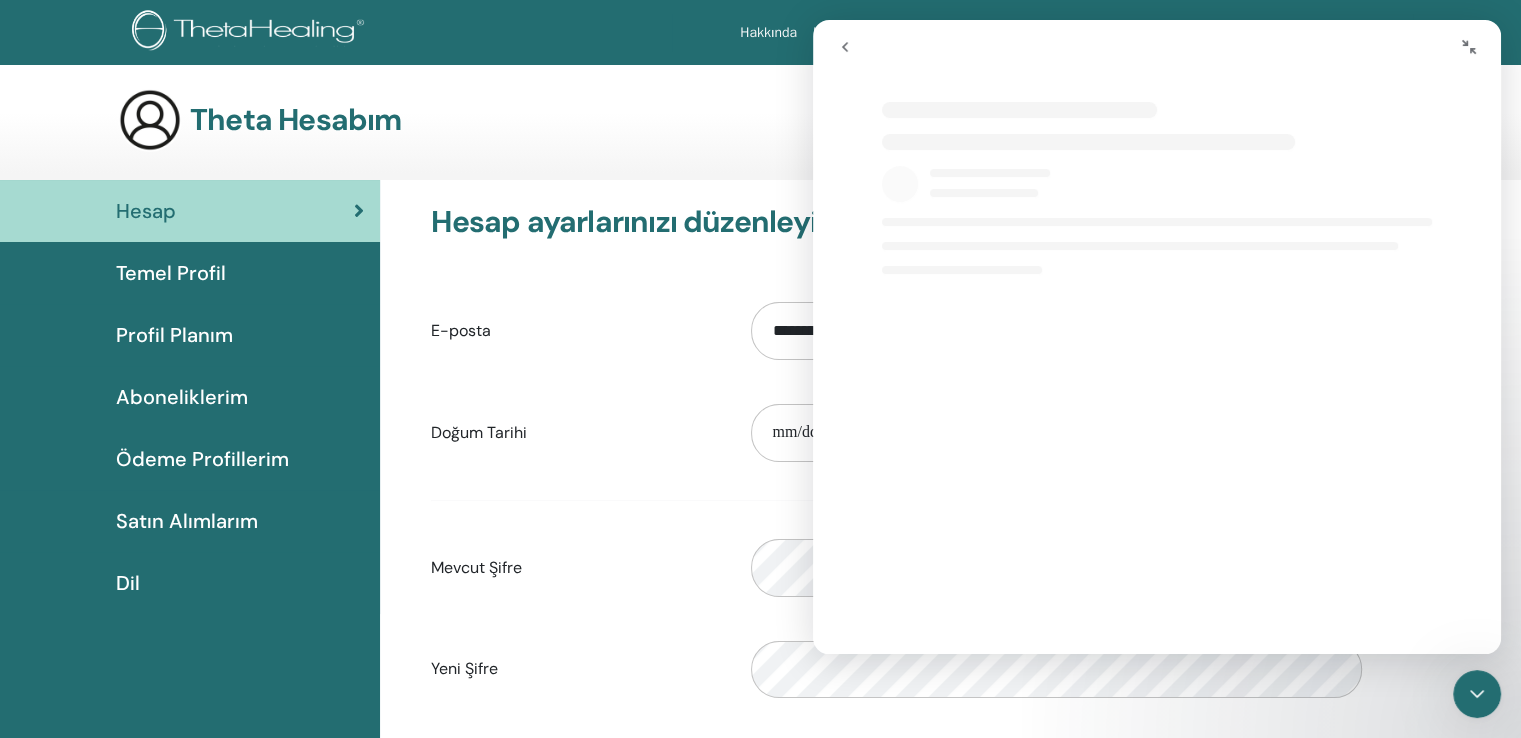 select on "**" 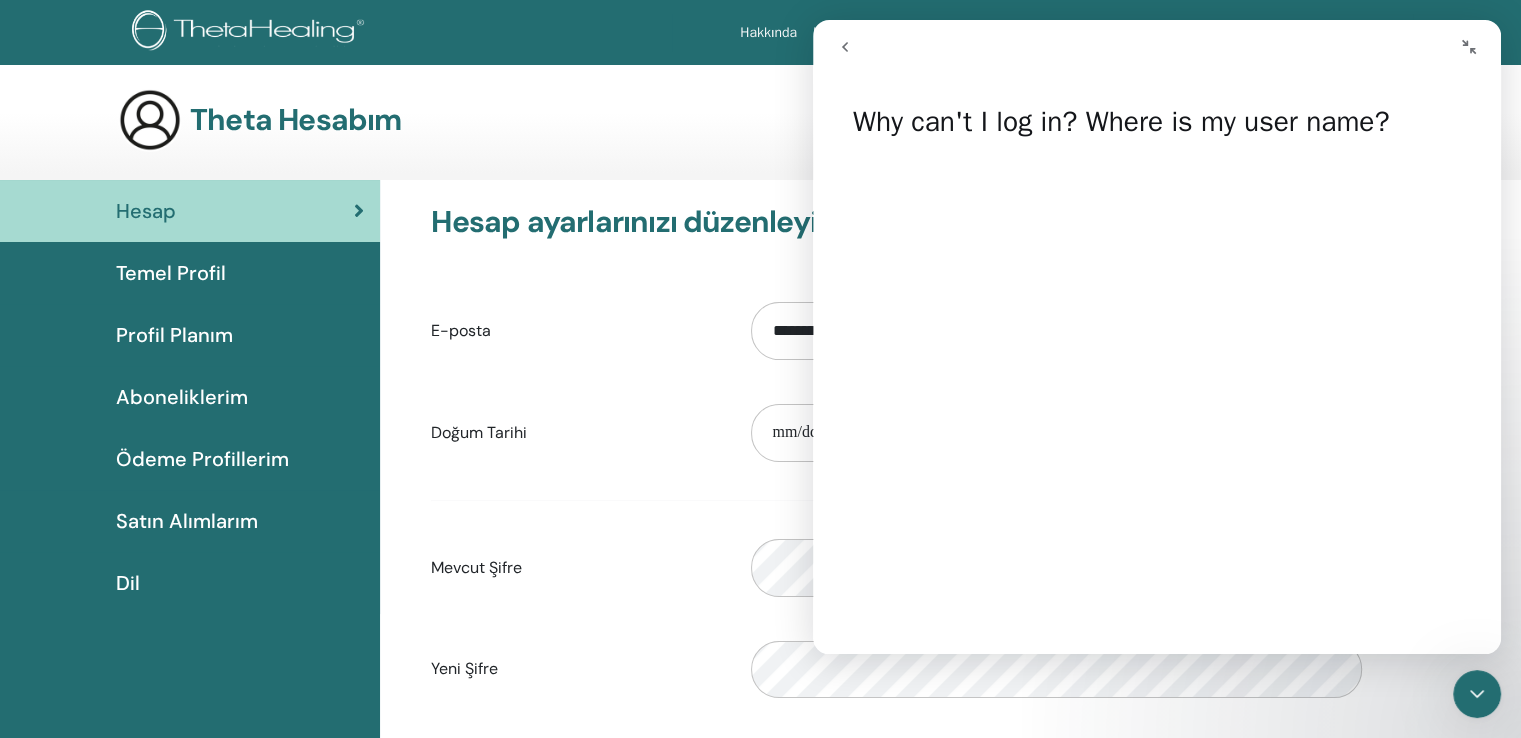 click 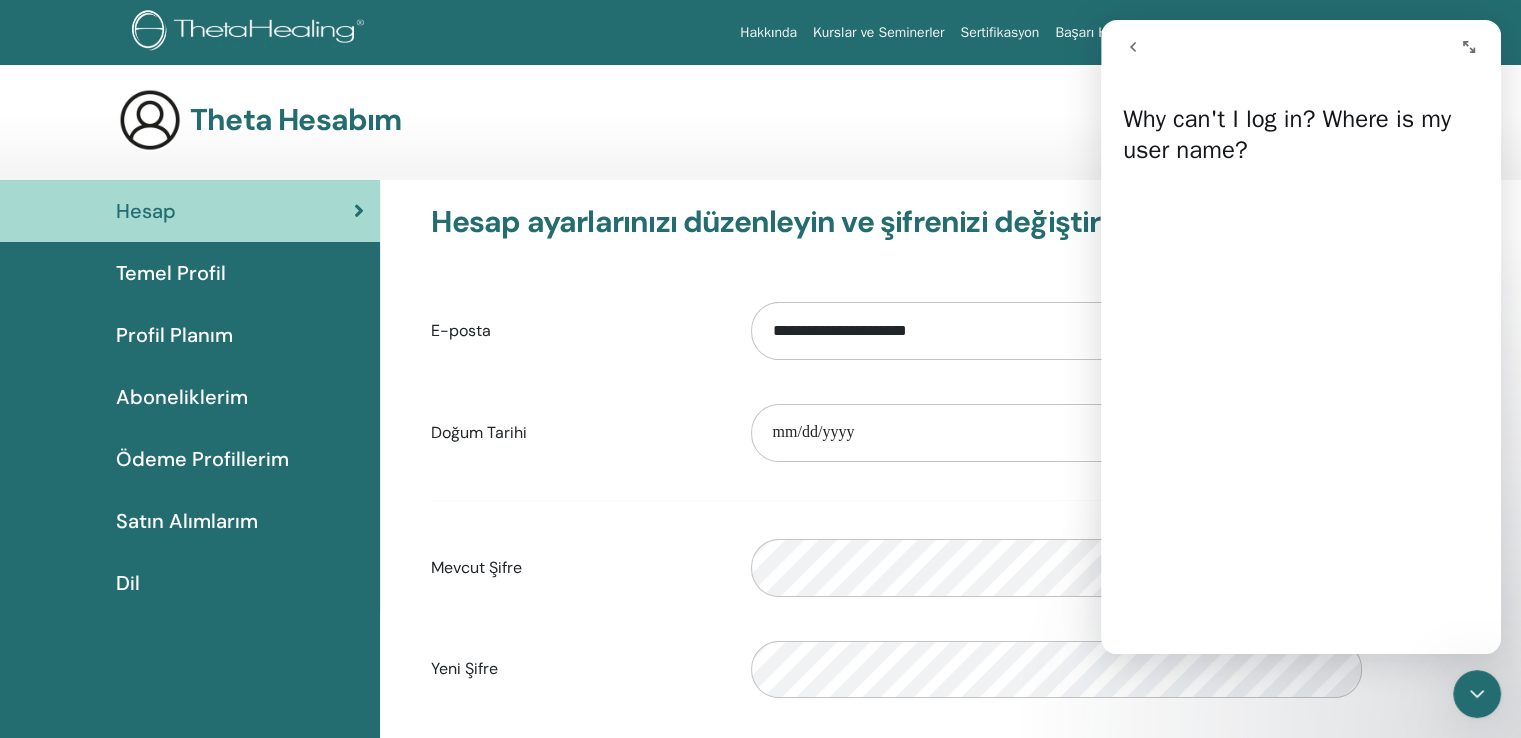 click 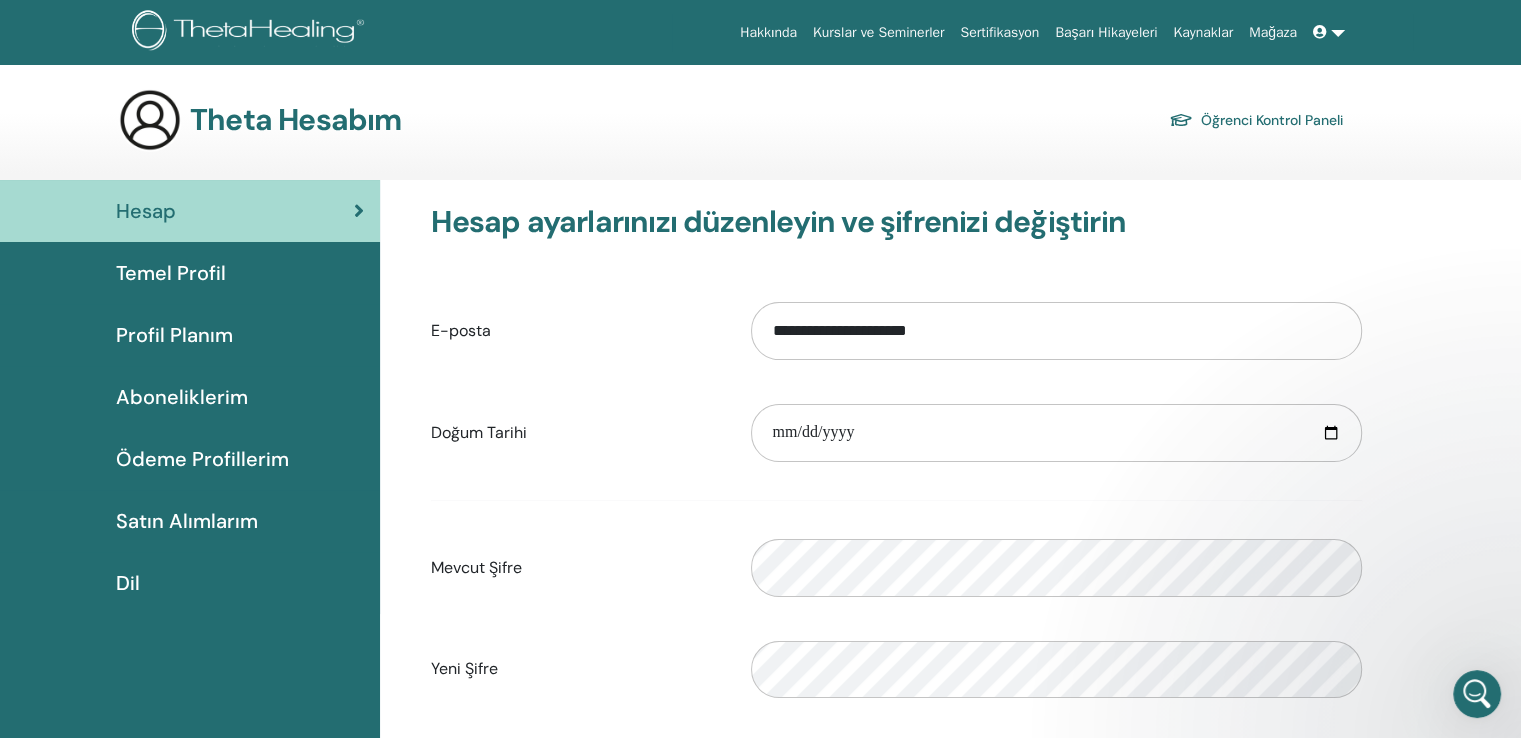 scroll, scrollTop: 0, scrollLeft: 0, axis: both 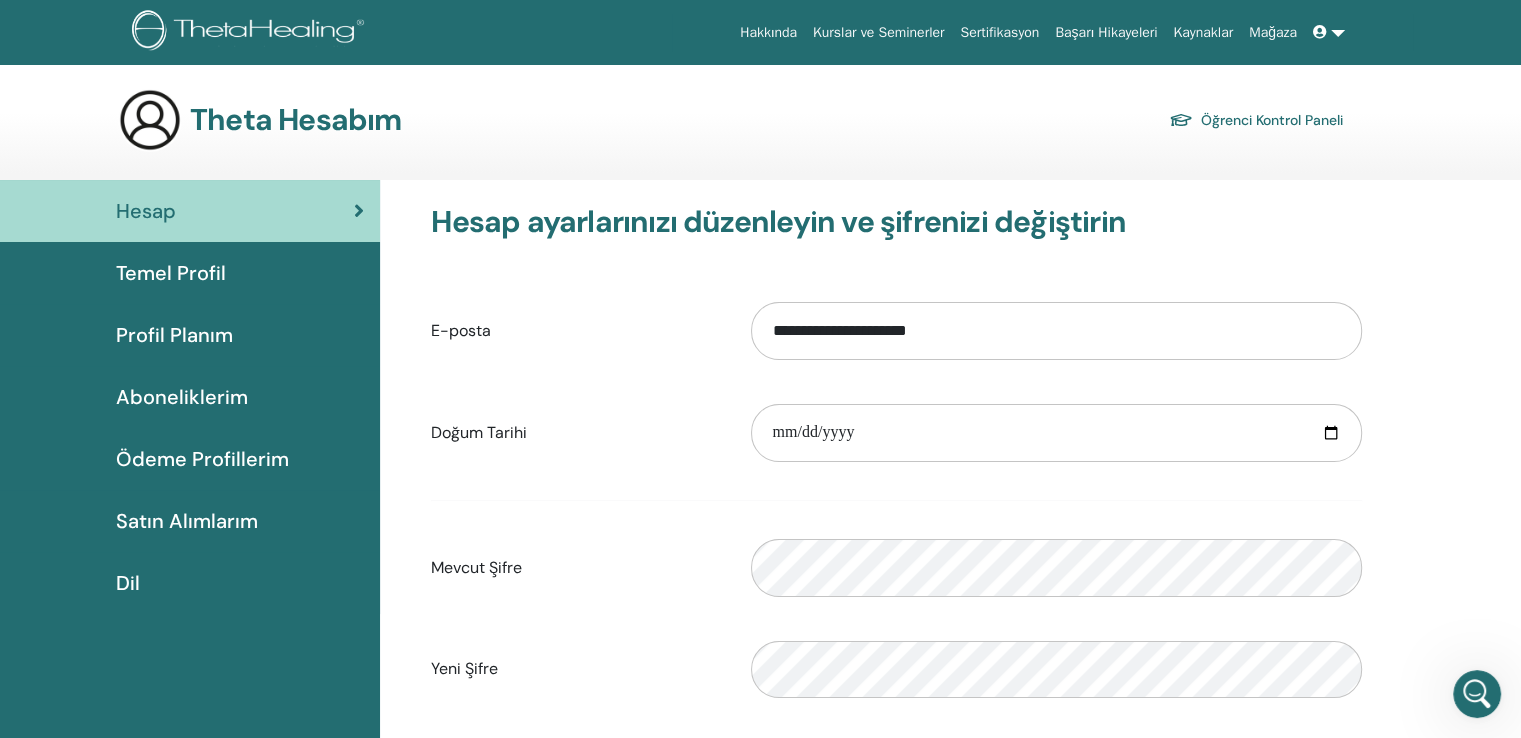 select on "**" 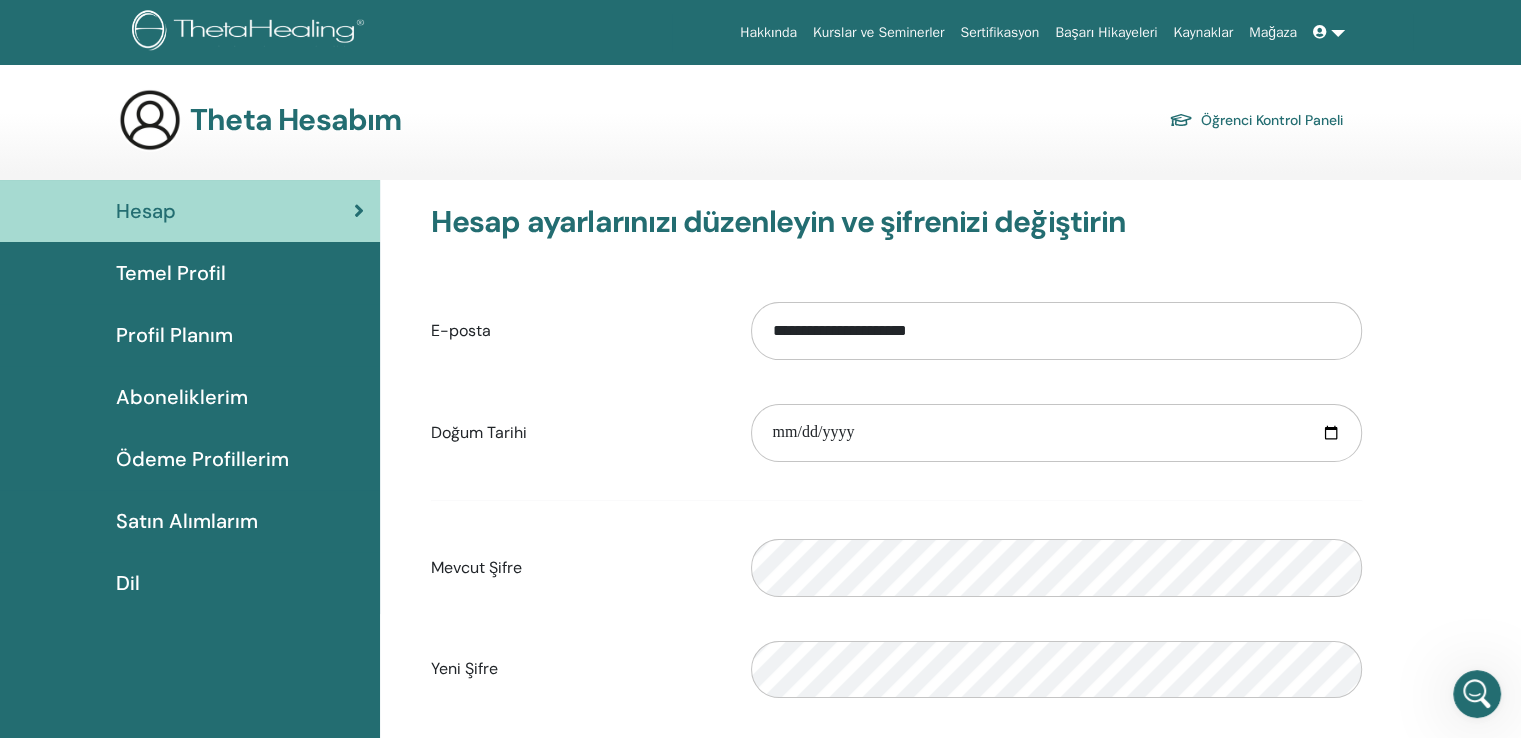 click on "Öğrenci Kontrol Paneli" at bounding box center (1272, 119) 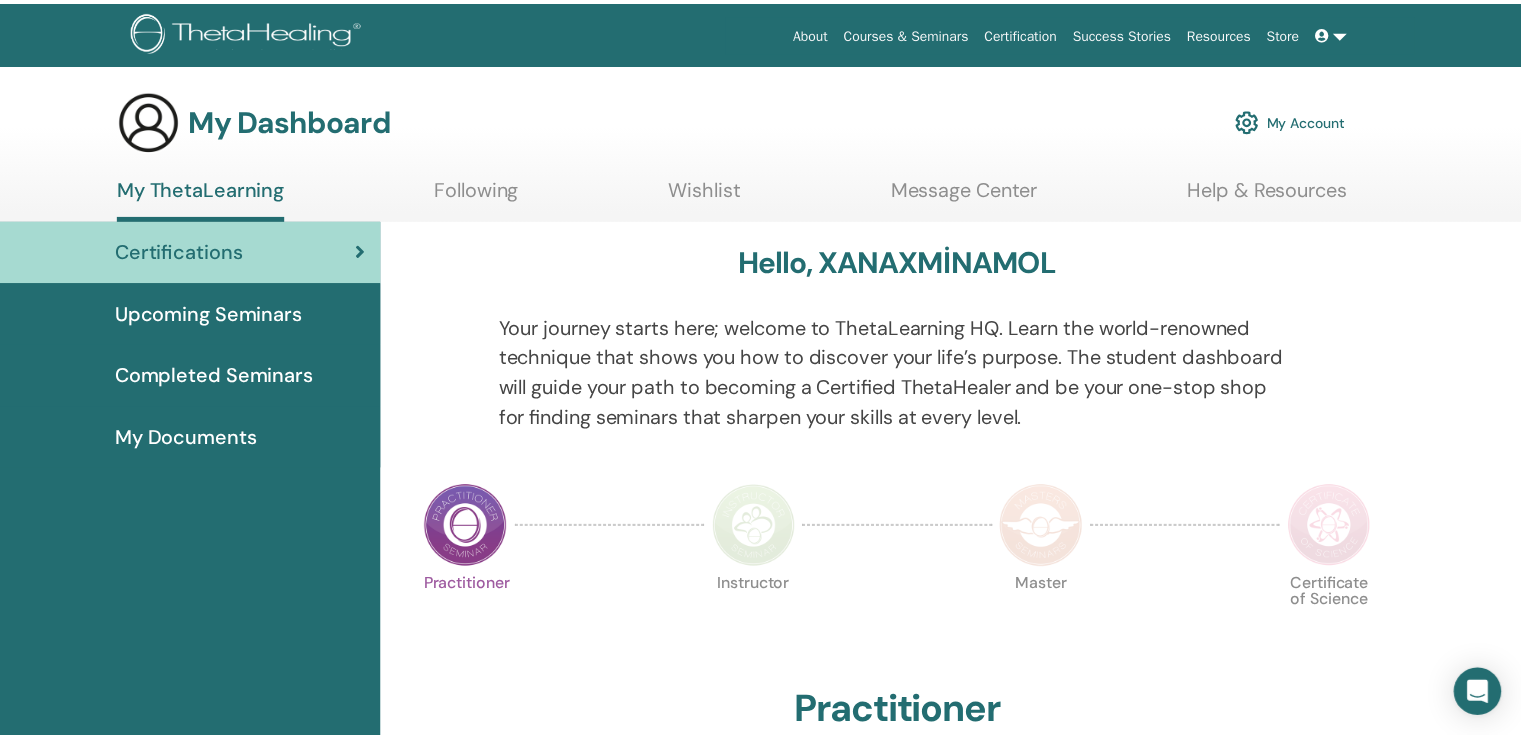 scroll, scrollTop: 0, scrollLeft: 0, axis: both 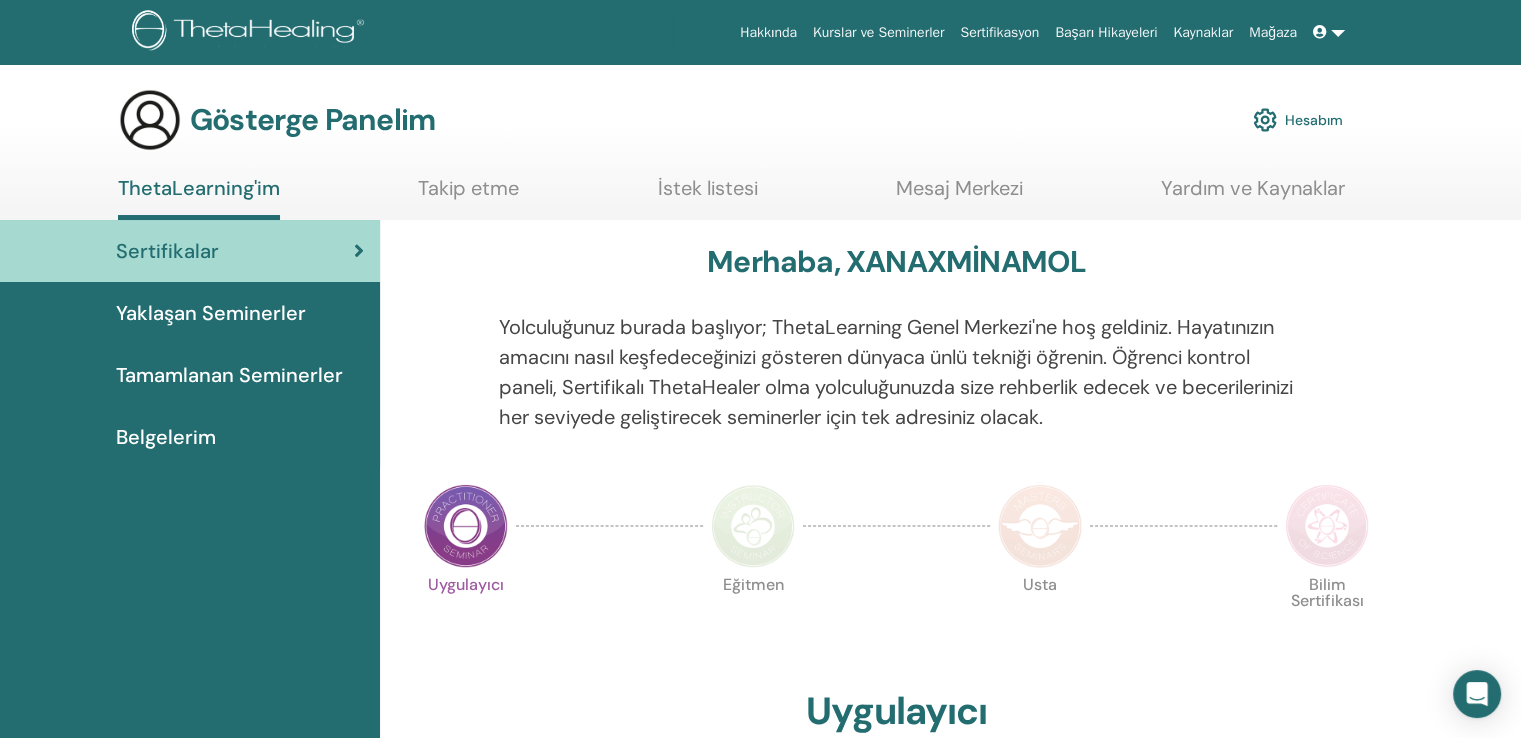 click at bounding box center (1329, 32) 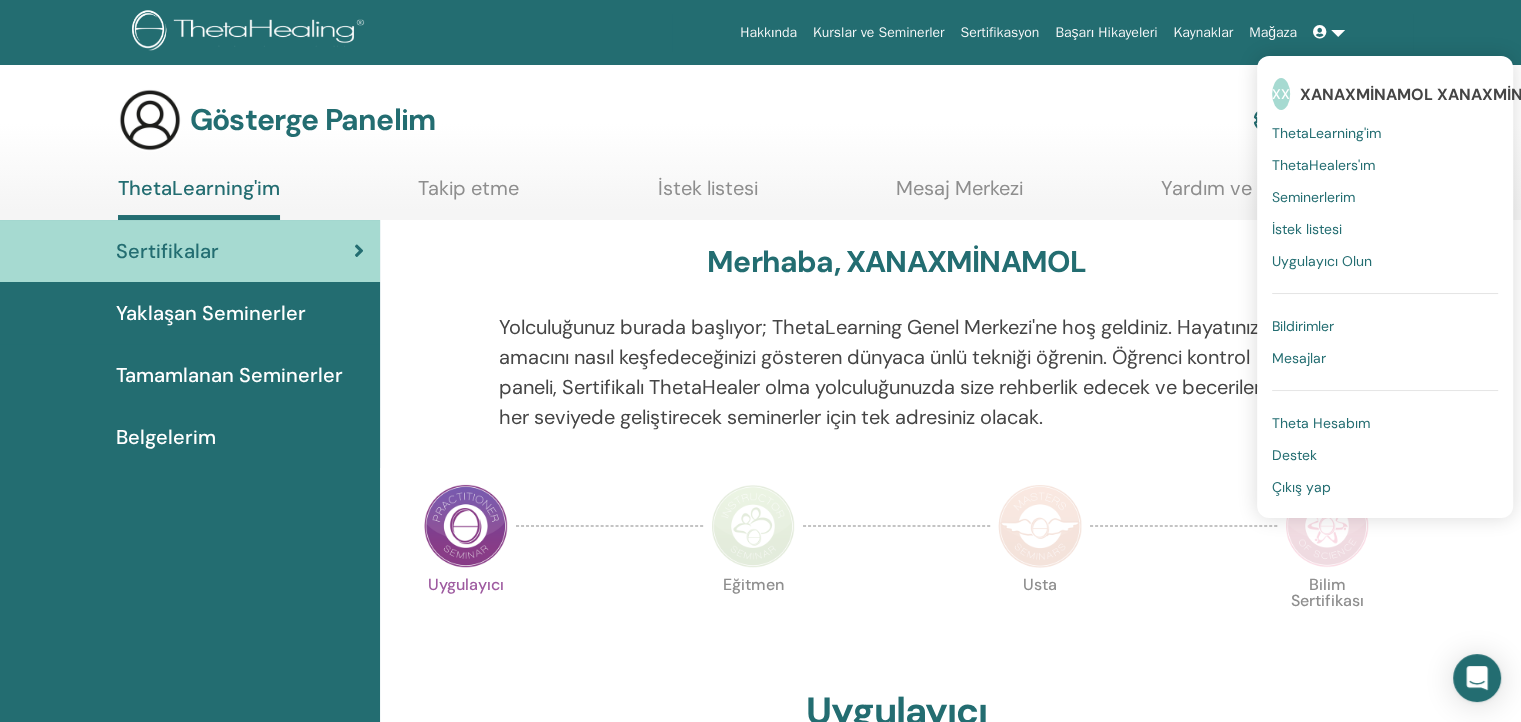 click on "XANAXMİNAMOL XANAXMİNAMOL" at bounding box center [1435, 94] 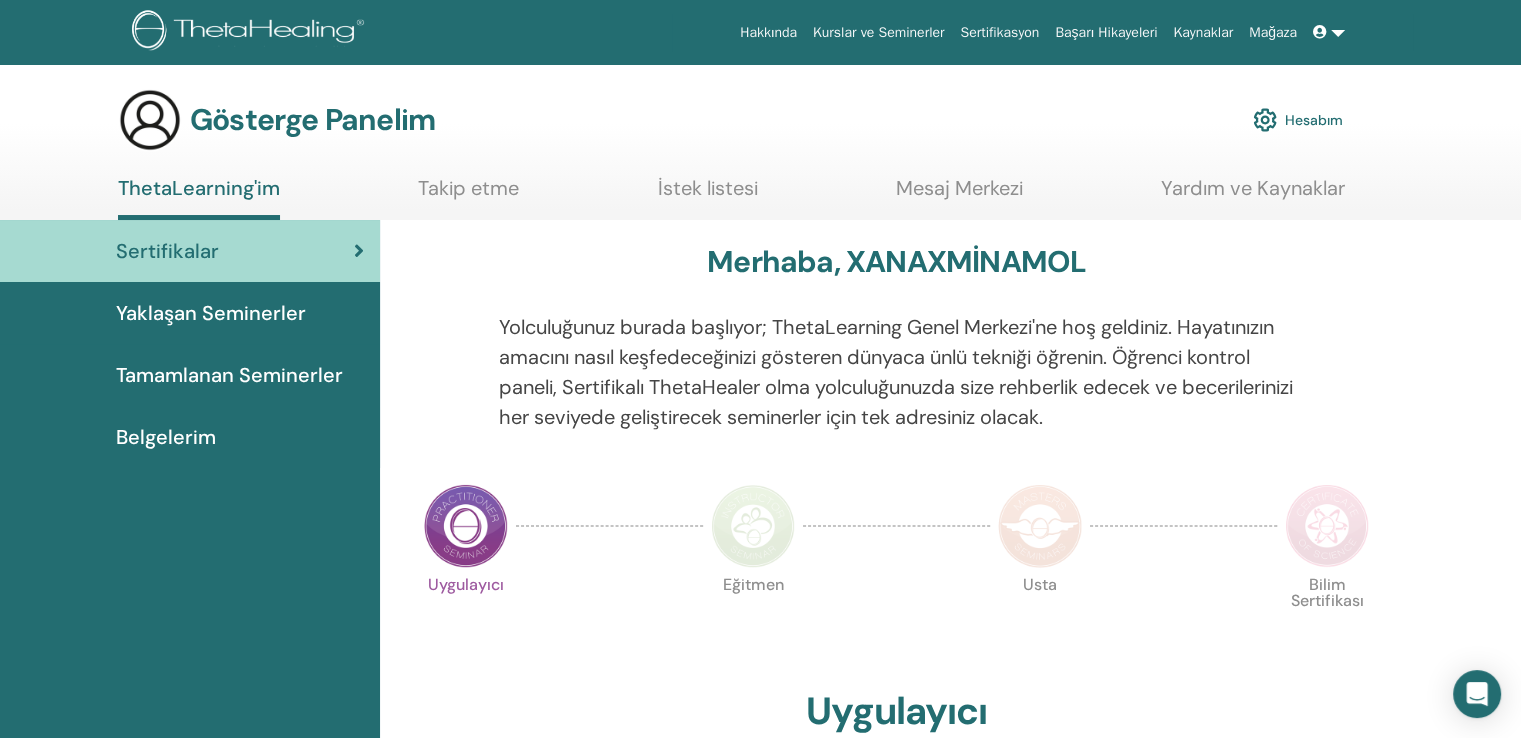 click at bounding box center (1329, 32) 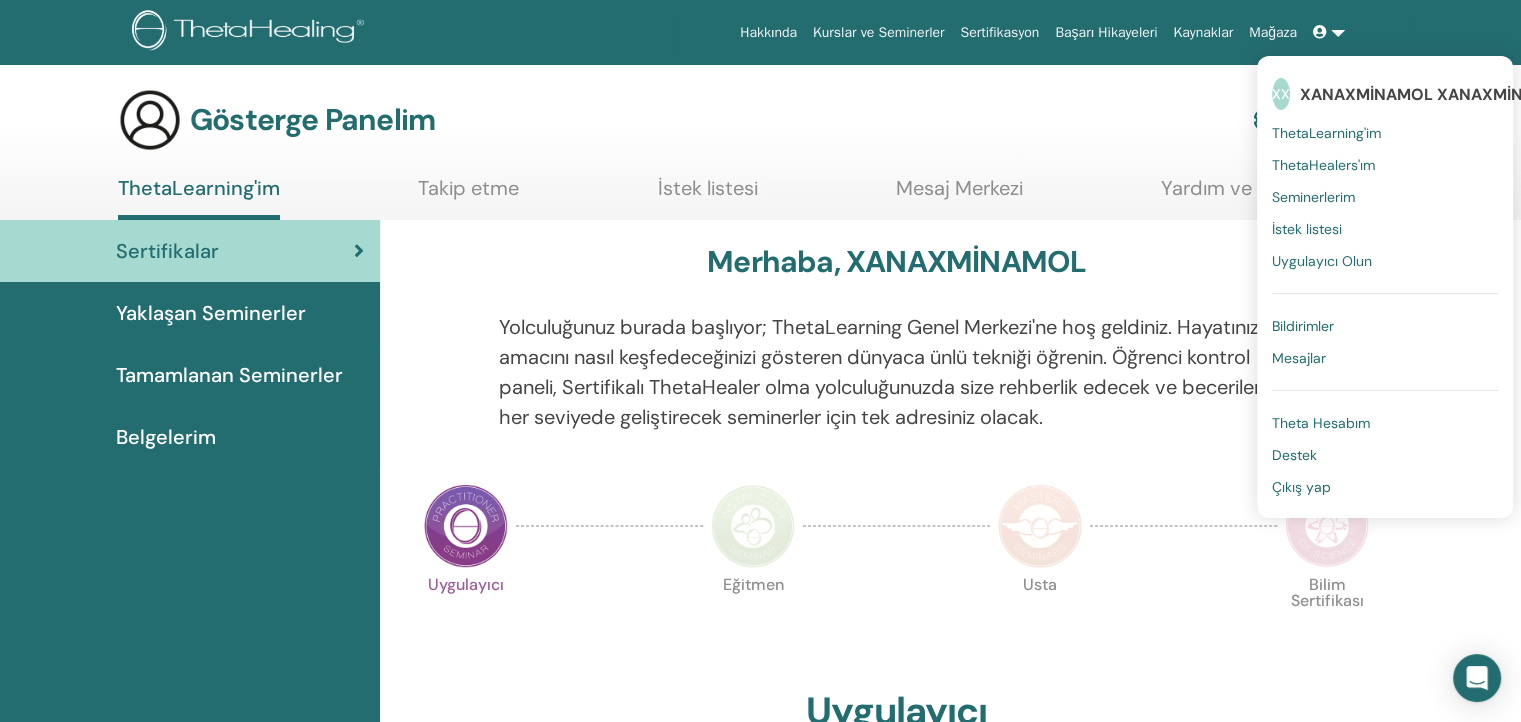 click on "Theta Hesabım" at bounding box center (1321, 423) 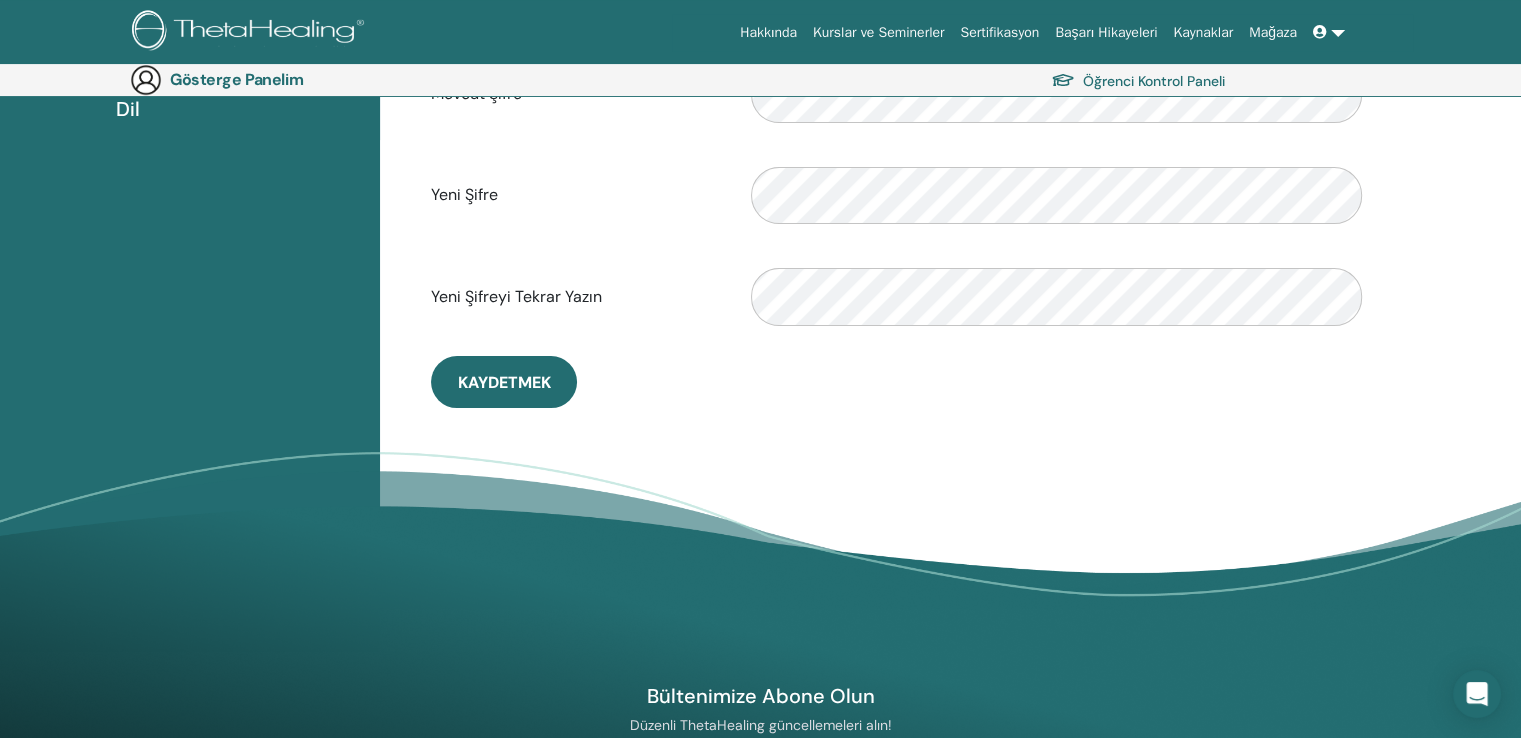 scroll, scrollTop: 0, scrollLeft: 0, axis: both 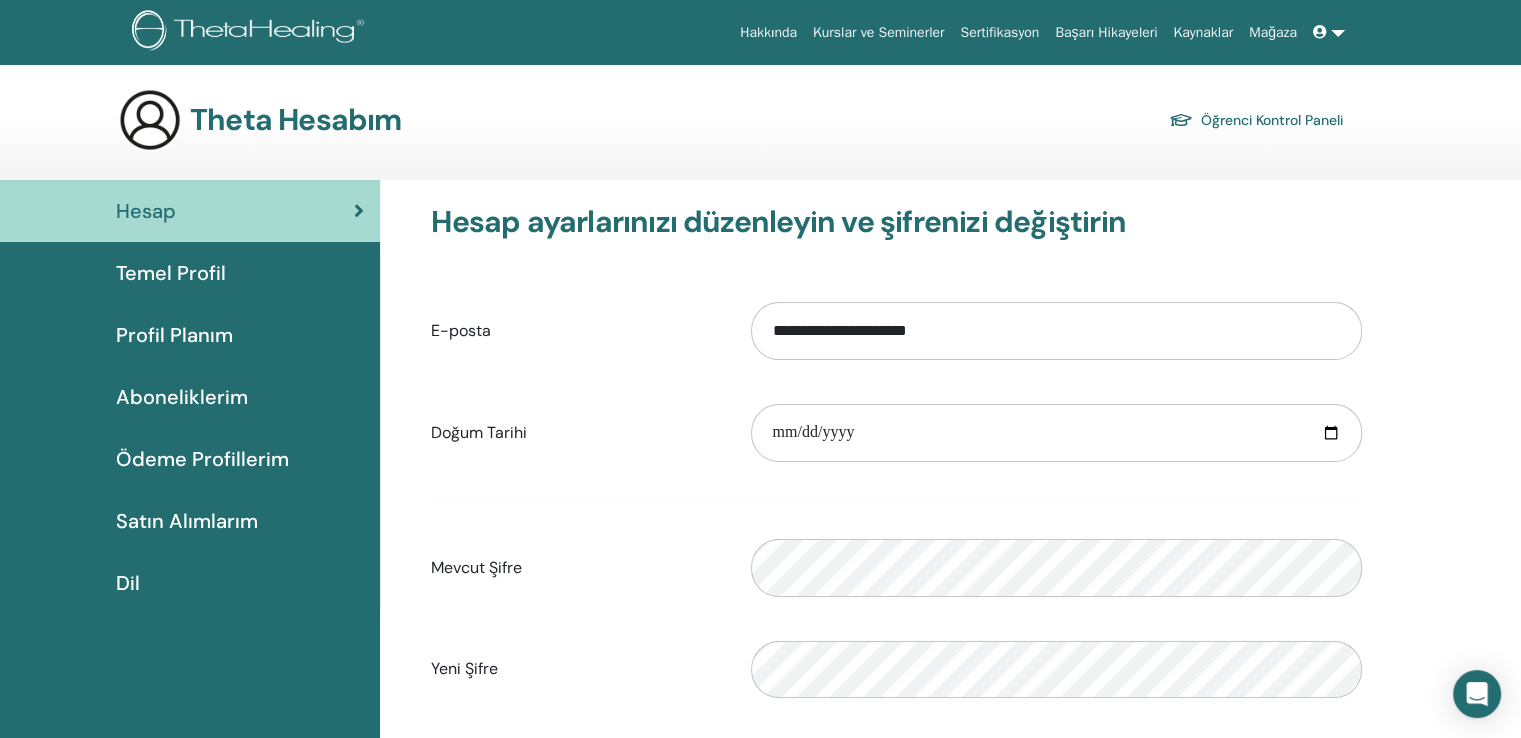 click on "Profil Planım" at bounding box center [190, 335] 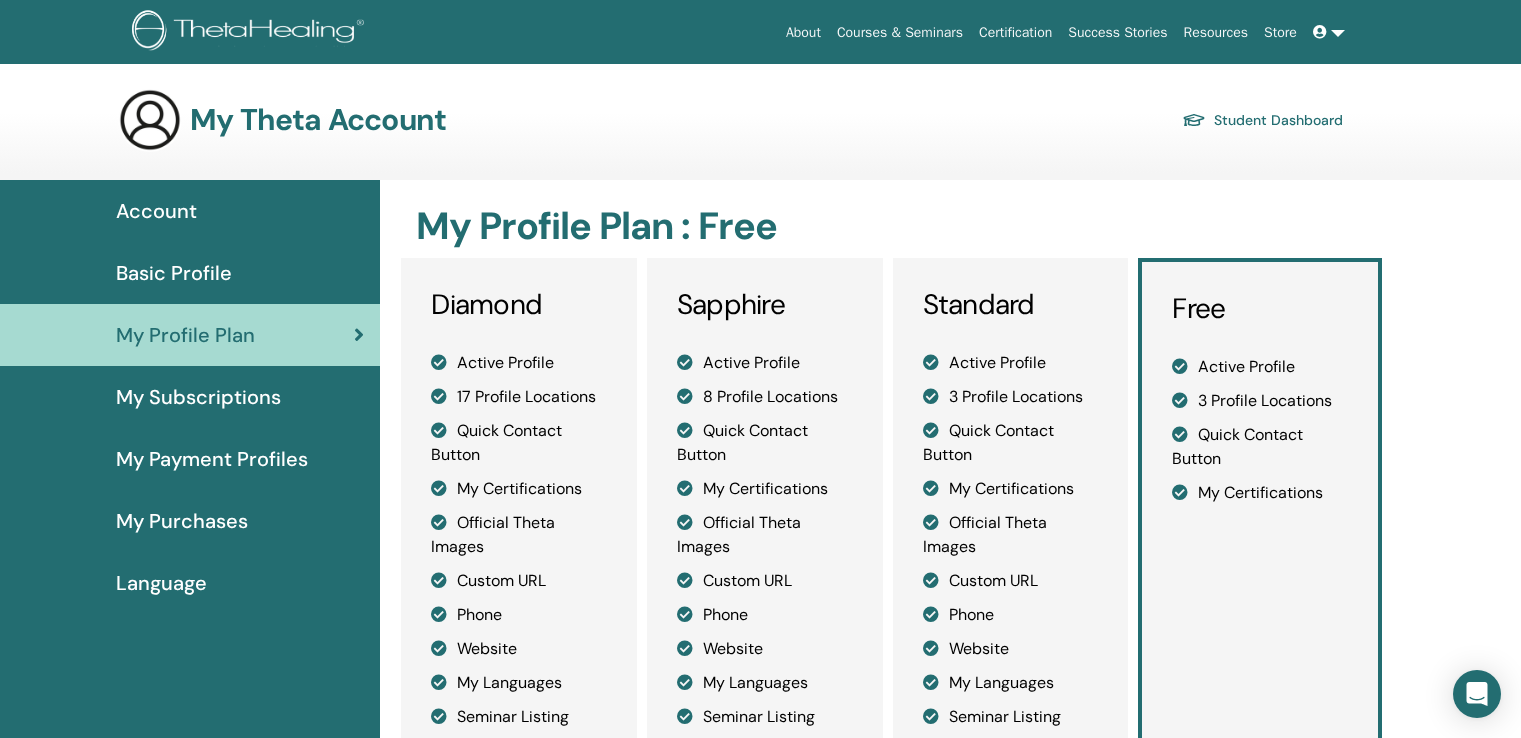 scroll, scrollTop: 0, scrollLeft: 0, axis: both 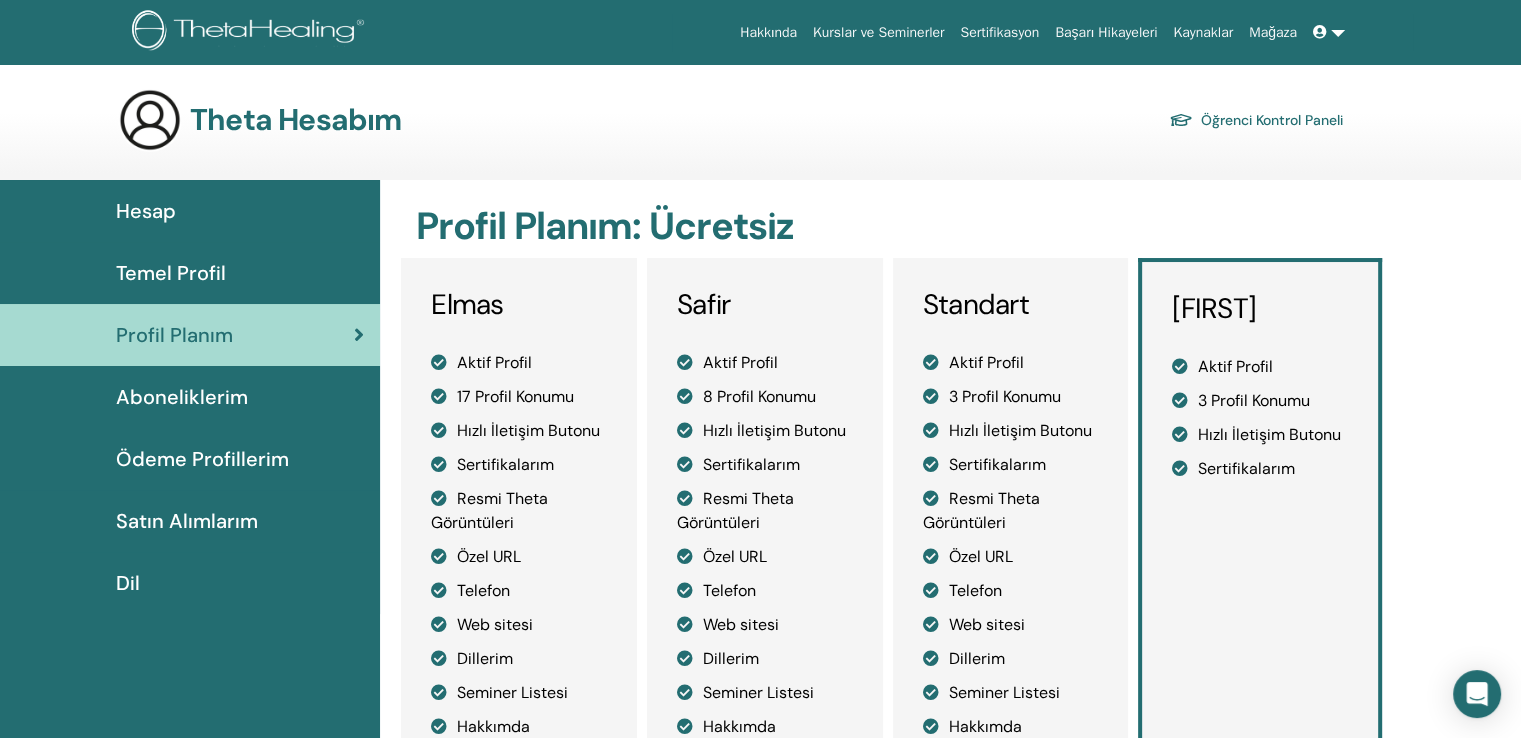 click on "Temel Profil" at bounding box center (190, 273) 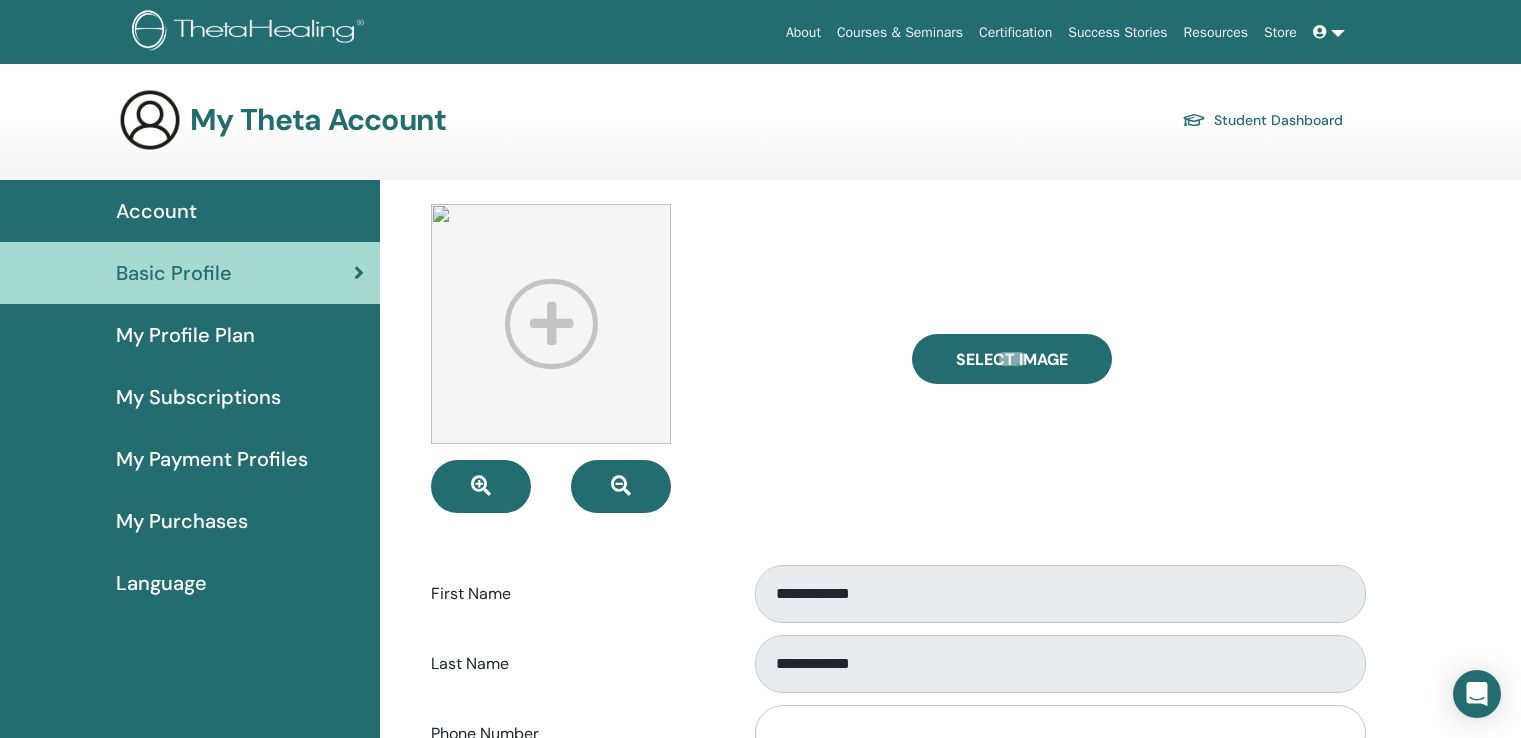 scroll, scrollTop: 0, scrollLeft: 0, axis: both 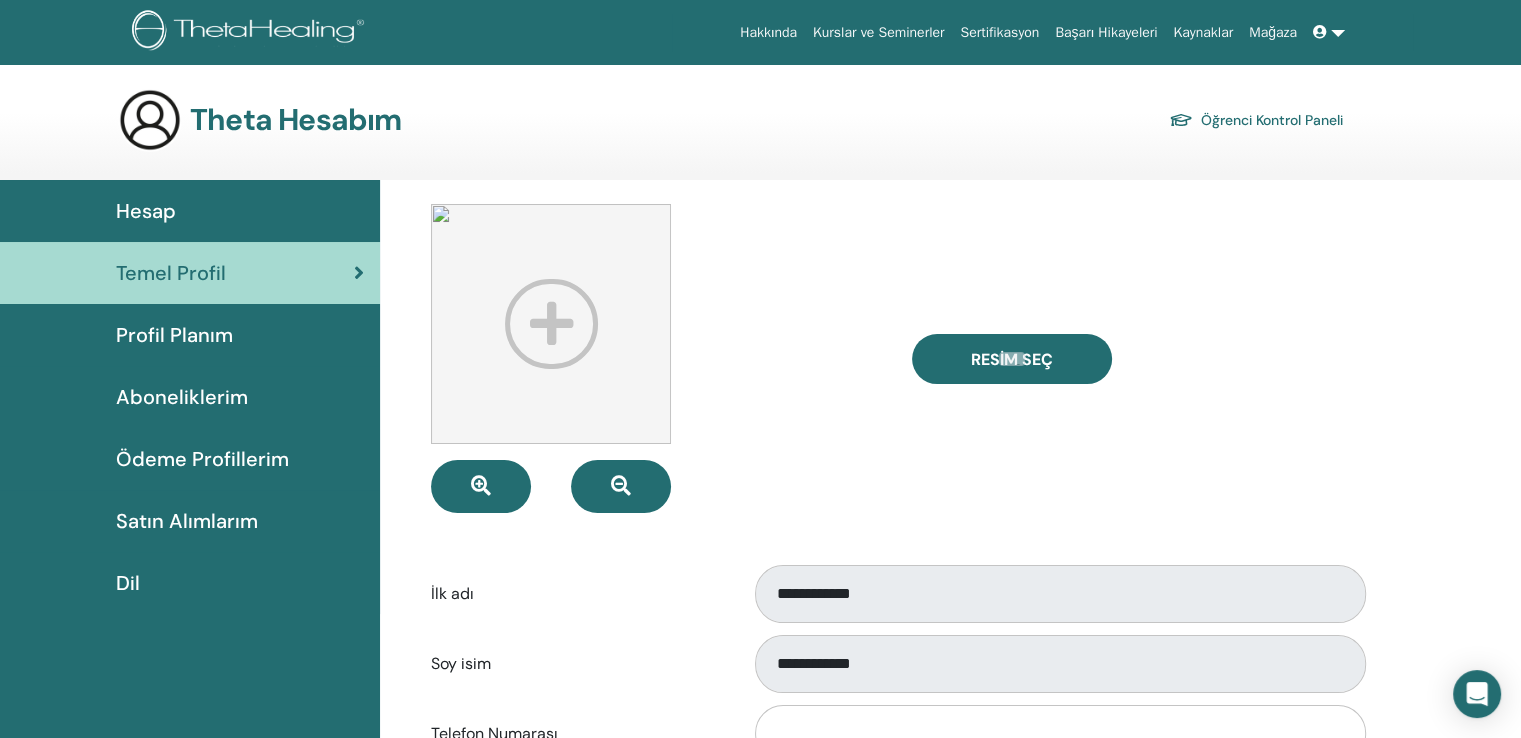 click on "Profil Planım" at bounding box center [190, 335] 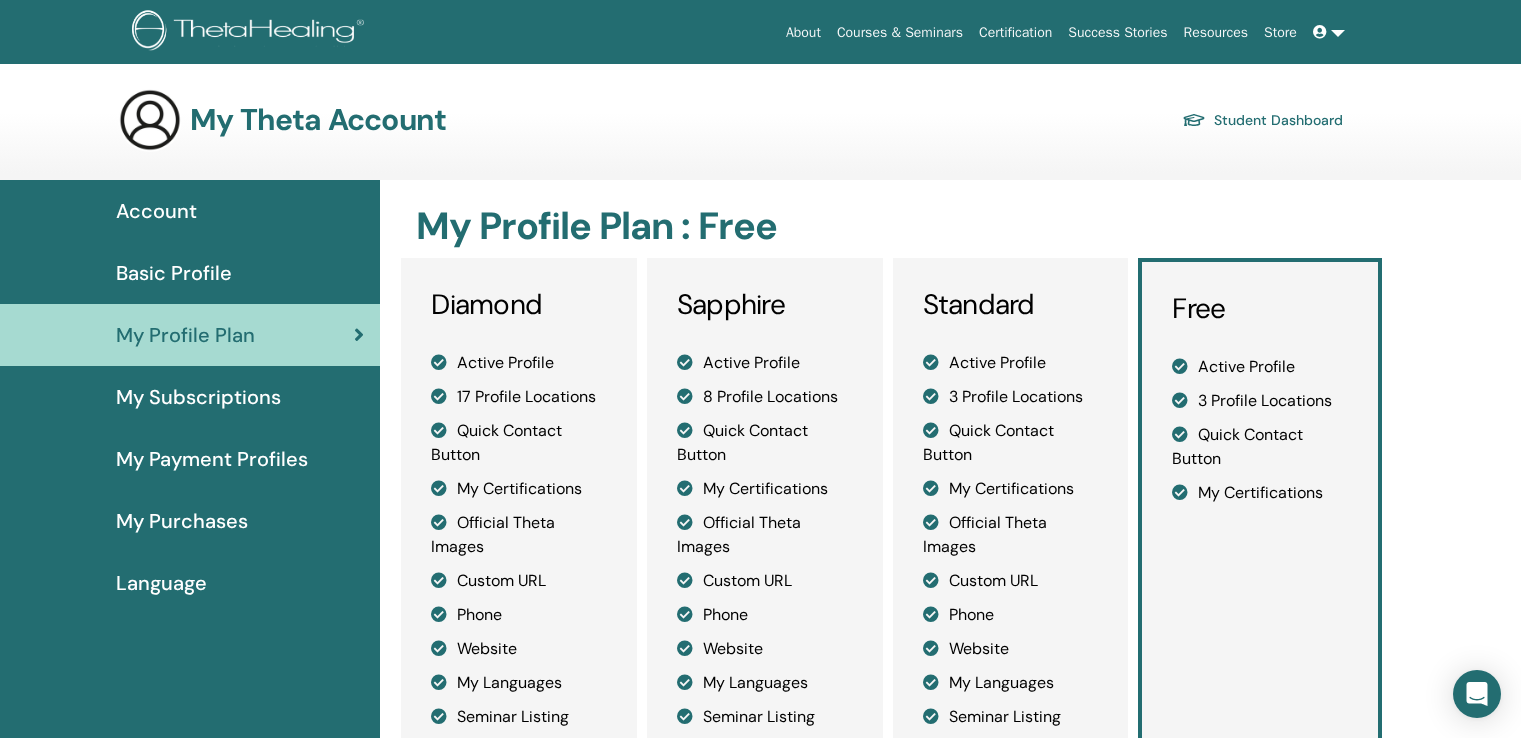 scroll, scrollTop: 0, scrollLeft: 0, axis: both 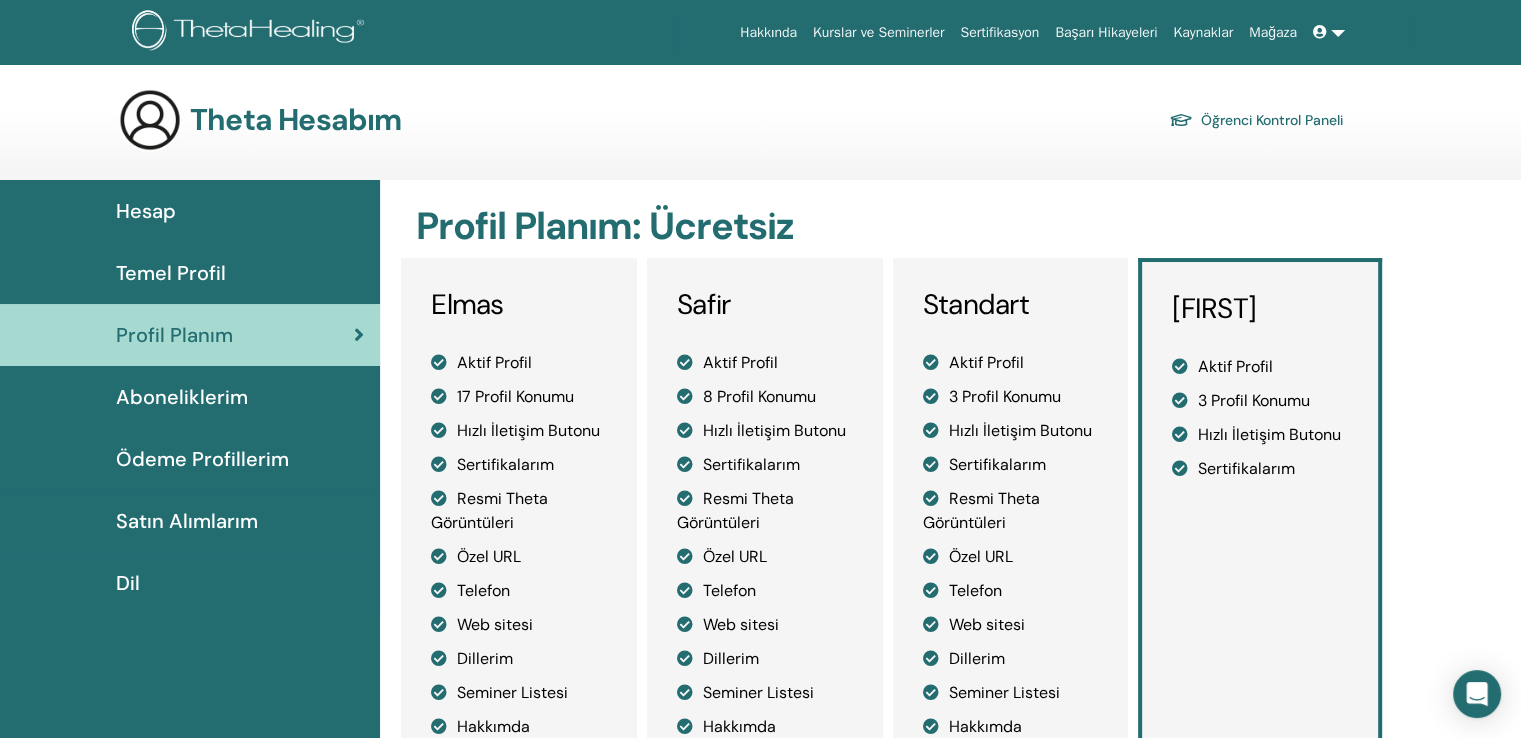 click on "Aboneliklerim" at bounding box center (190, 397) 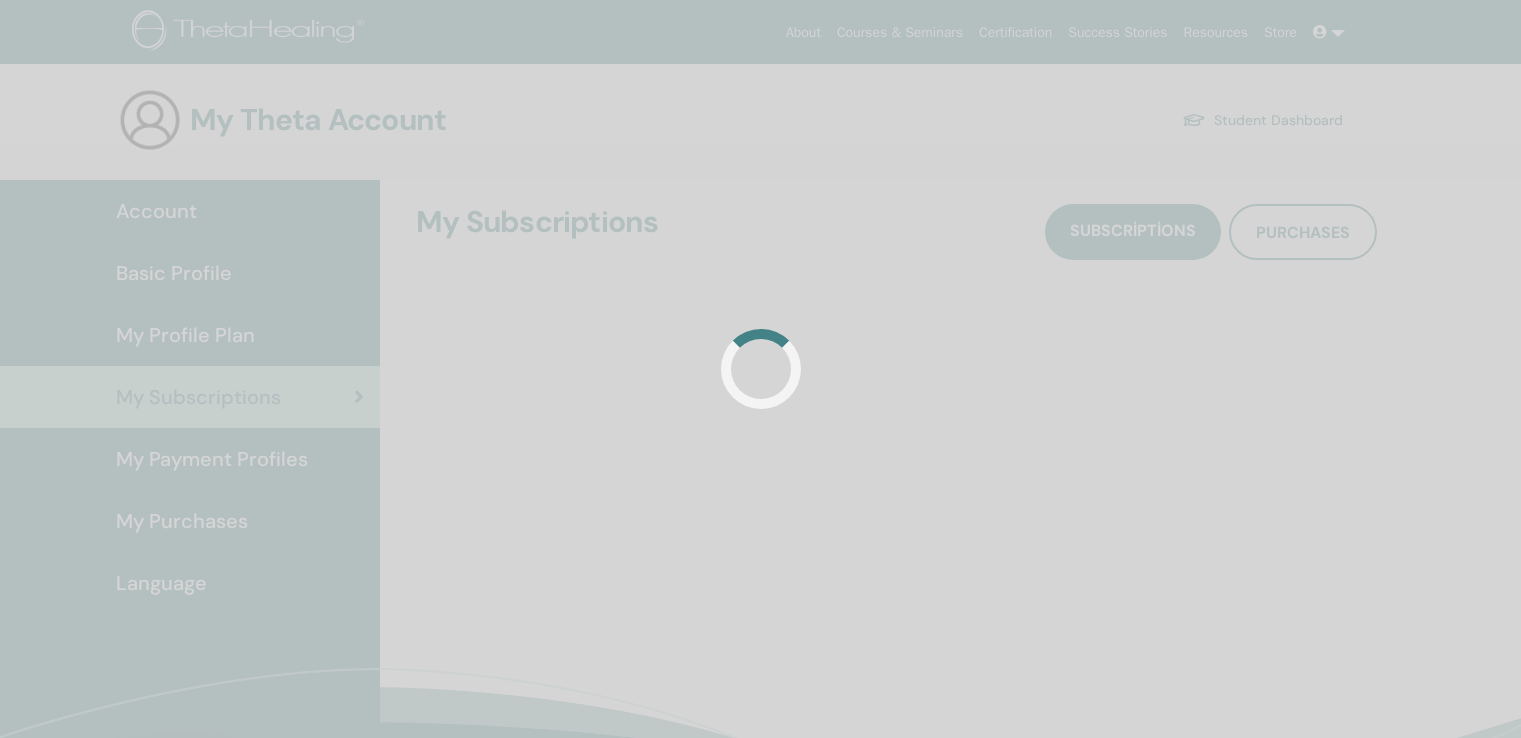 scroll, scrollTop: 0, scrollLeft: 0, axis: both 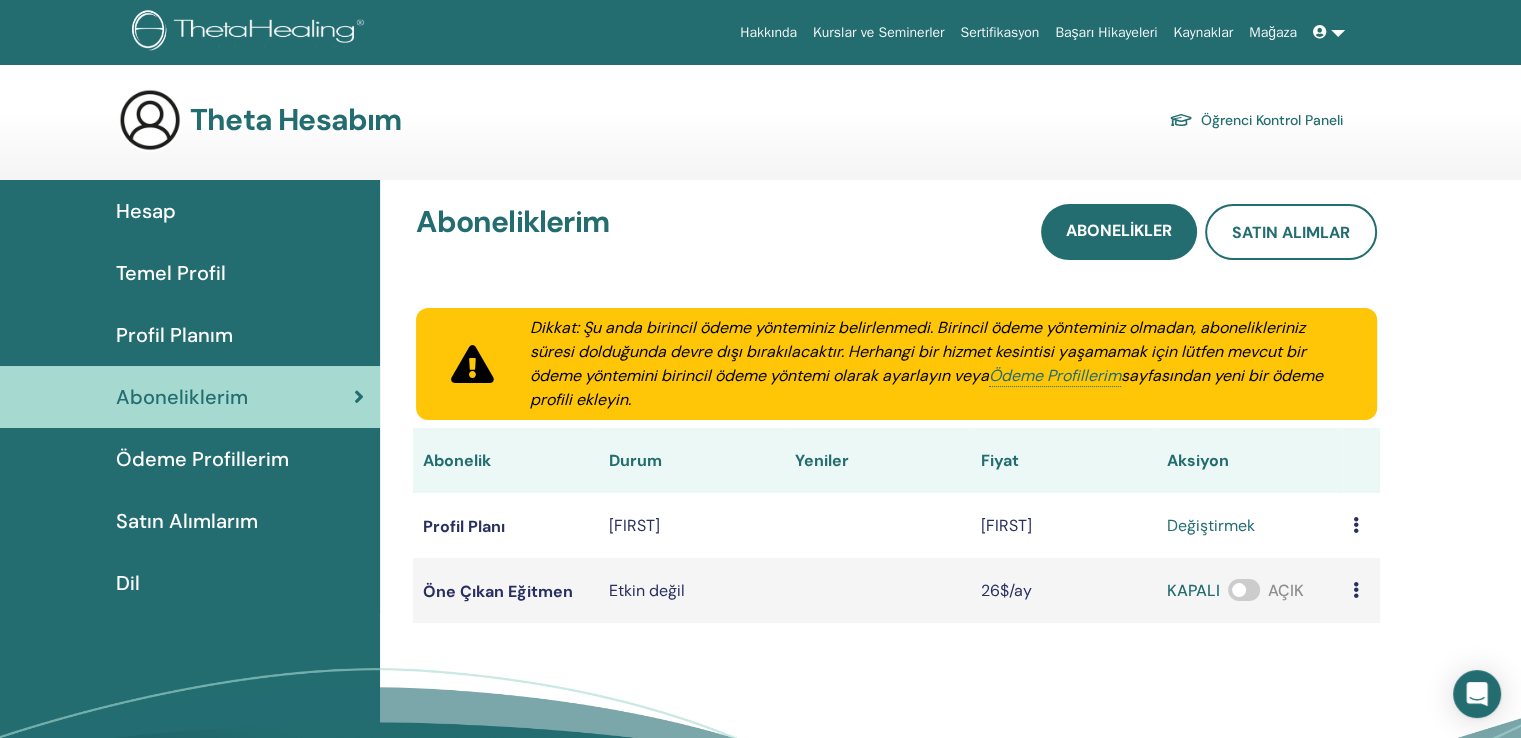 click on "Ödeme Profillerim" at bounding box center (190, 459) 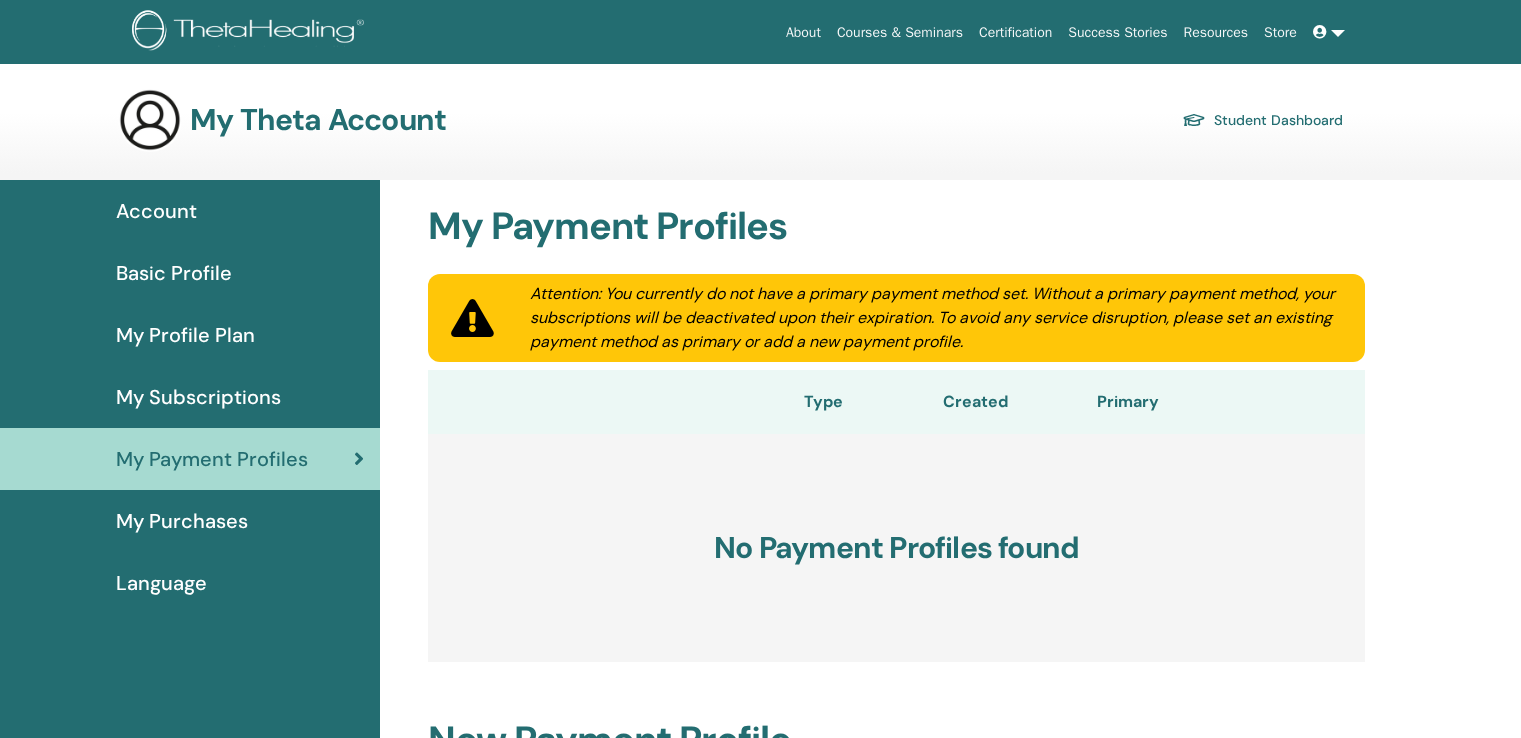 scroll, scrollTop: 0, scrollLeft: 0, axis: both 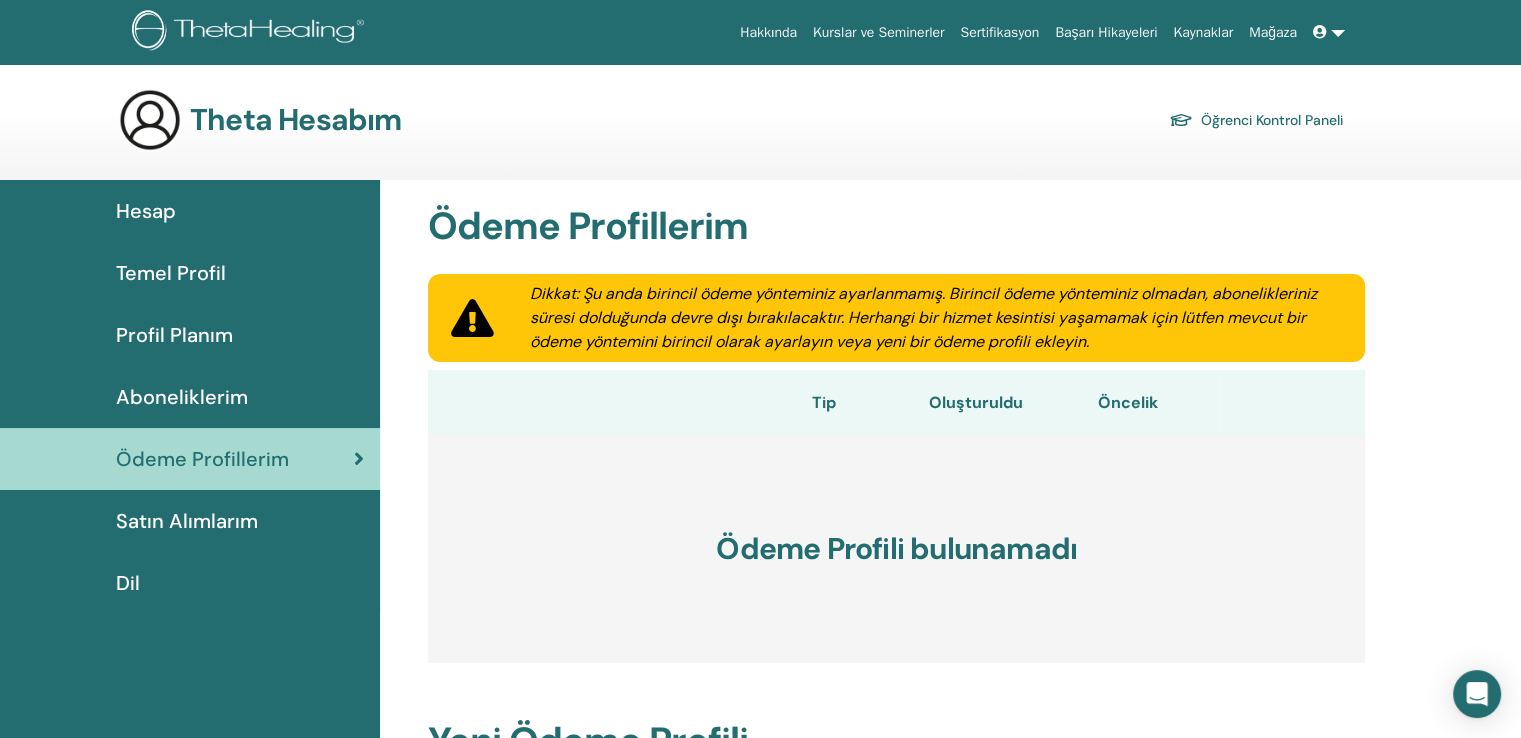click on "Aboneliklerim" at bounding box center [190, 397] 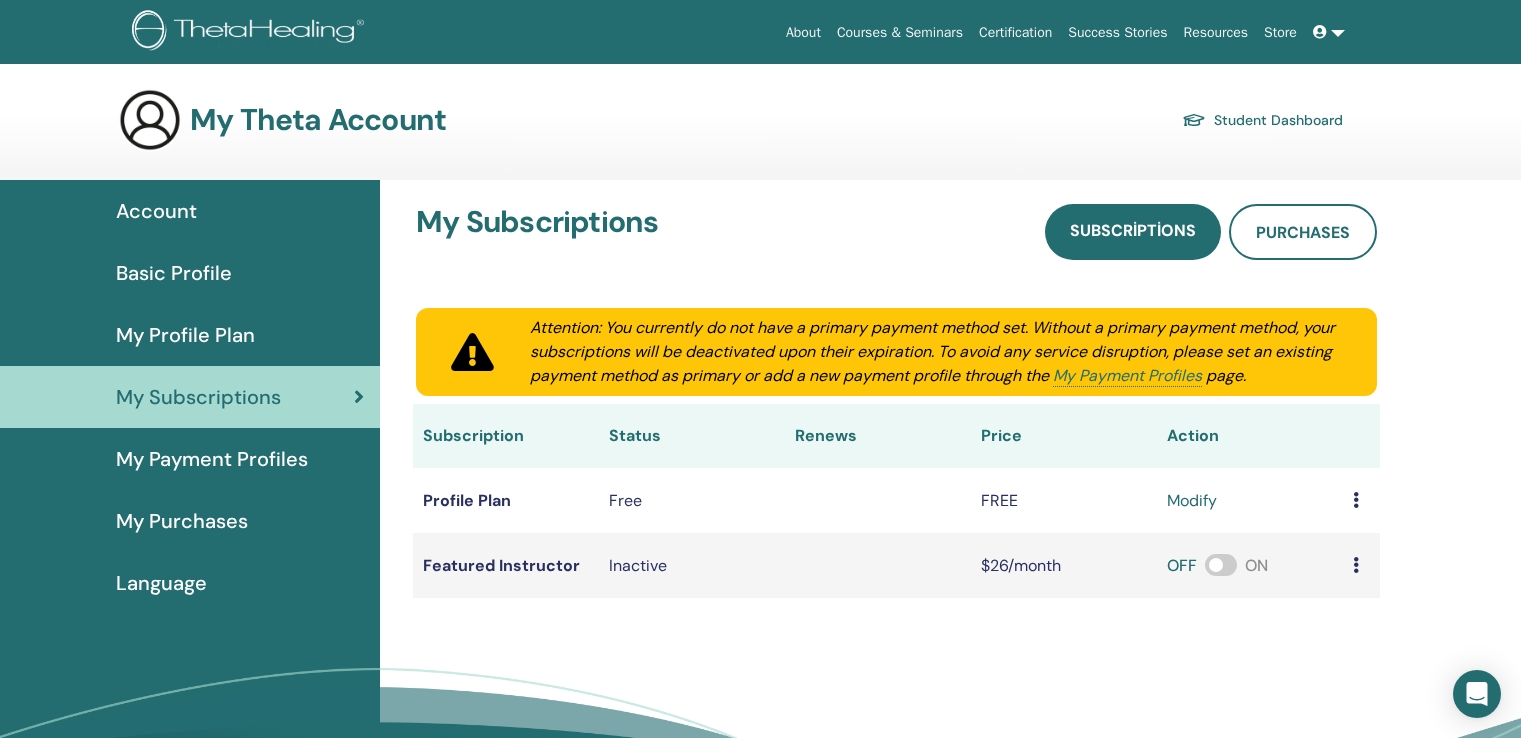 scroll, scrollTop: 0, scrollLeft: 0, axis: both 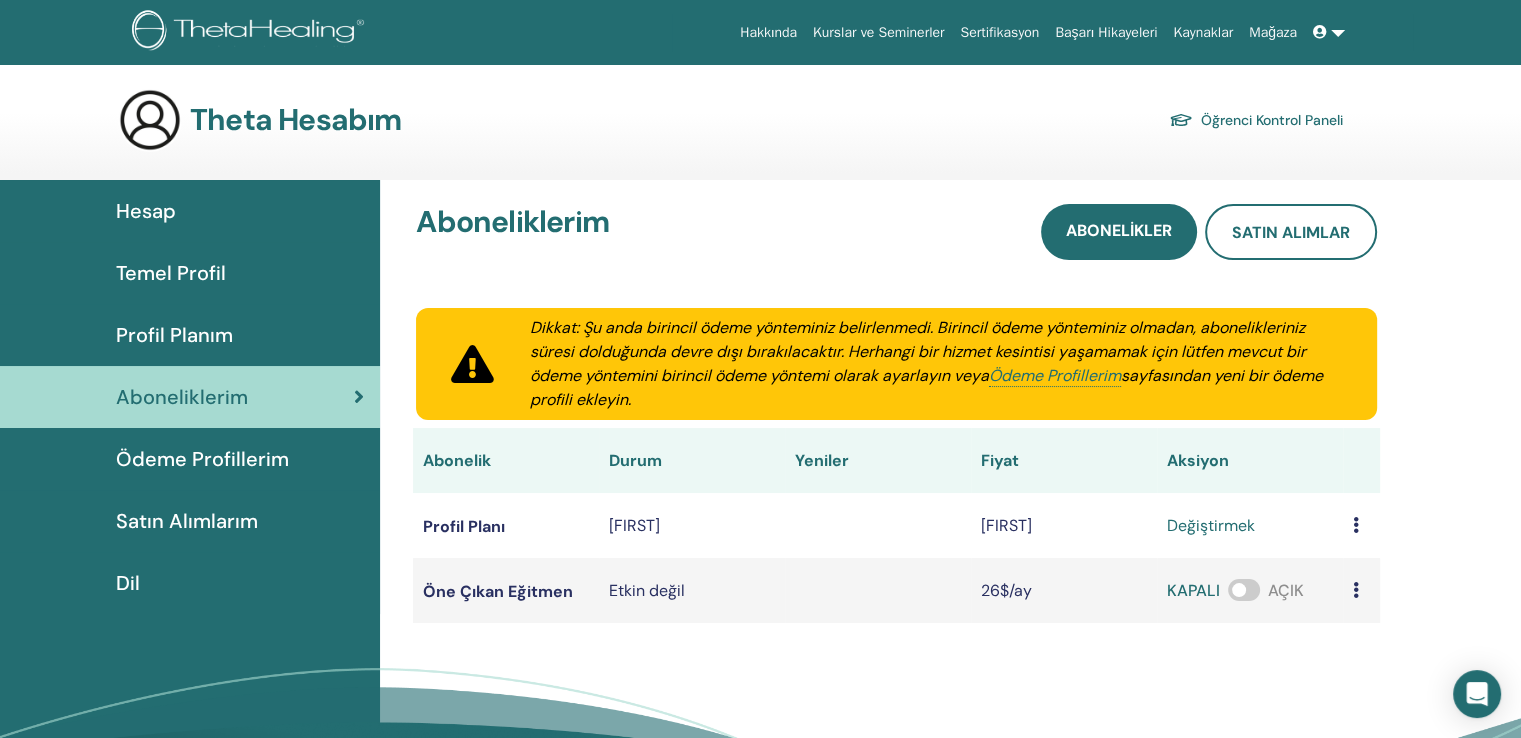 click on "Satın Alımlarım" at bounding box center [190, 521] 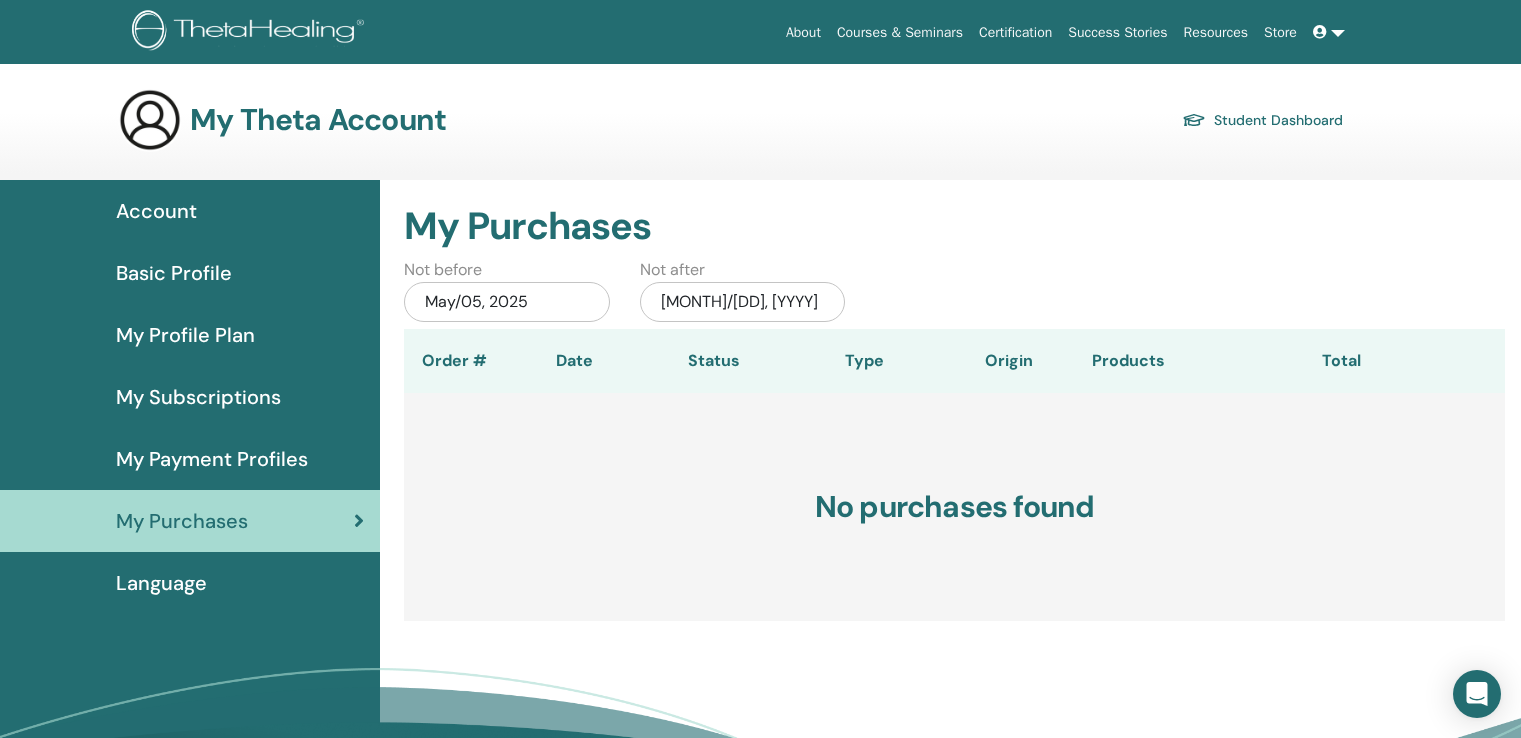 scroll, scrollTop: 0, scrollLeft: 0, axis: both 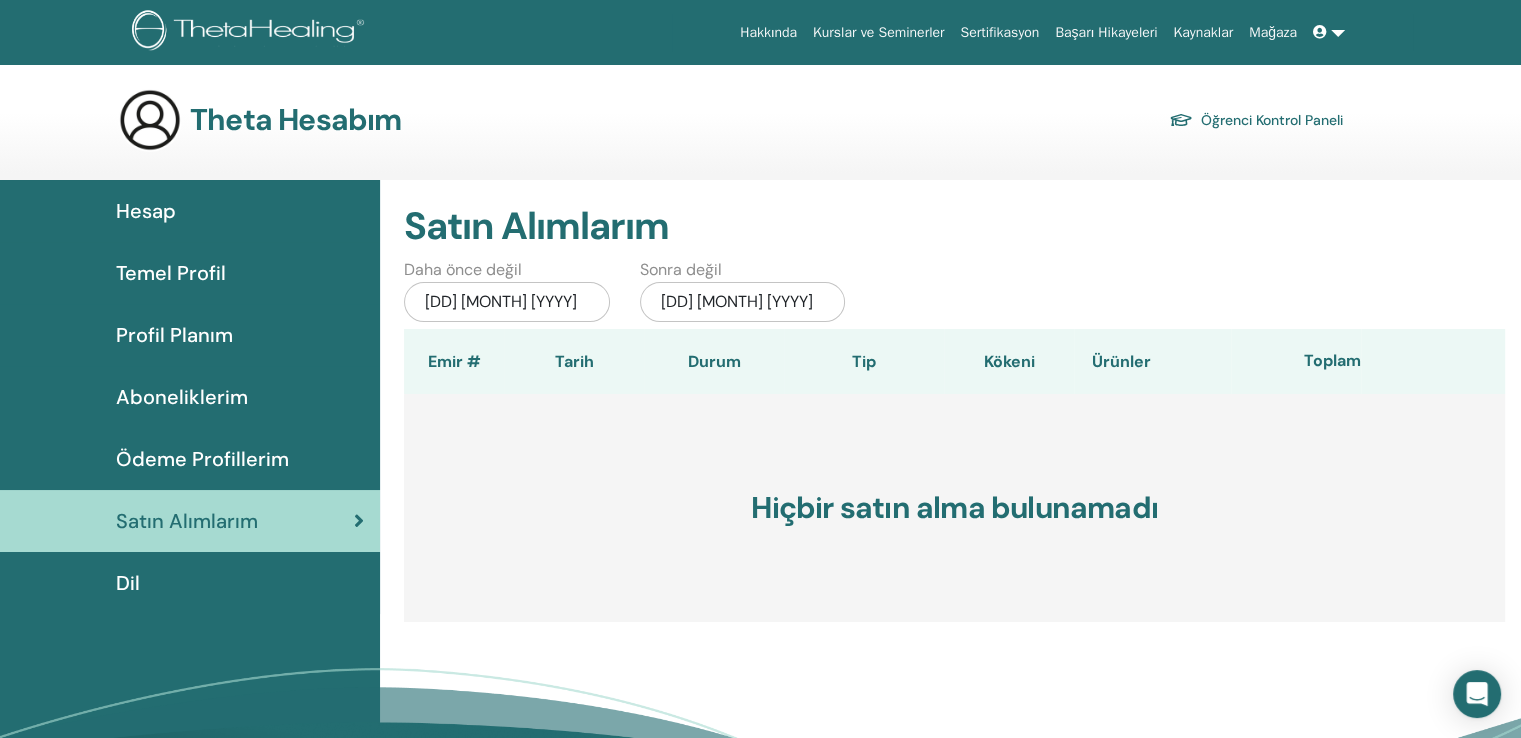 click on "Hesap" at bounding box center (190, 211) 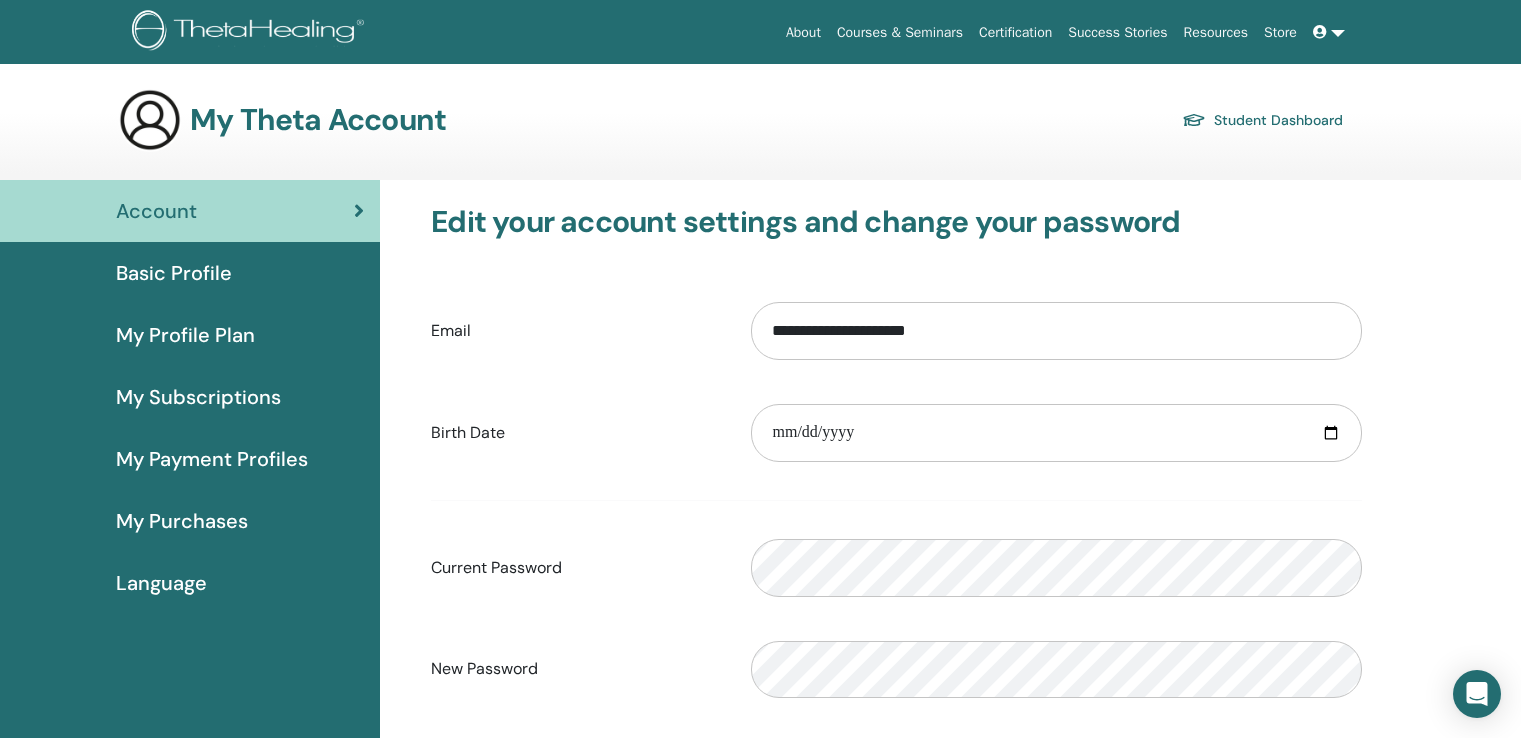 scroll, scrollTop: 0, scrollLeft: 0, axis: both 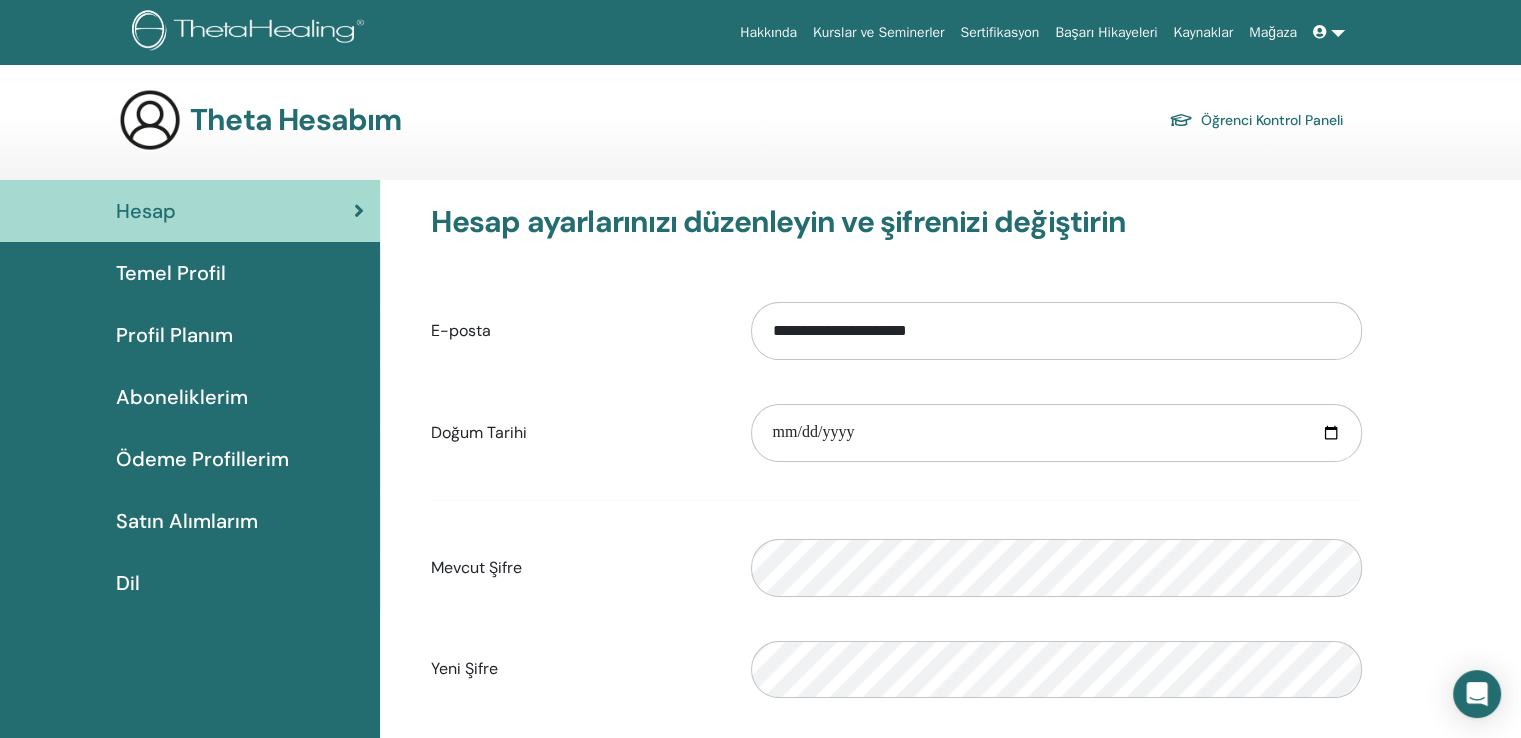 click on "Temel Profil" at bounding box center [190, 273] 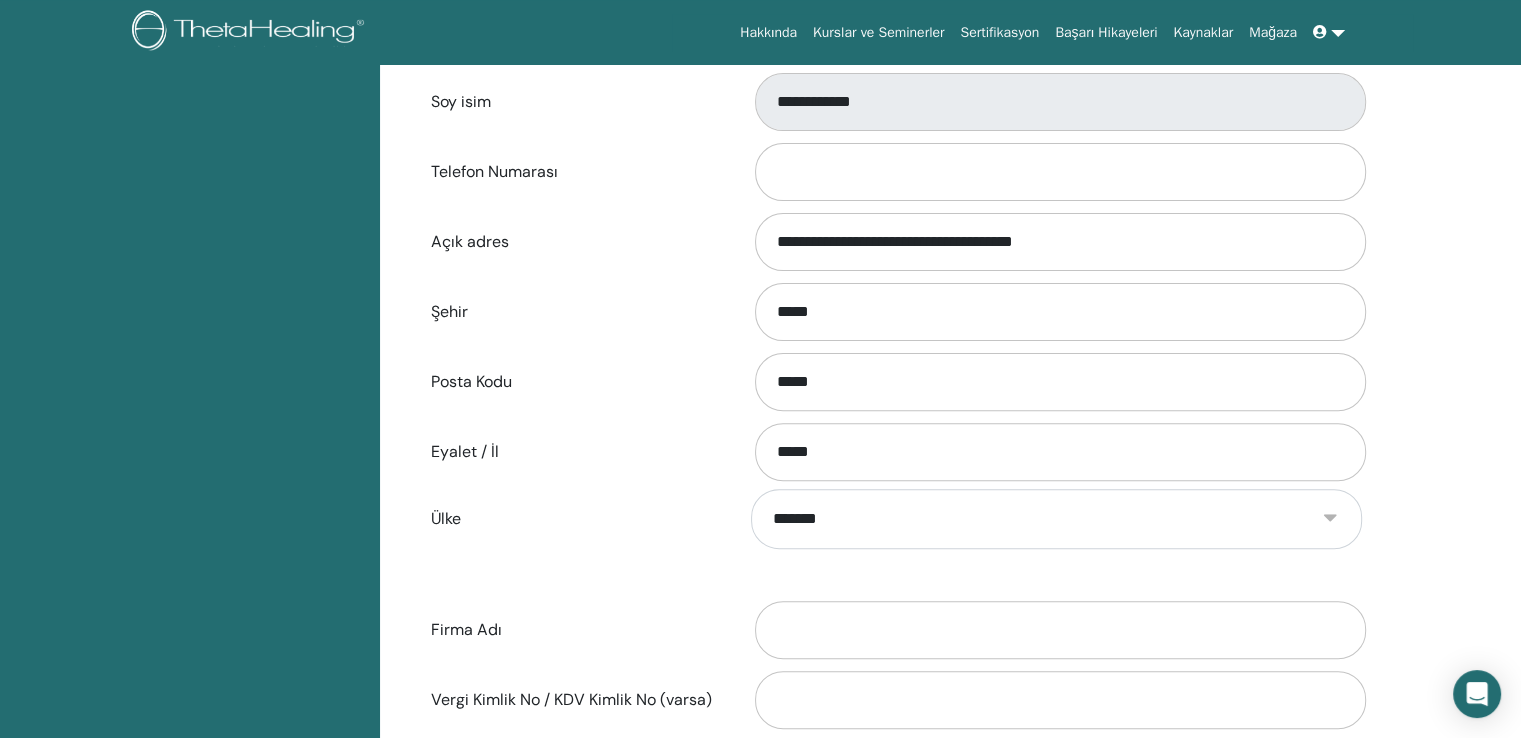 scroll, scrollTop: 677, scrollLeft: 0, axis: vertical 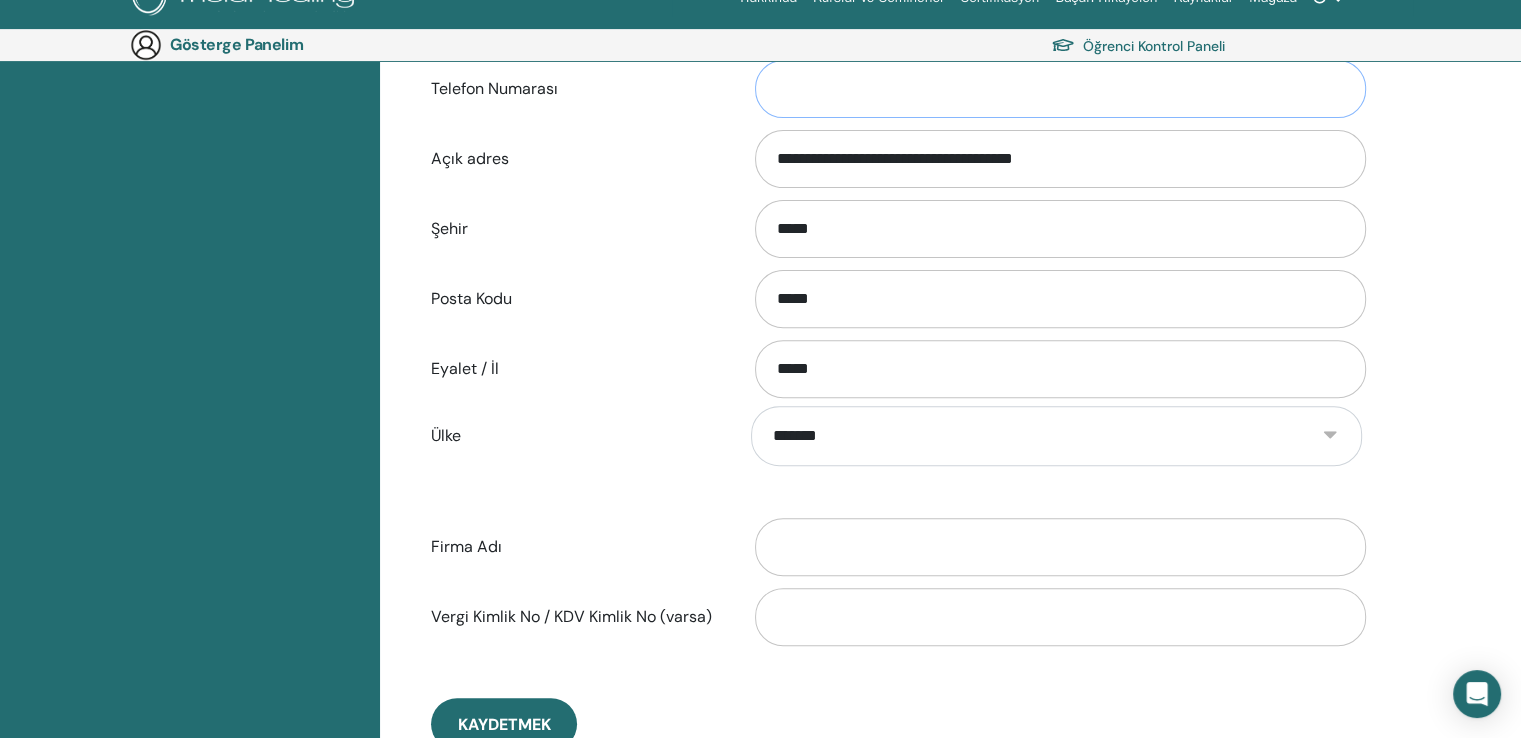 click on "Telefon Numarası" at bounding box center [1060, 89] 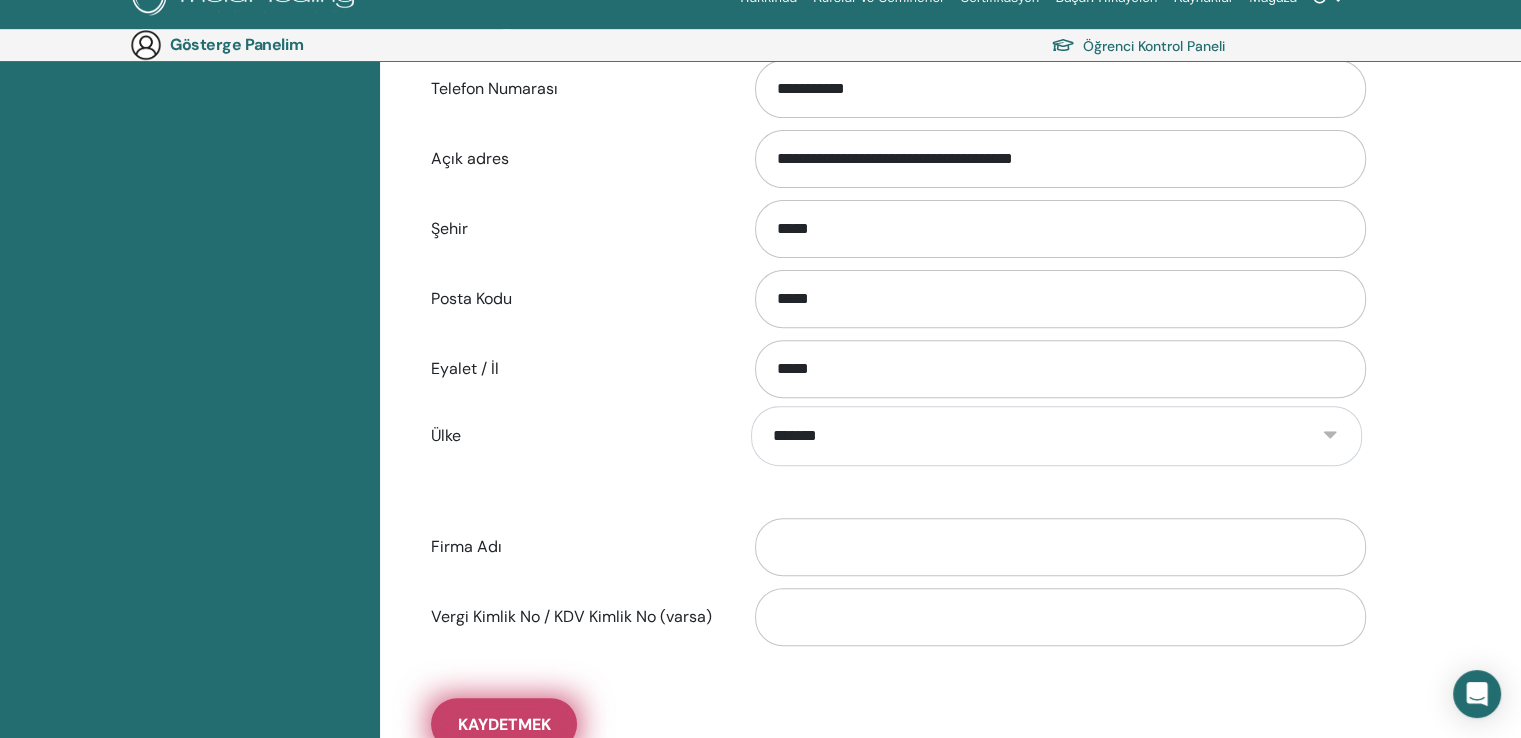 click on "Kaydetmek" at bounding box center [504, 724] 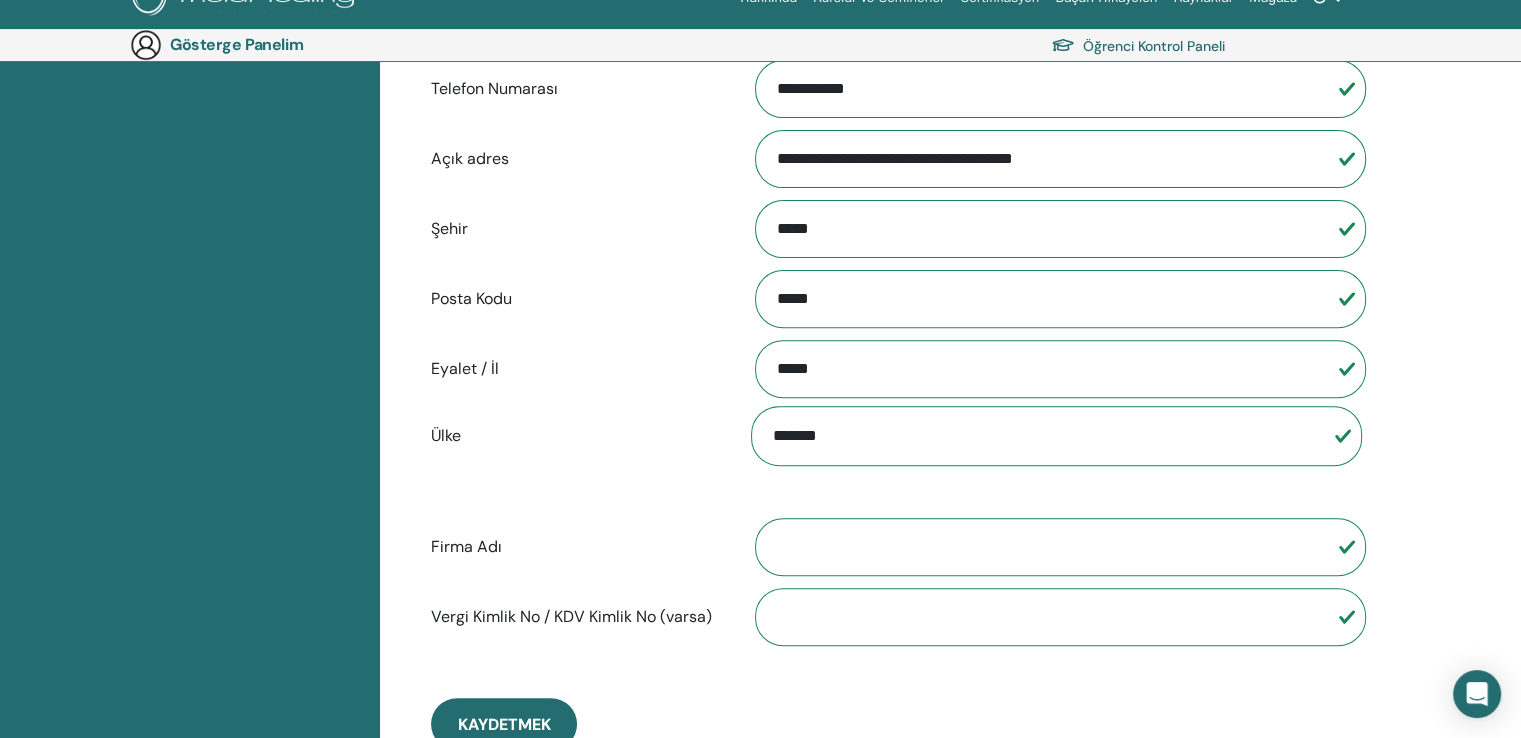 scroll, scrollTop: 0, scrollLeft: 0, axis: both 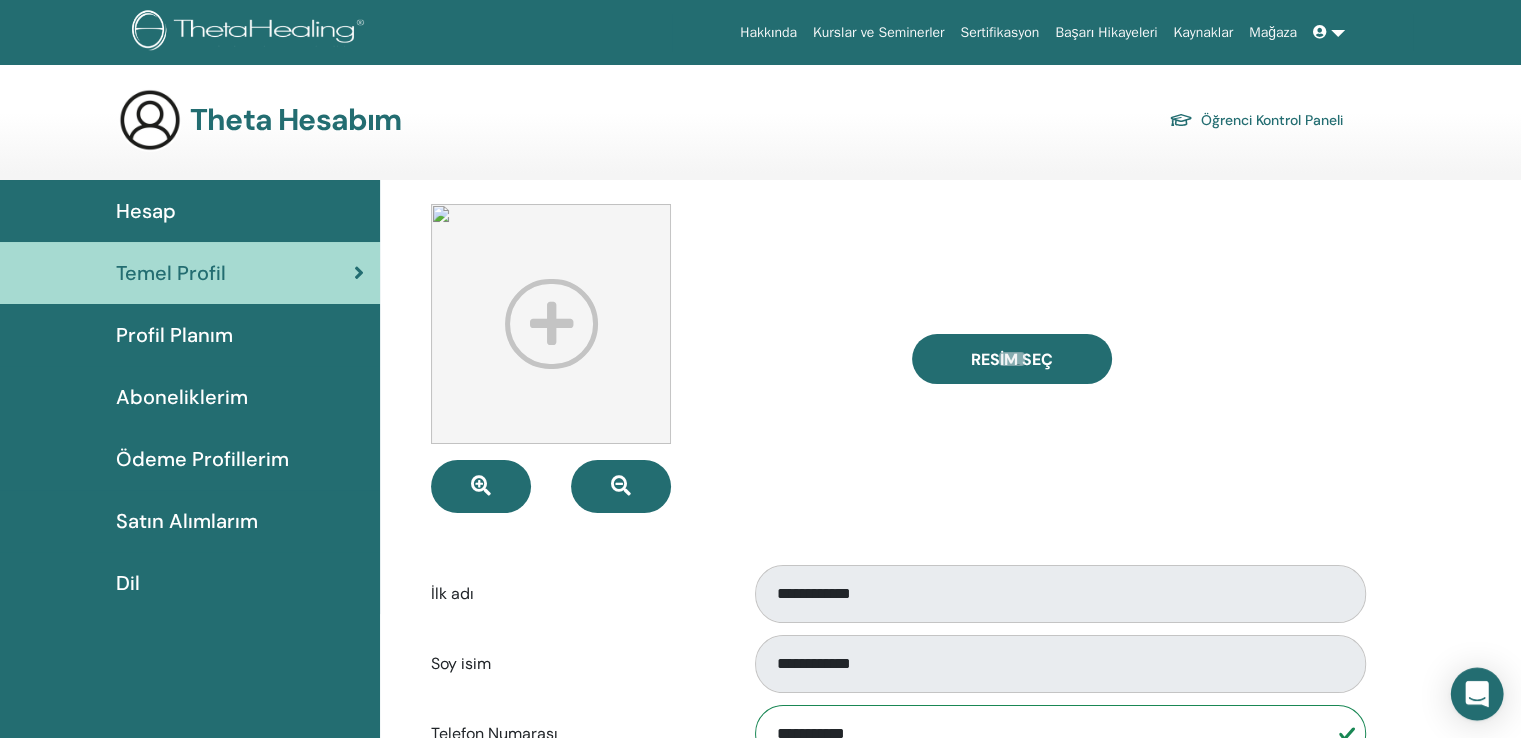 click 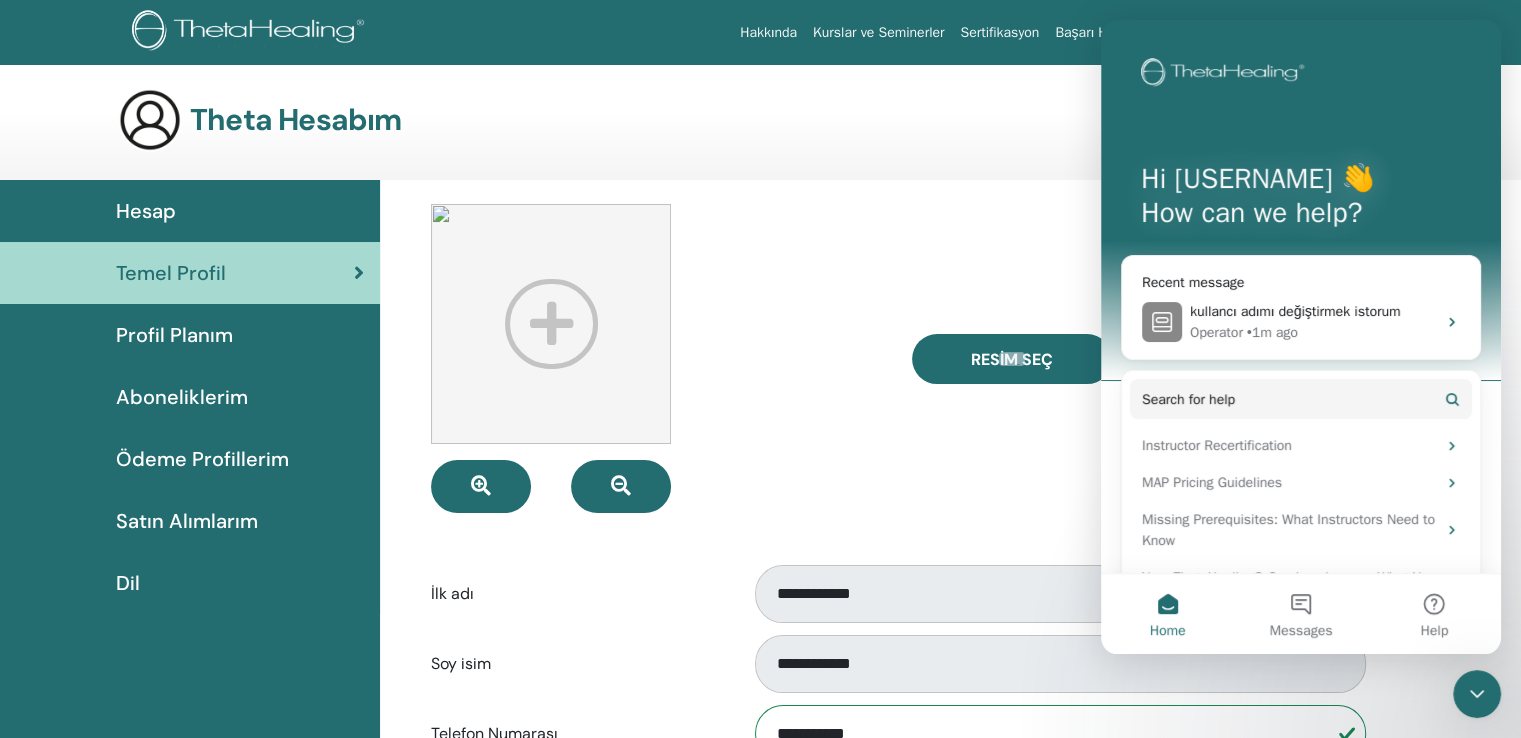 scroll, scrollTop: 0, scrollLeft: 0, axis: both 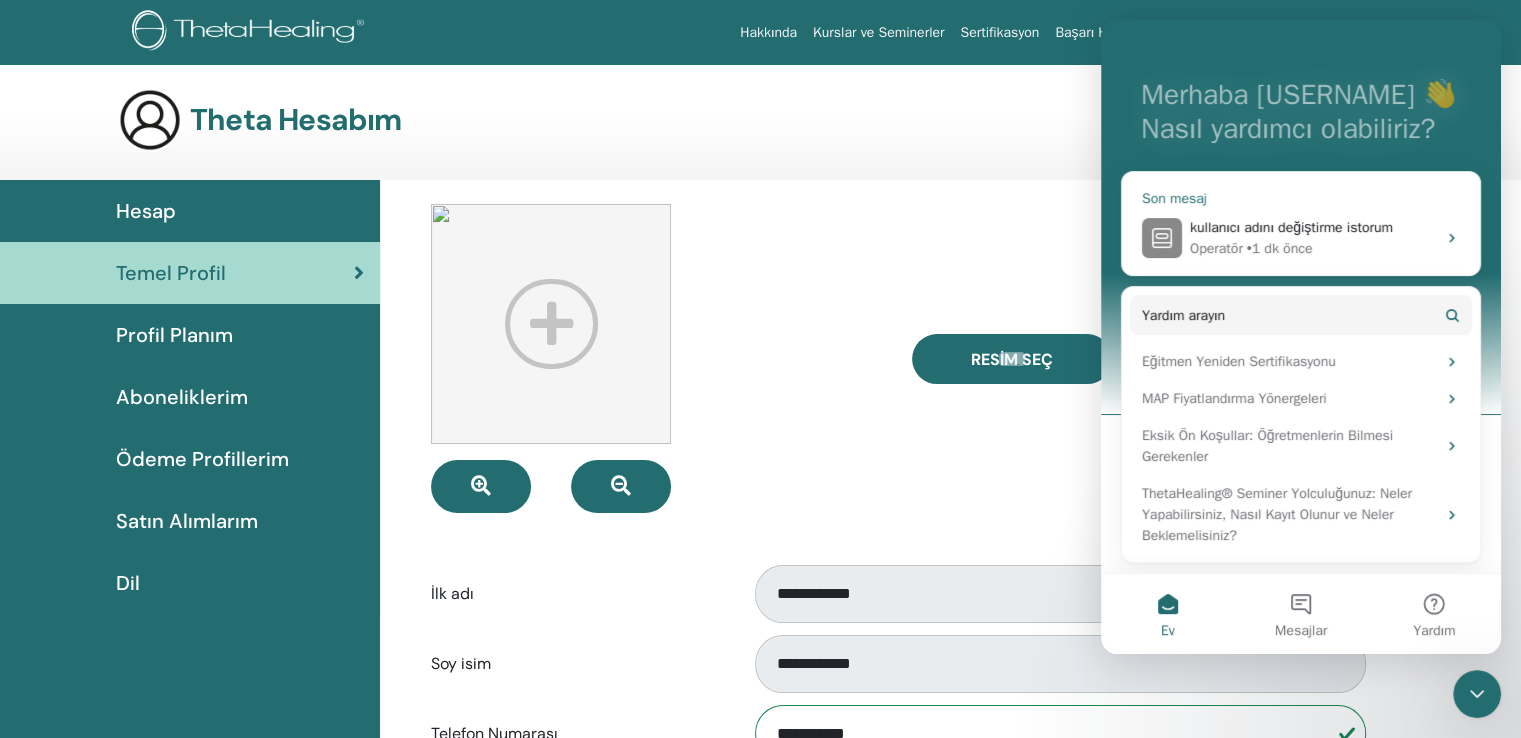 click on "Operatör •  1 dk önce" at bounding box center [1313, 248] 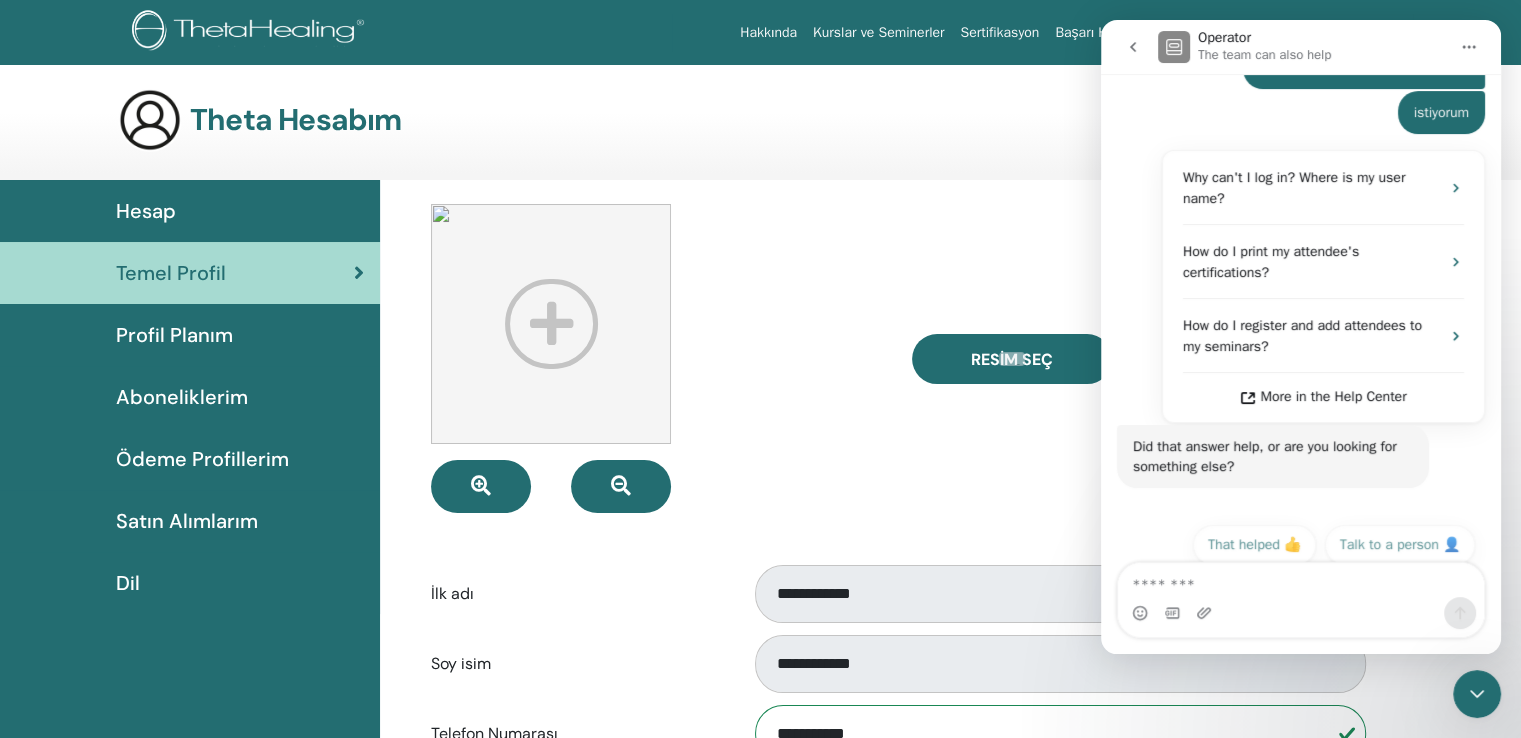 scroll, scrollTop: 381, scrollLeft: 0, axis: vertical 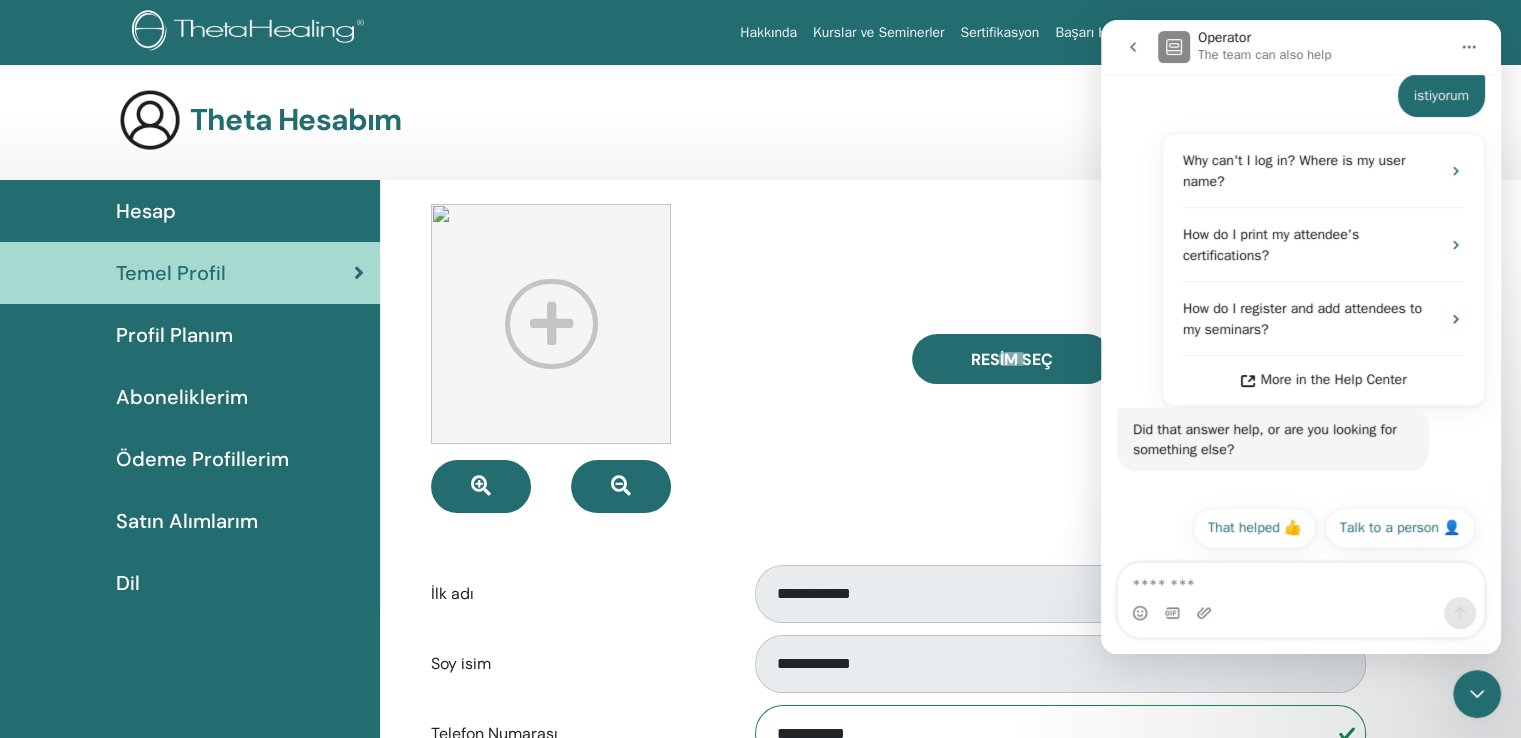 drag, startPoint x: 1138, startPoint y: 208, endPoint x: 1265, endPoint y: 125, distance: 151.71684 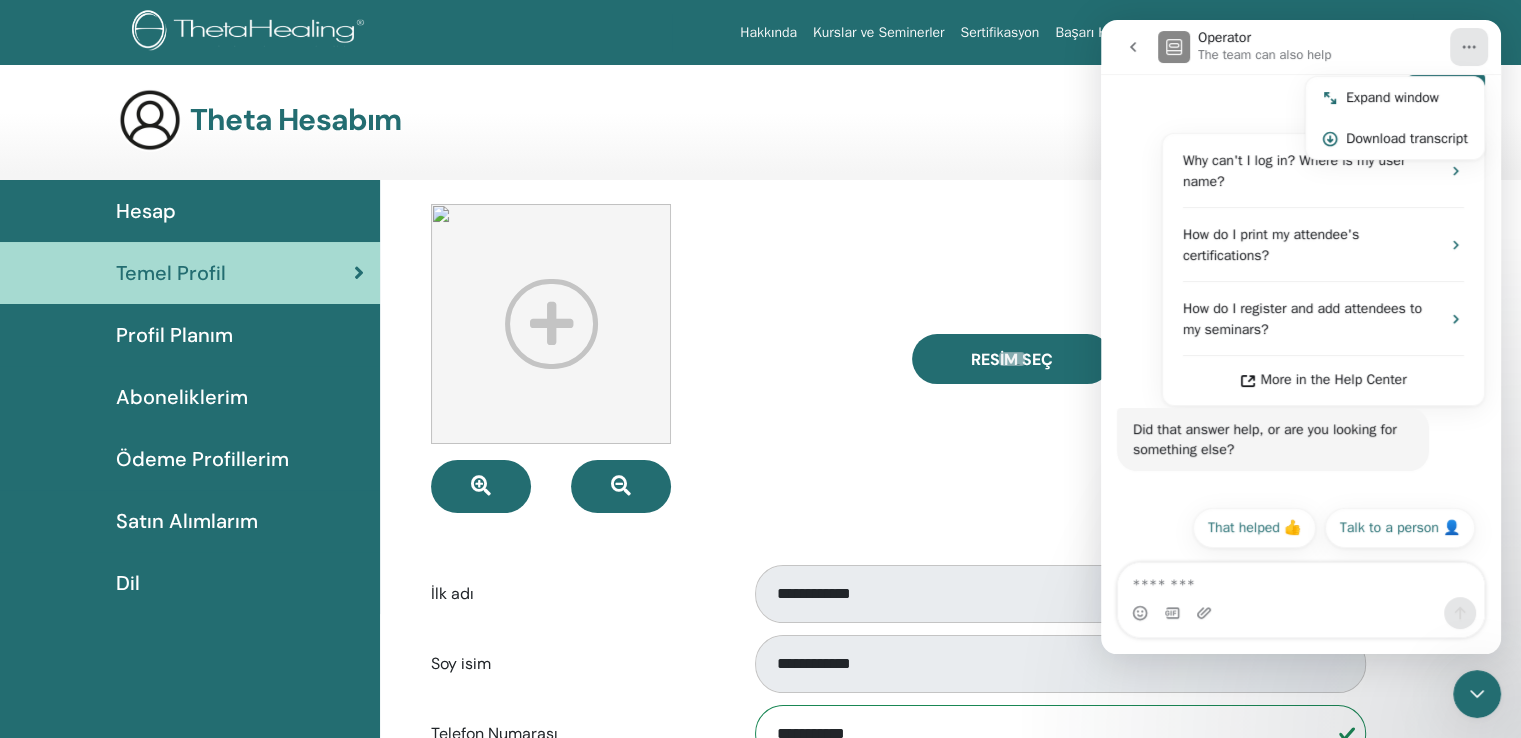 click at bounding box center [1469, 47] 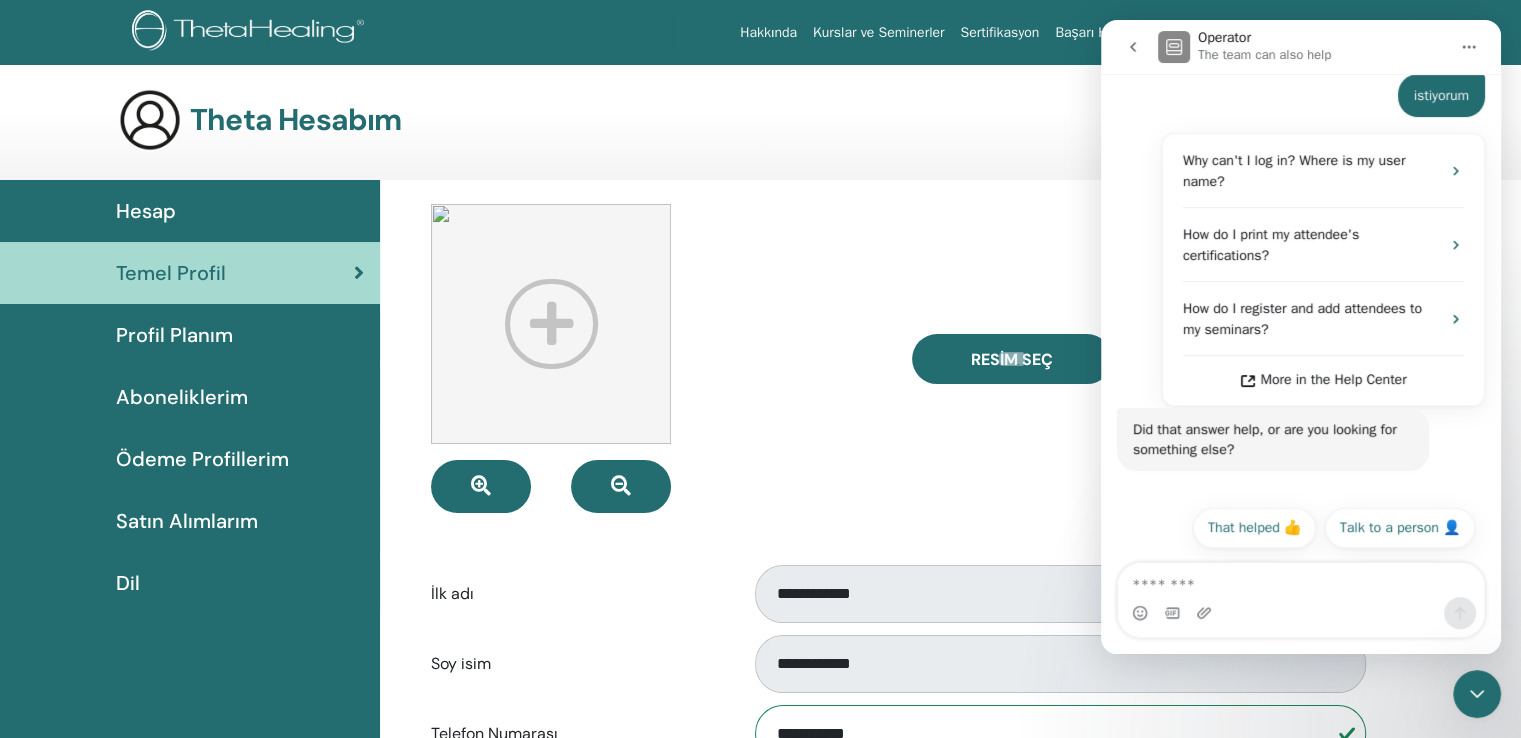 click at bounding box center [1133, 47] 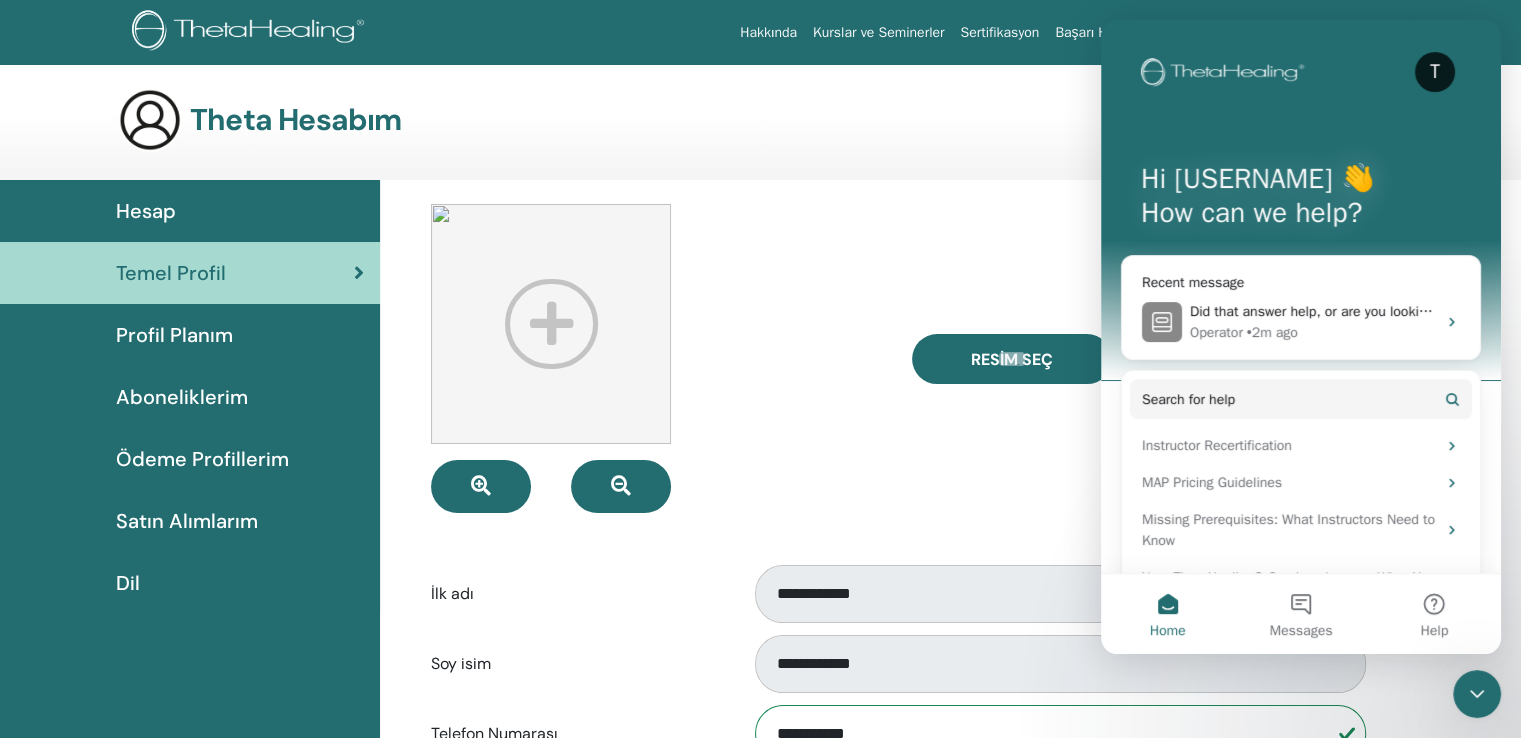 scroll, scrollTop: 0, scrollLeft: 0, axis: both 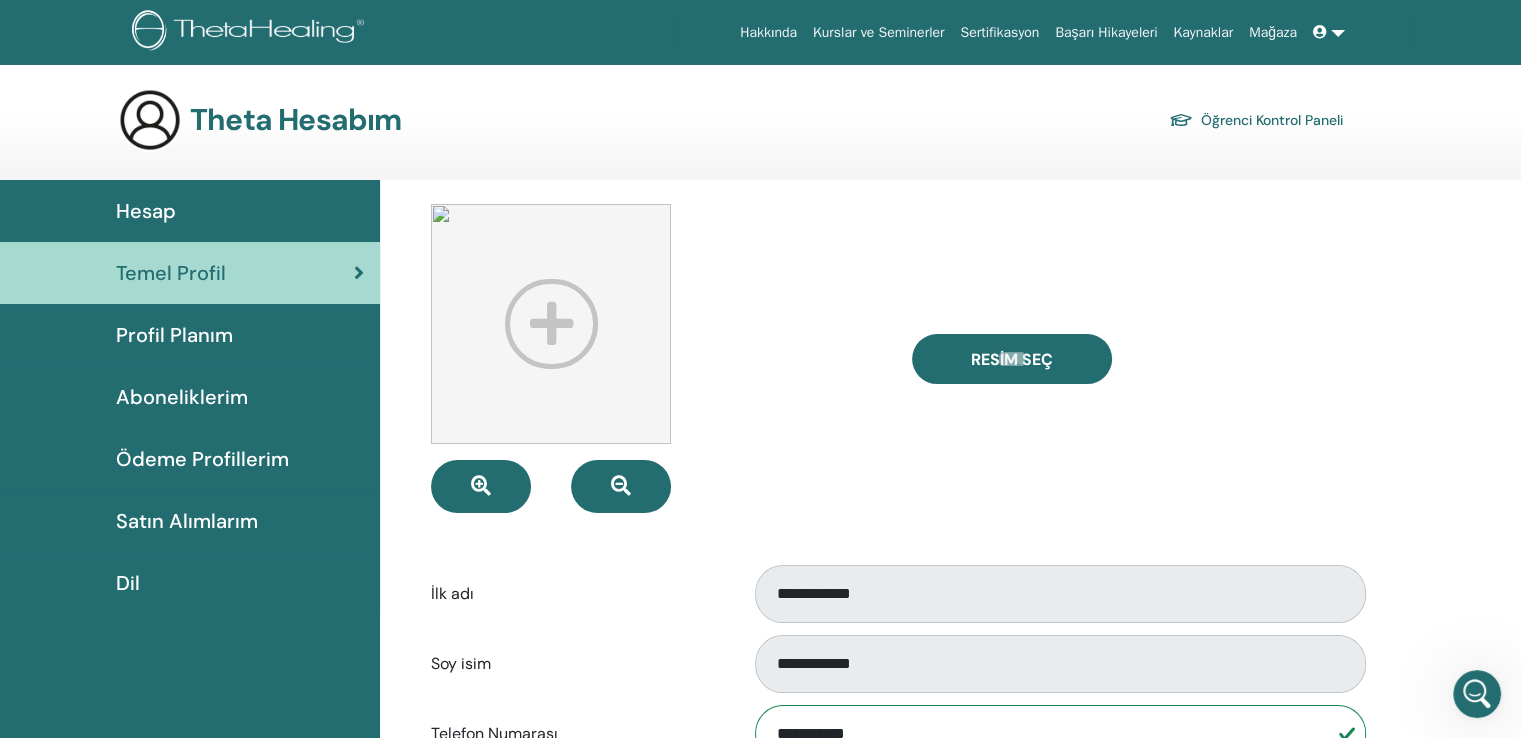 click on "Profil Planım" at bounding box center [190, 335] 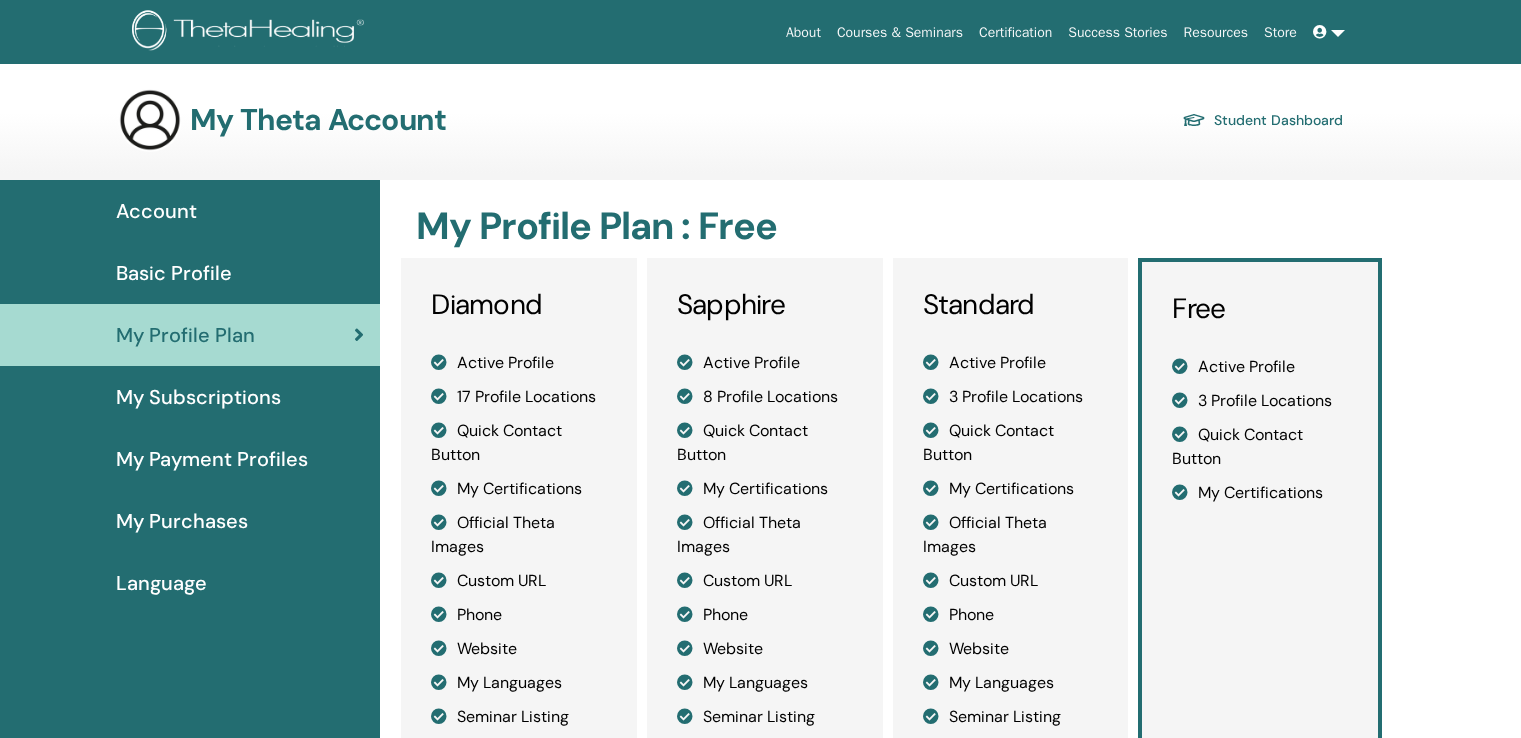 scroll, scrollTop: 0, scrollLeft: 0, axis: both 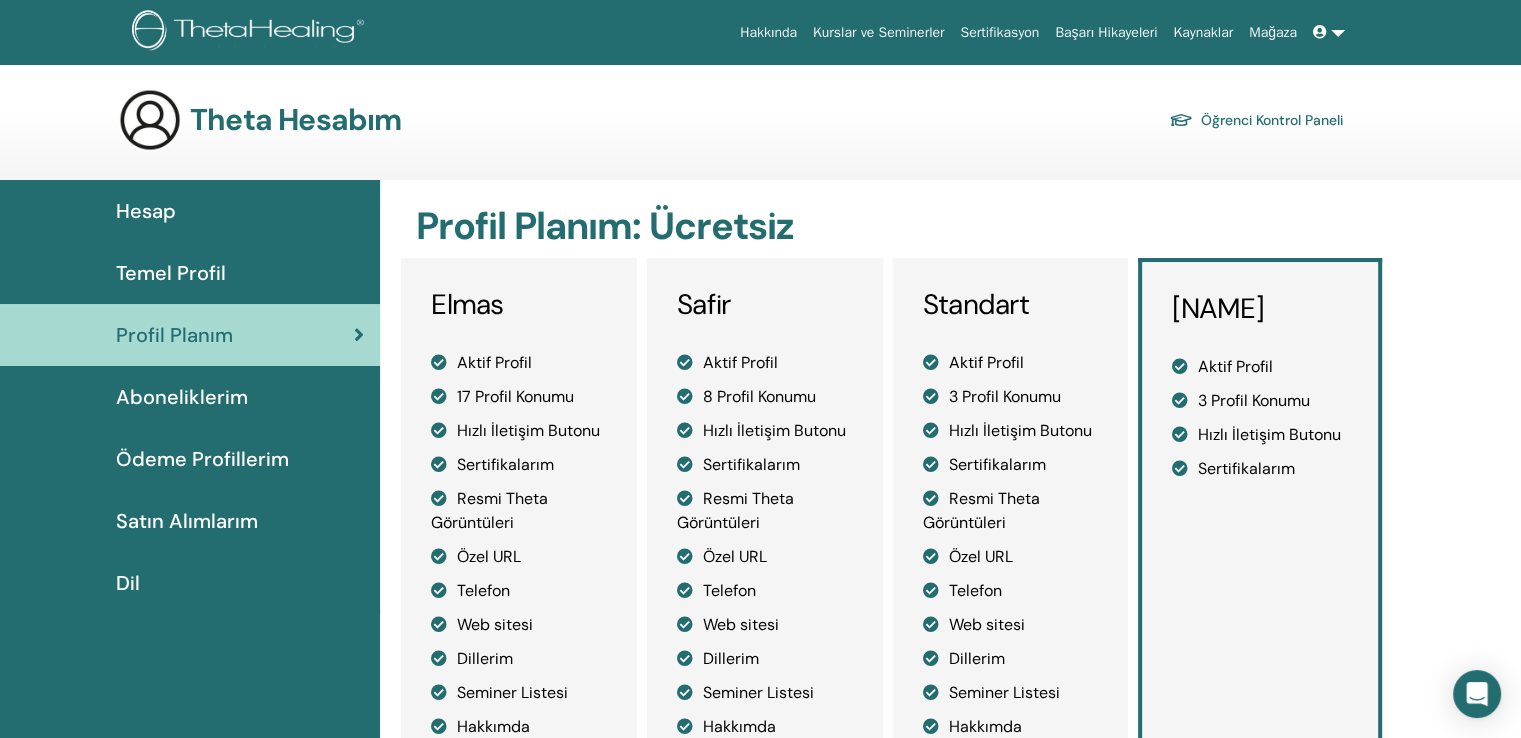 click on "Aboneliklerim" at bounding box center [190, 397] 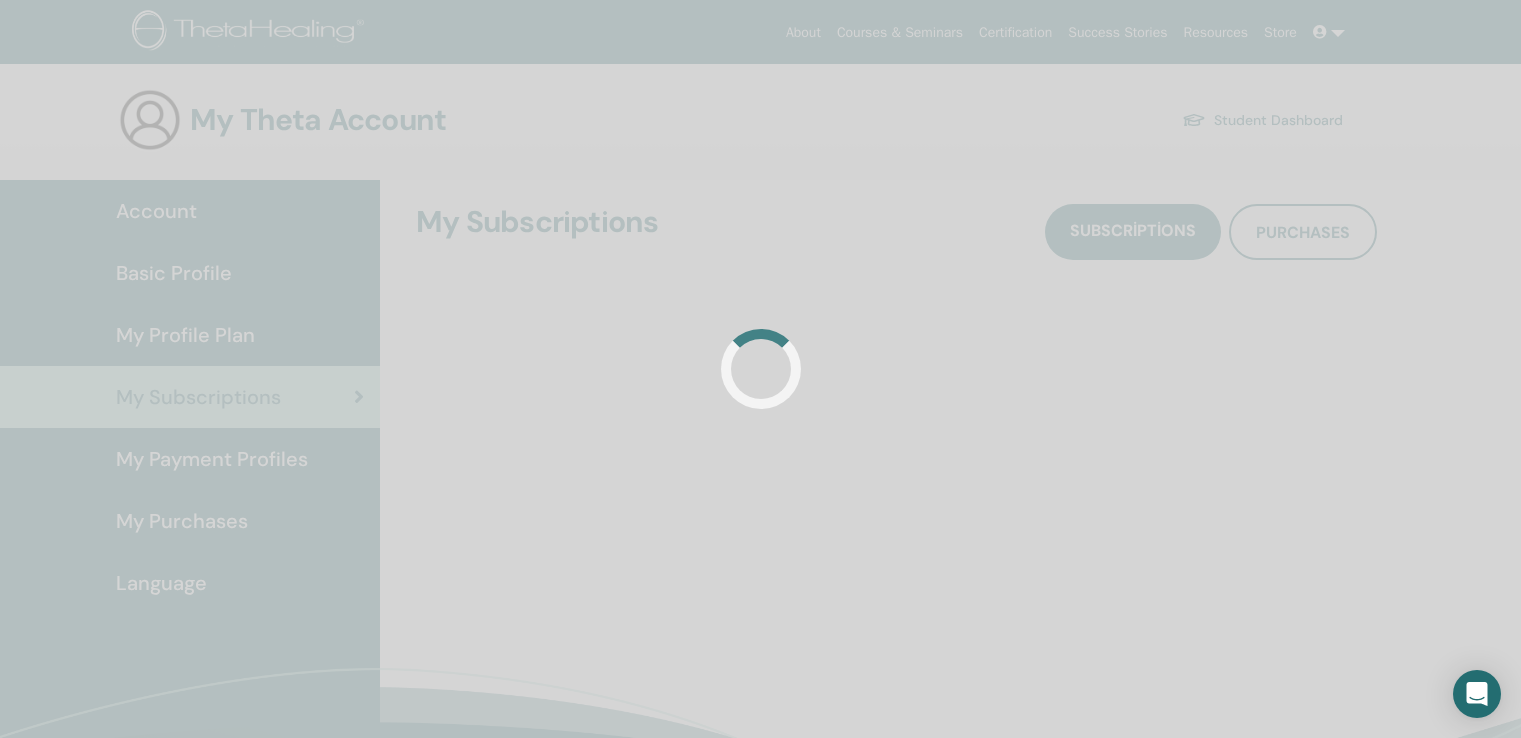 scroll, scrollTop: 0, scrollLeft: 0, axis: both 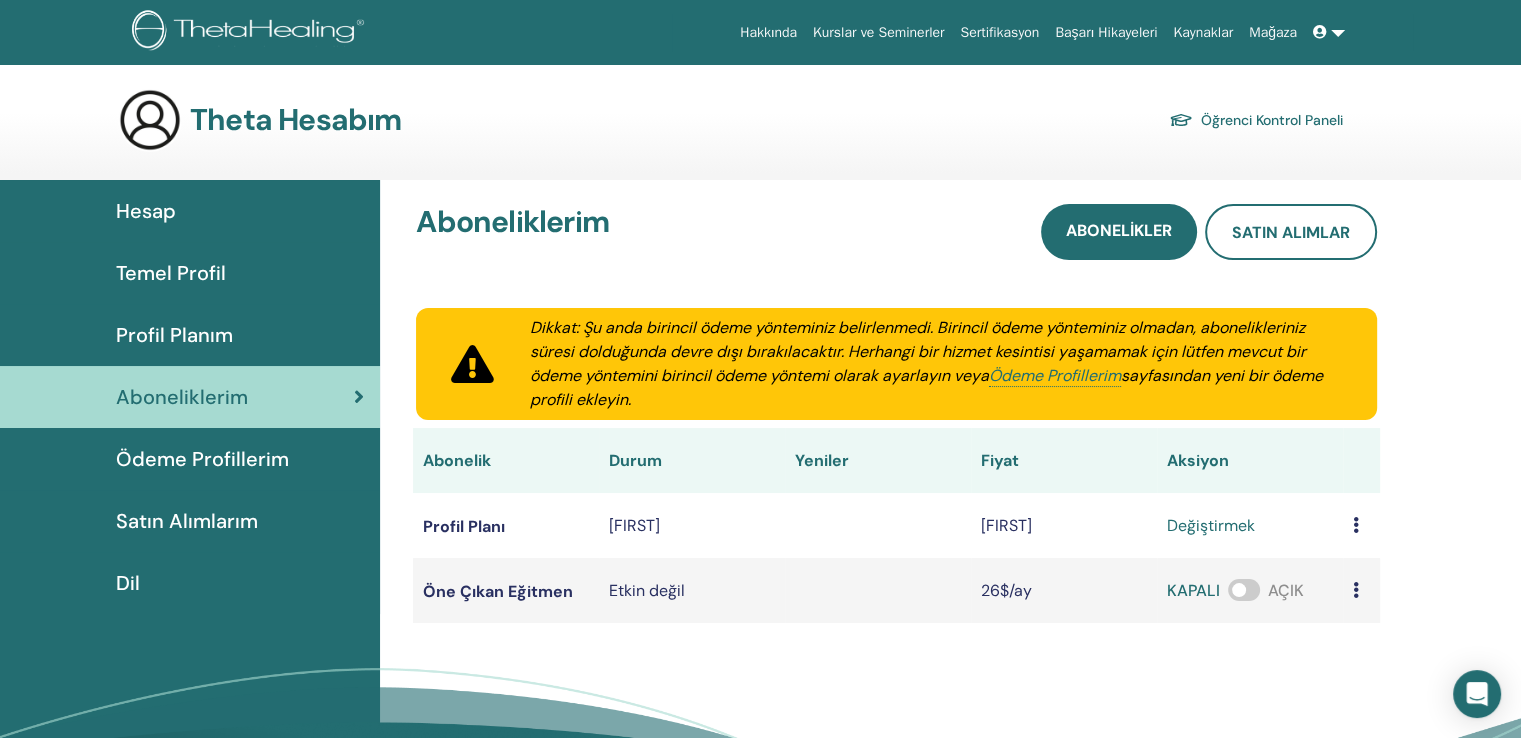 click on "Hesap" at bounding box center (190, 211) 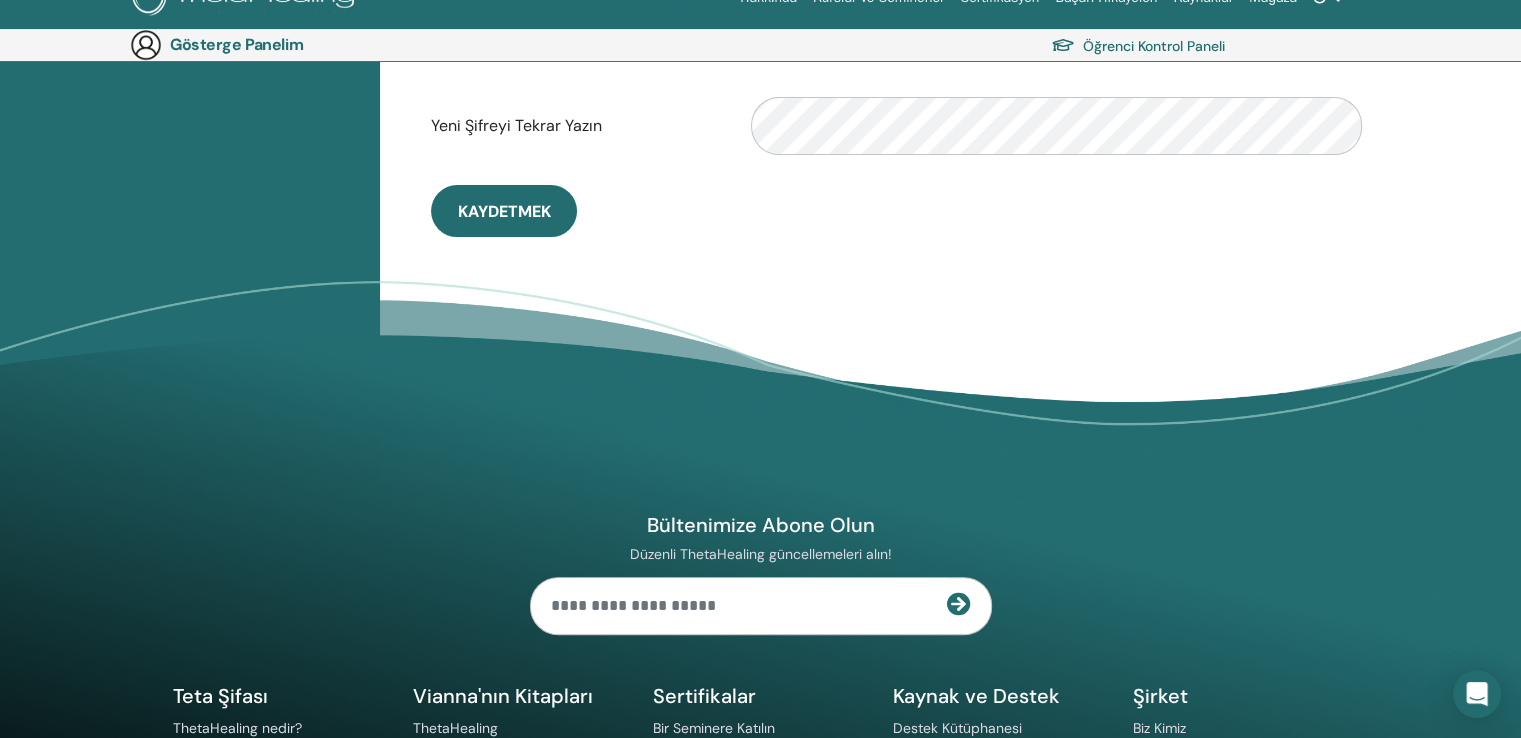 scroll, scrollTop: 0, scrollLeft: 0, axis: both 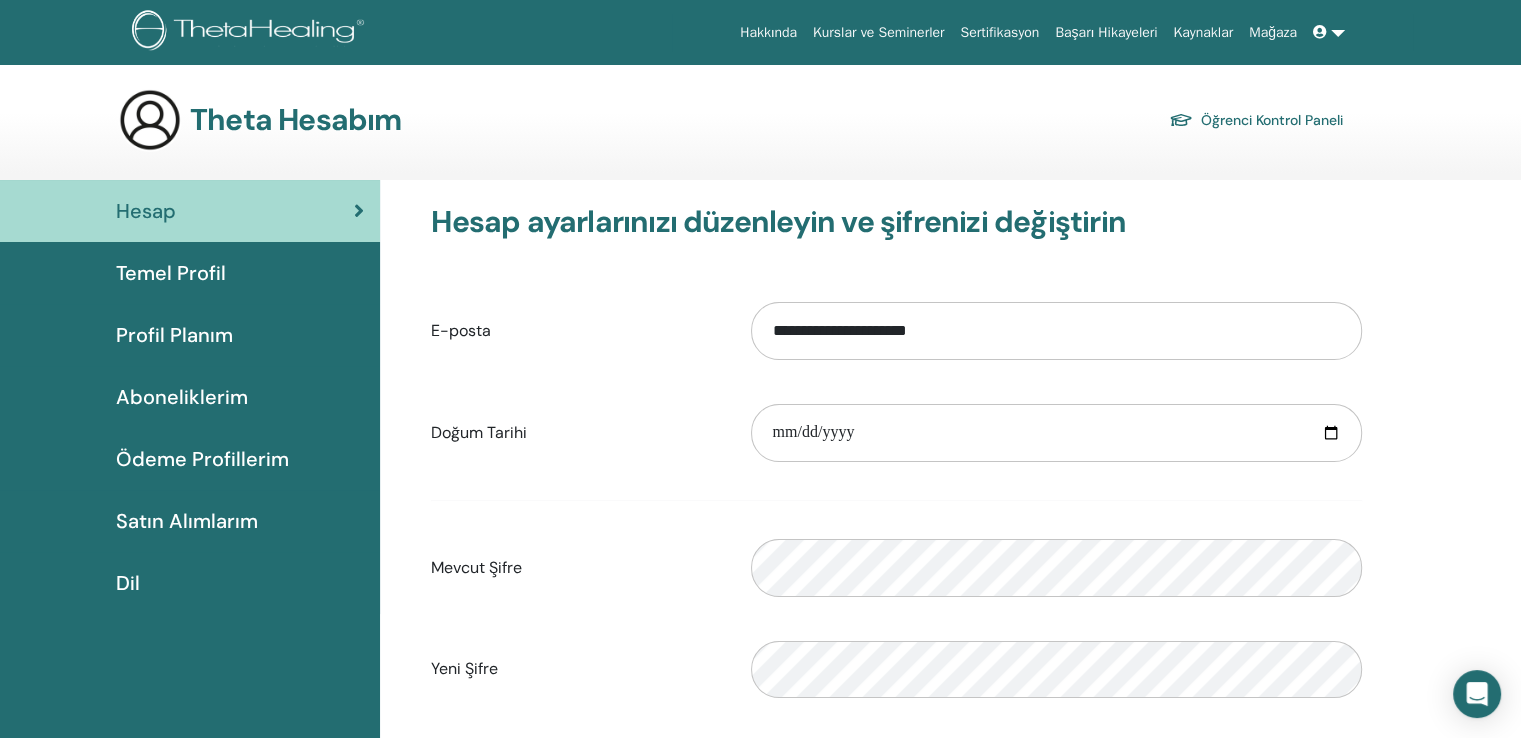 click on "Profil Planım" at bounding box center (190, 335) 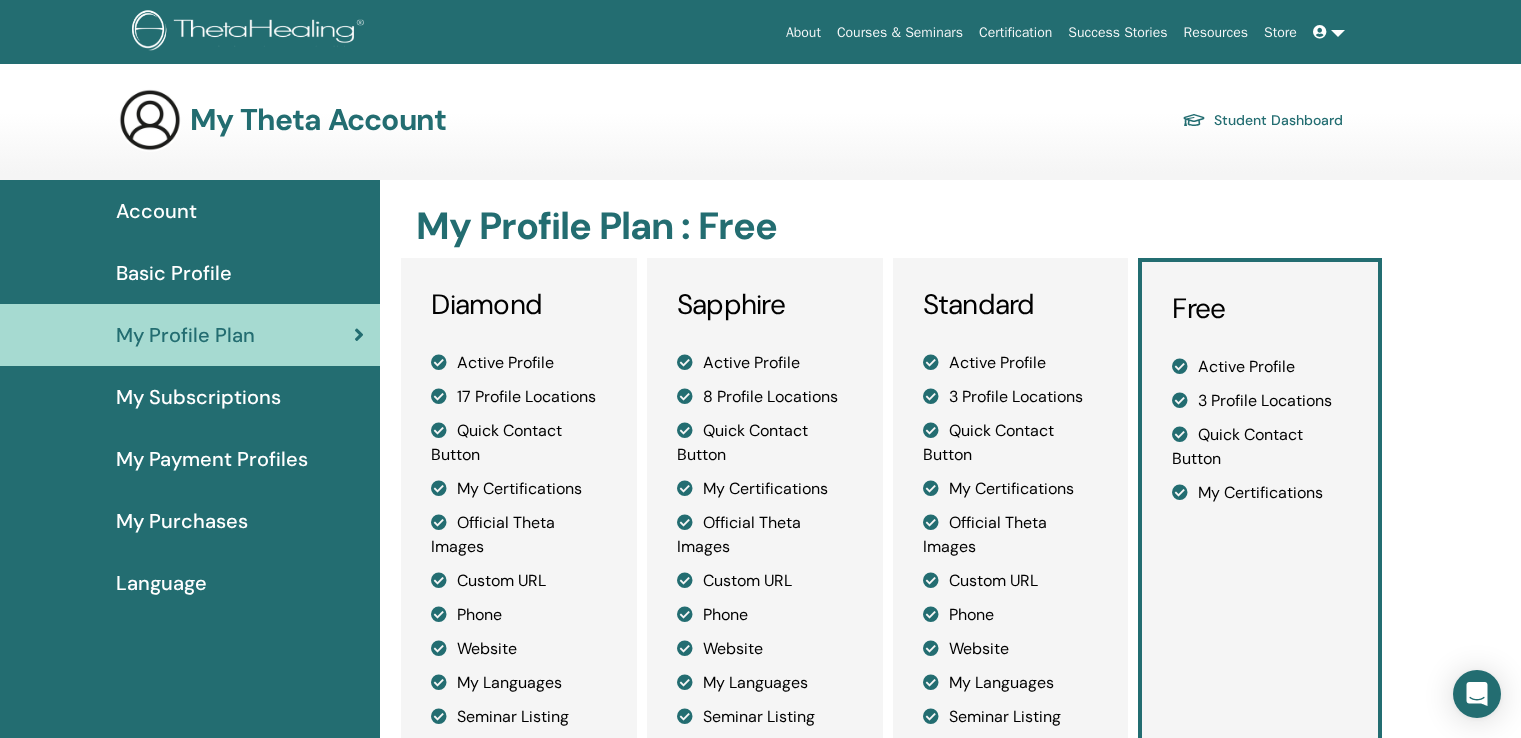 scroll, scrollTop: 0, scrollLeft: 0, axis: both 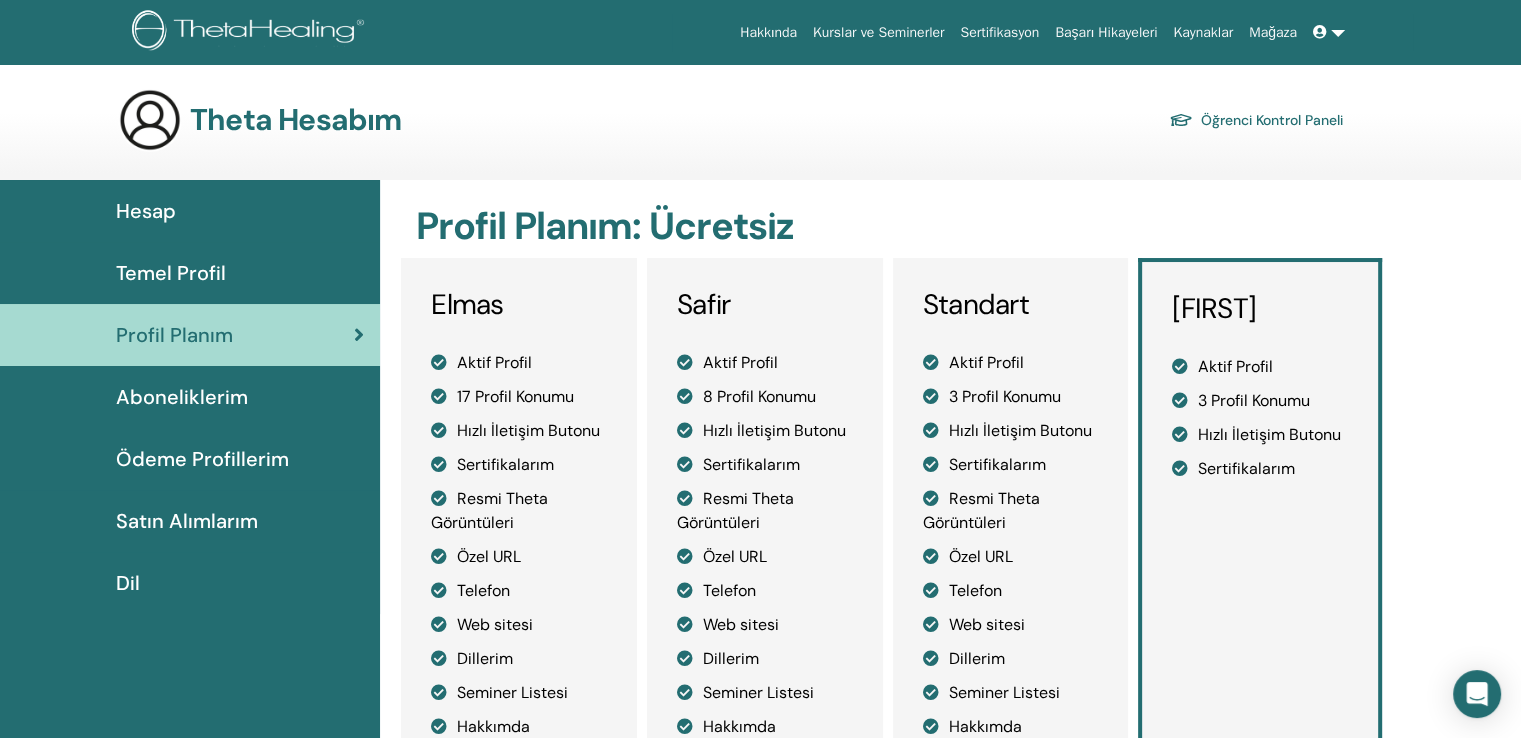click on "Temel Profil" at bounding box center (190, 273) 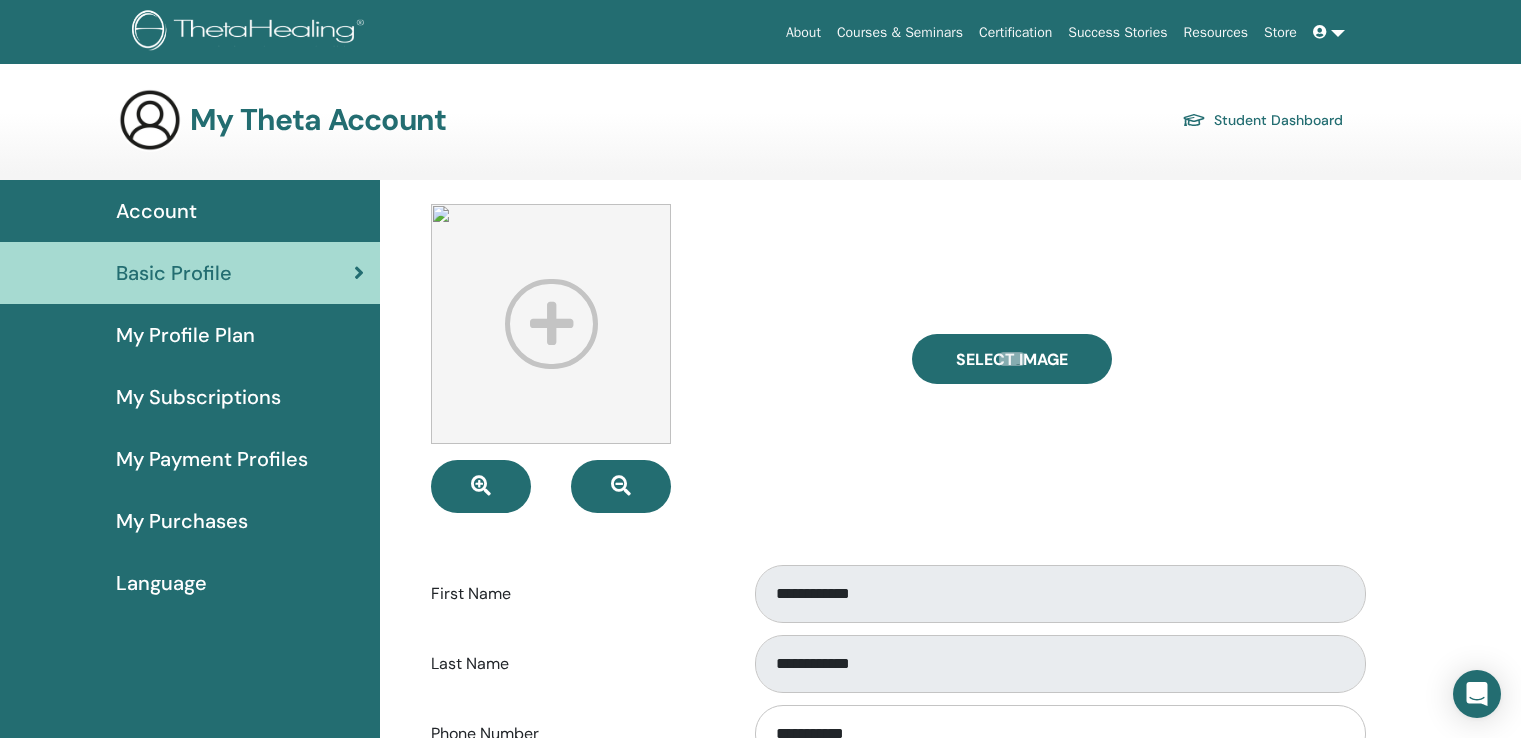 scroll, scrollTop: 0, scrollLeft: 0, axis: both 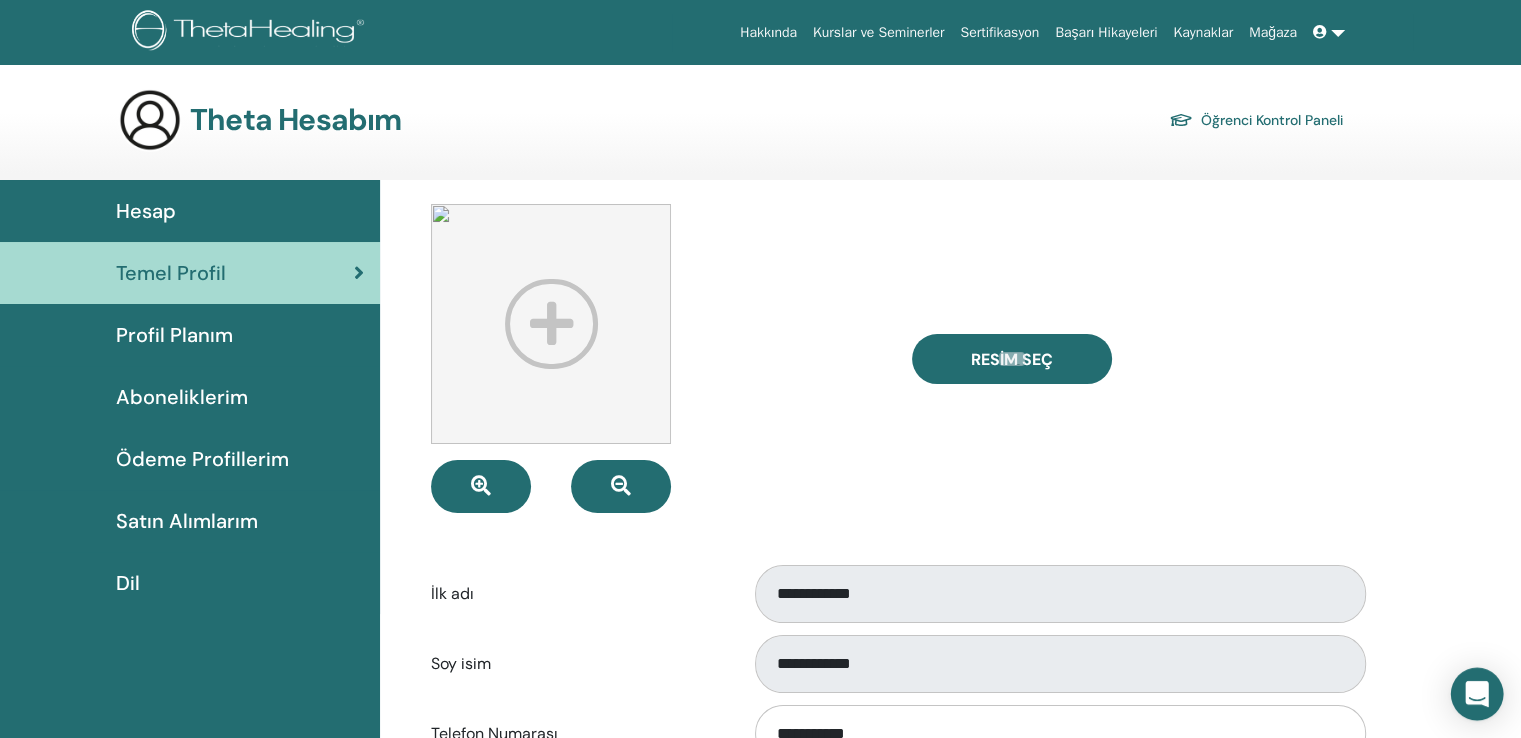 click 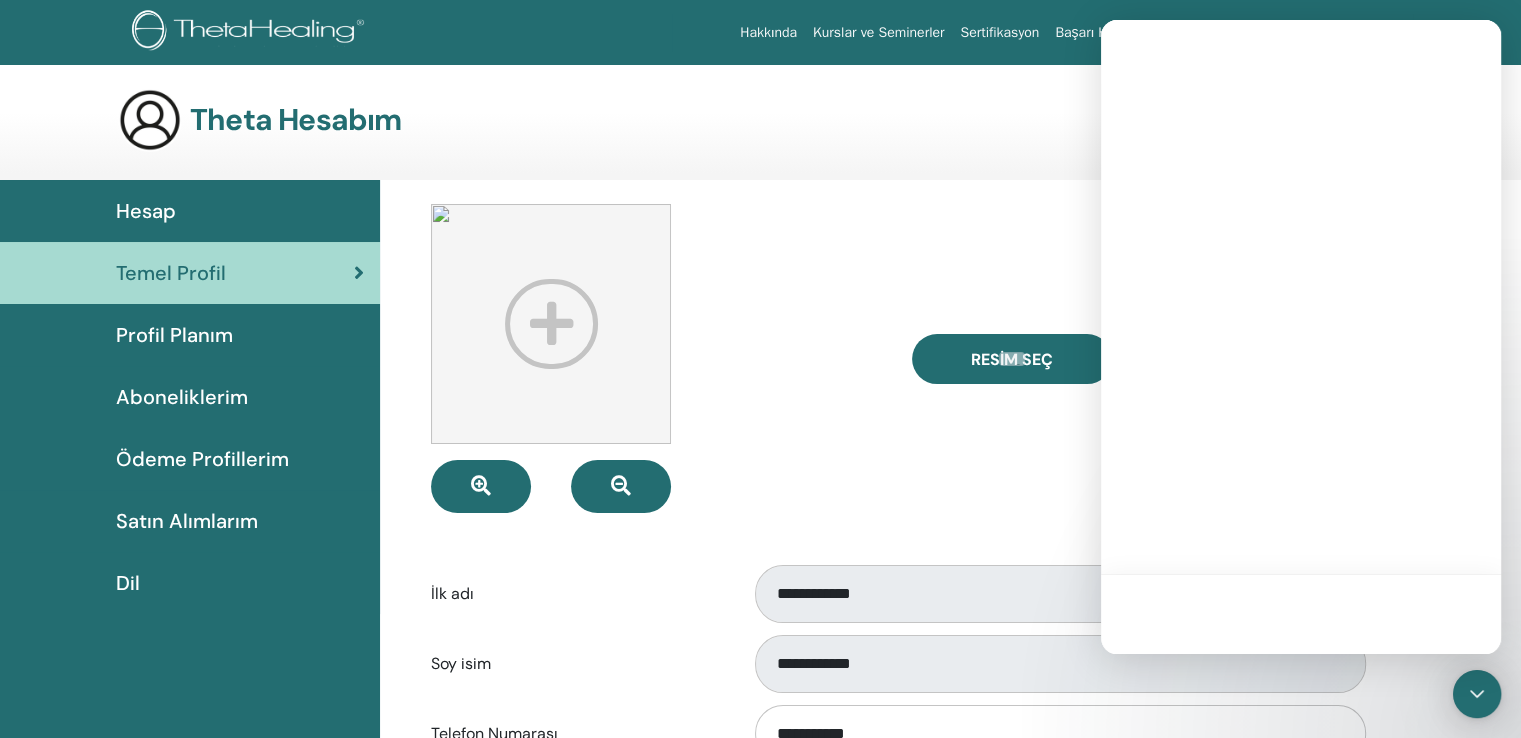 scroll, scrollTop: 0, scrollLeft: 0, axis: both 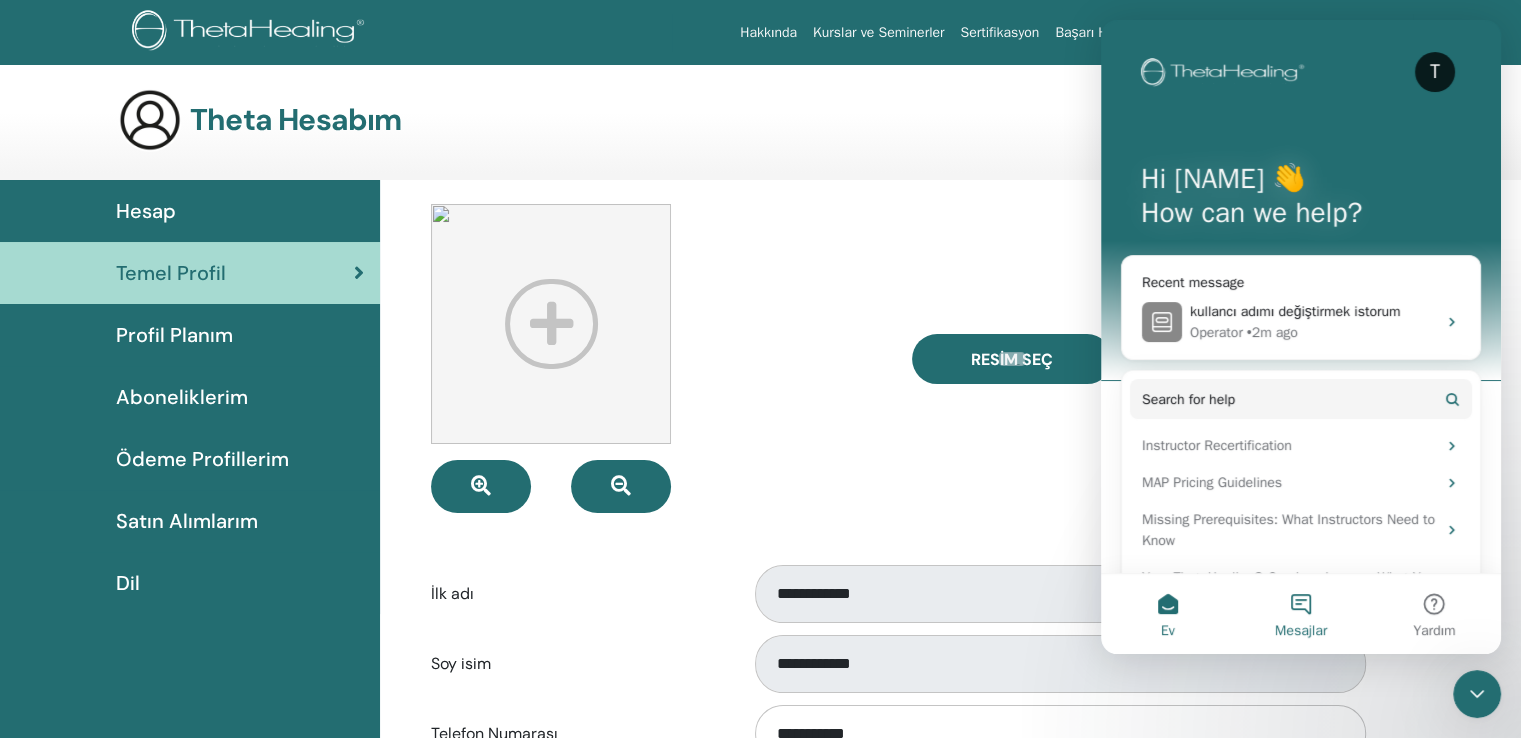 click on "Mesajlar" at bounding box center (1300, 614) 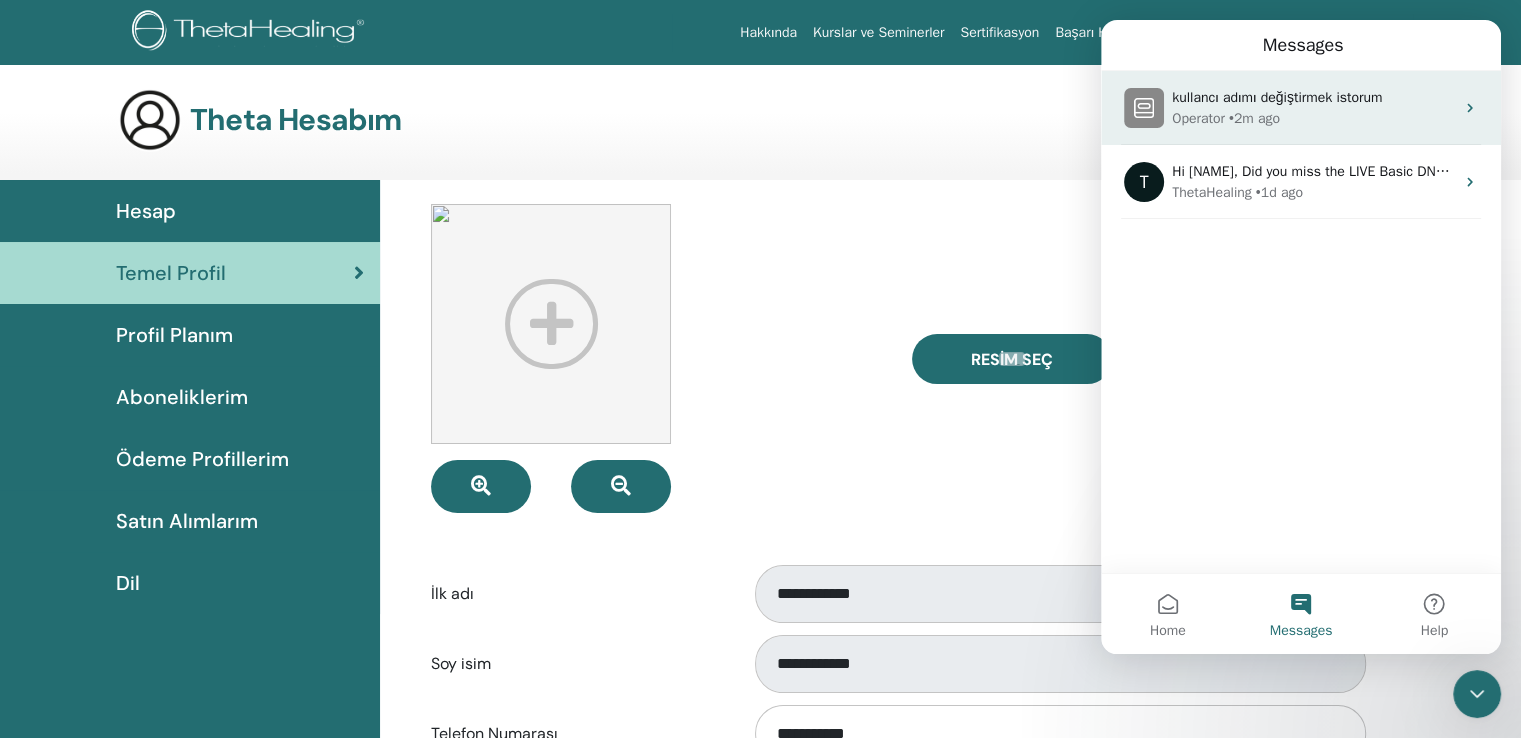 click on "Operator •  2m ago" at bounding box center [1313, 118] 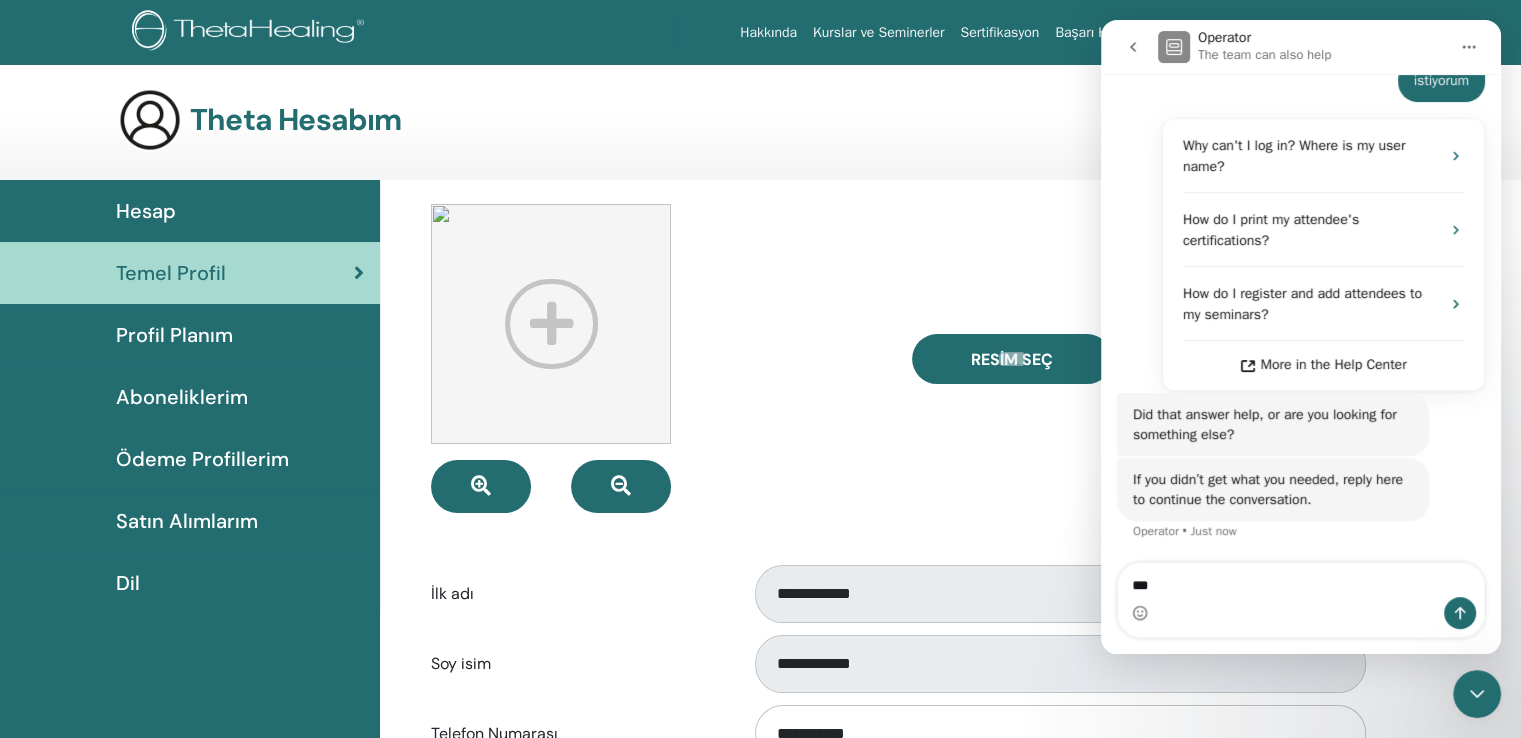 scroll, scrollTop: 396, scrollLeft: 0, axis: vertical 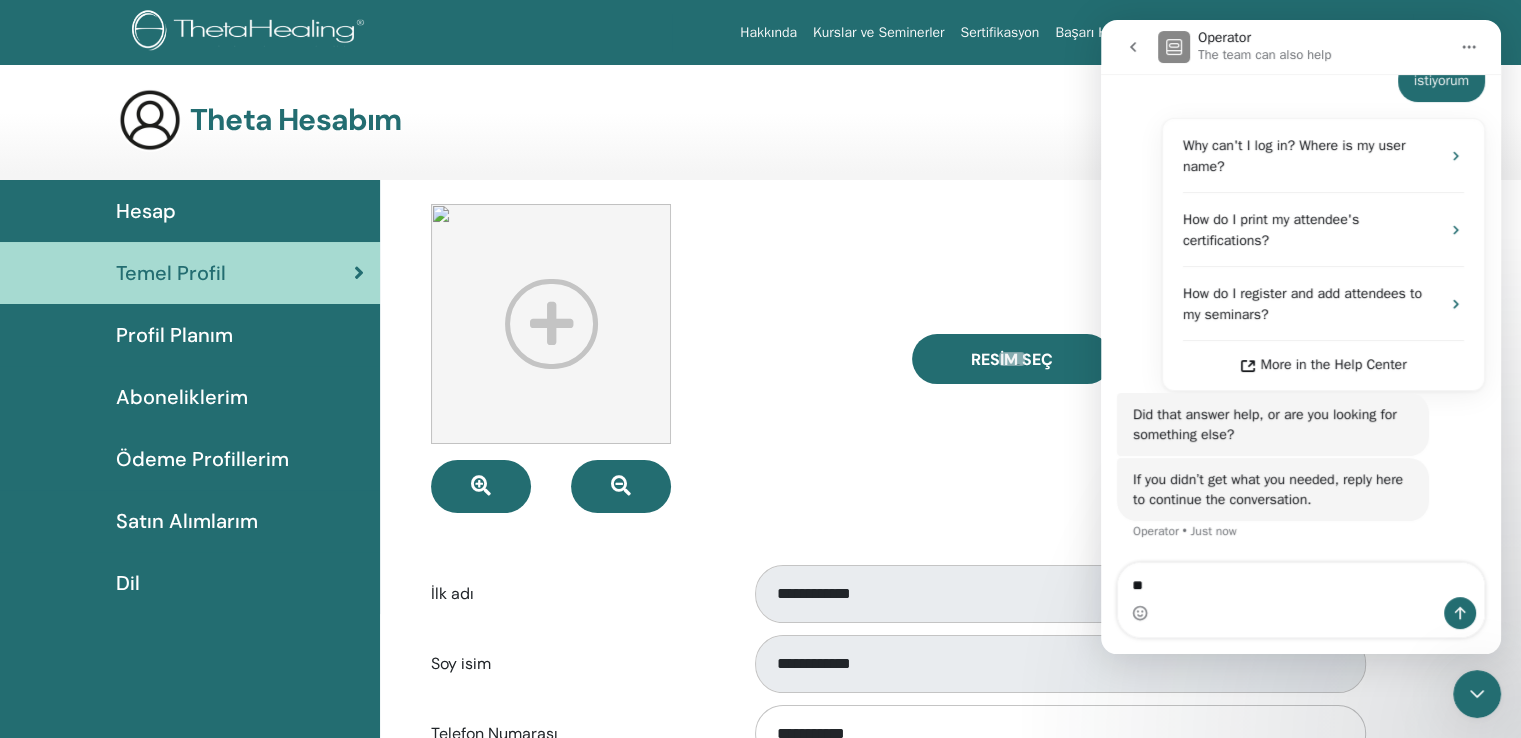 type on "*" 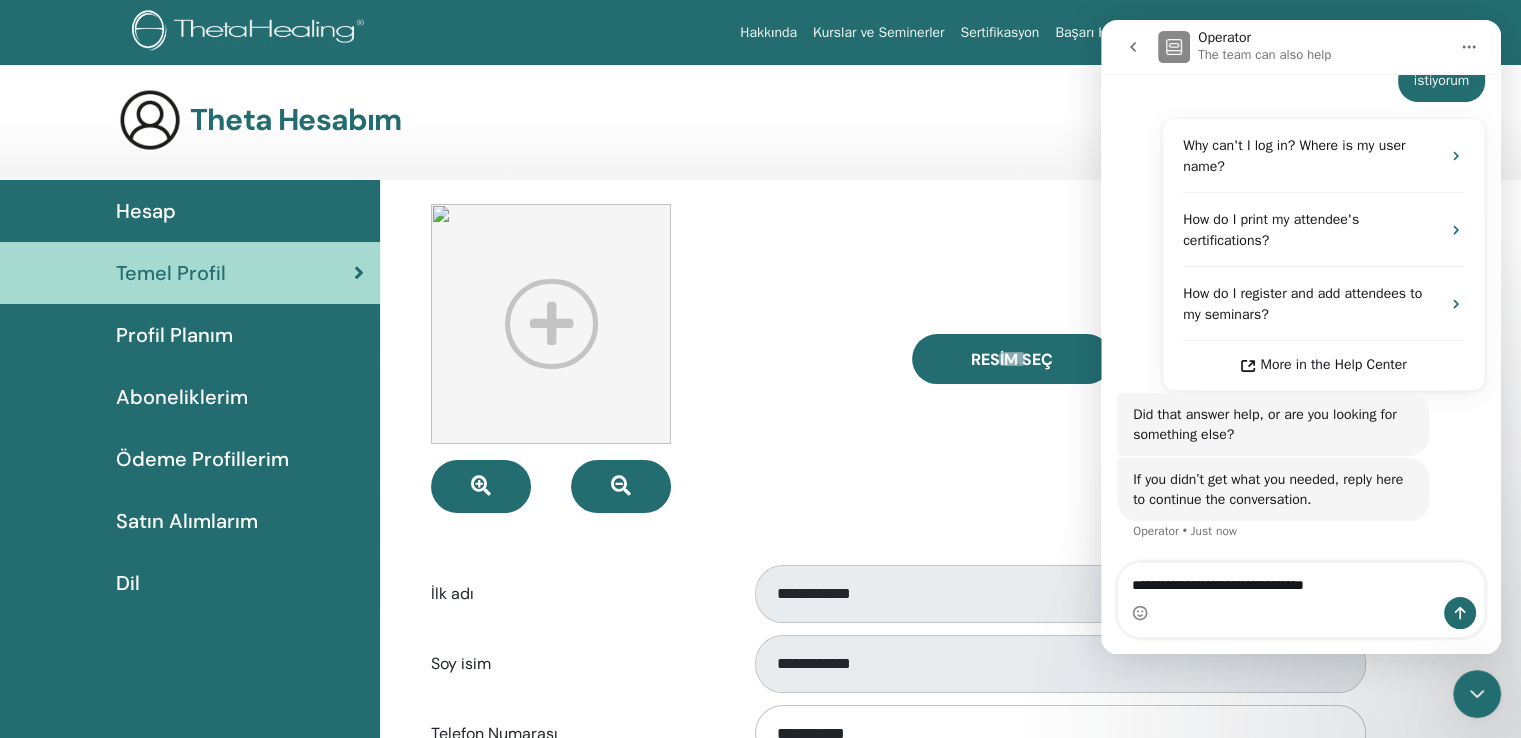 type on "**********" 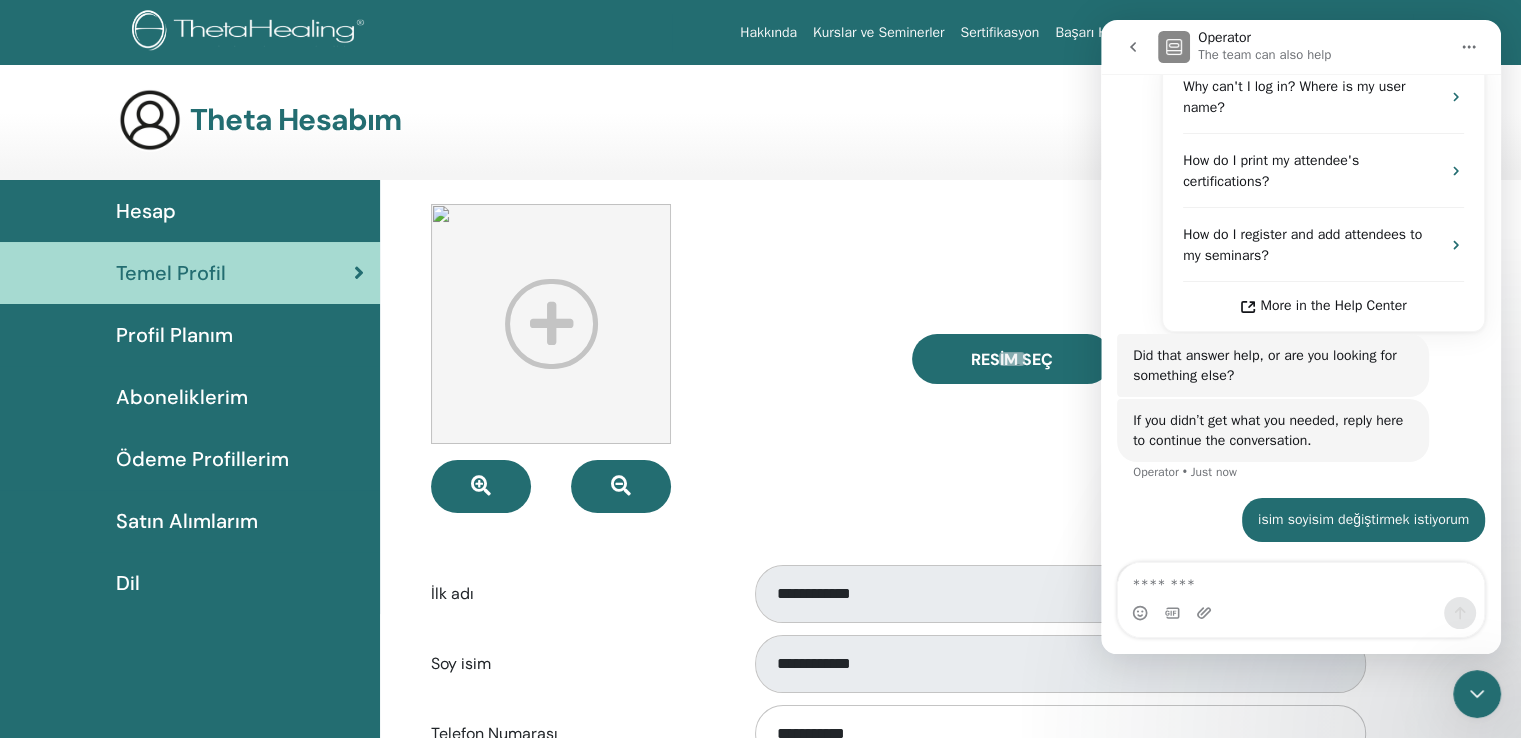 scroll, scrollTop: 520, scrollLeft: 0, axis: vertical 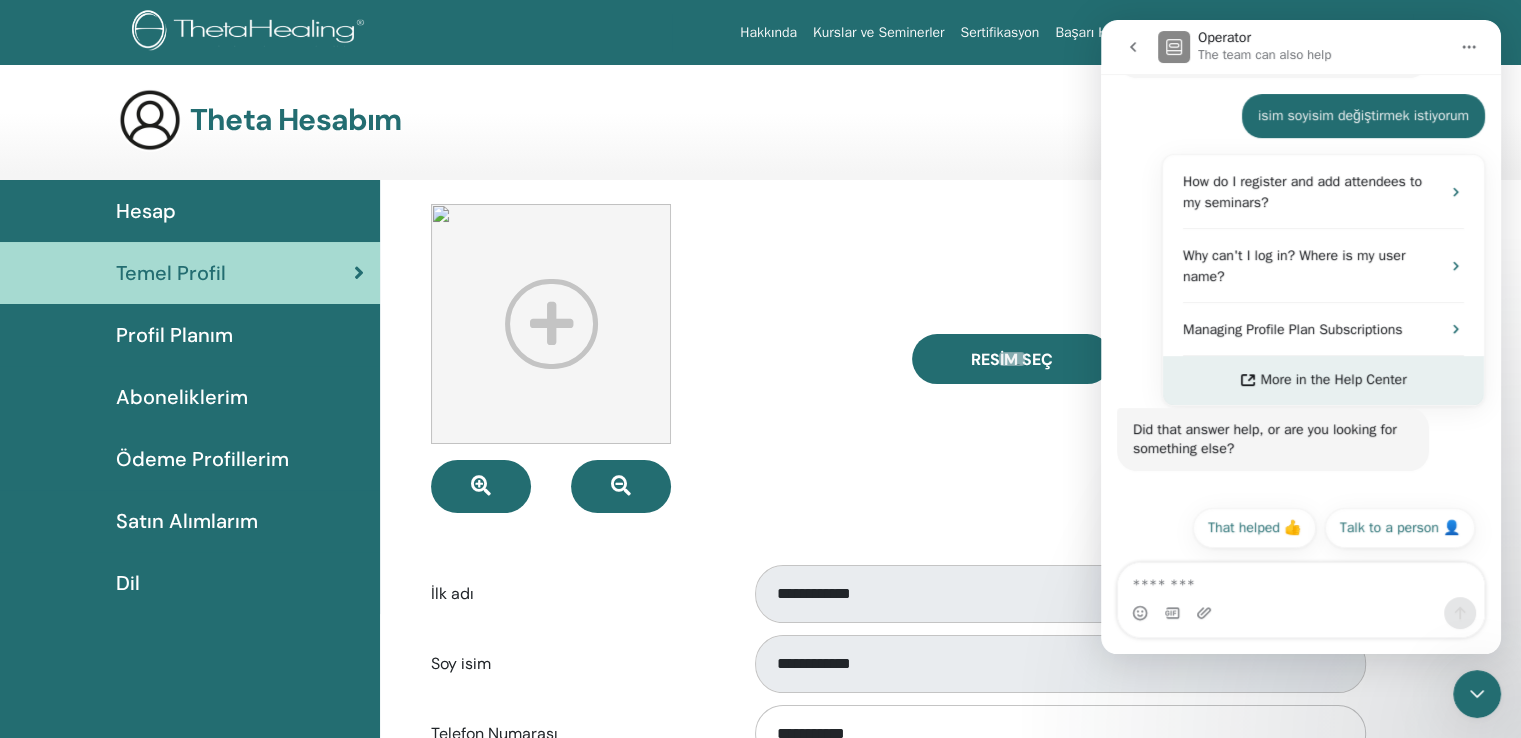 click on "More in the Help Center" at bounding box center (1333, 380) 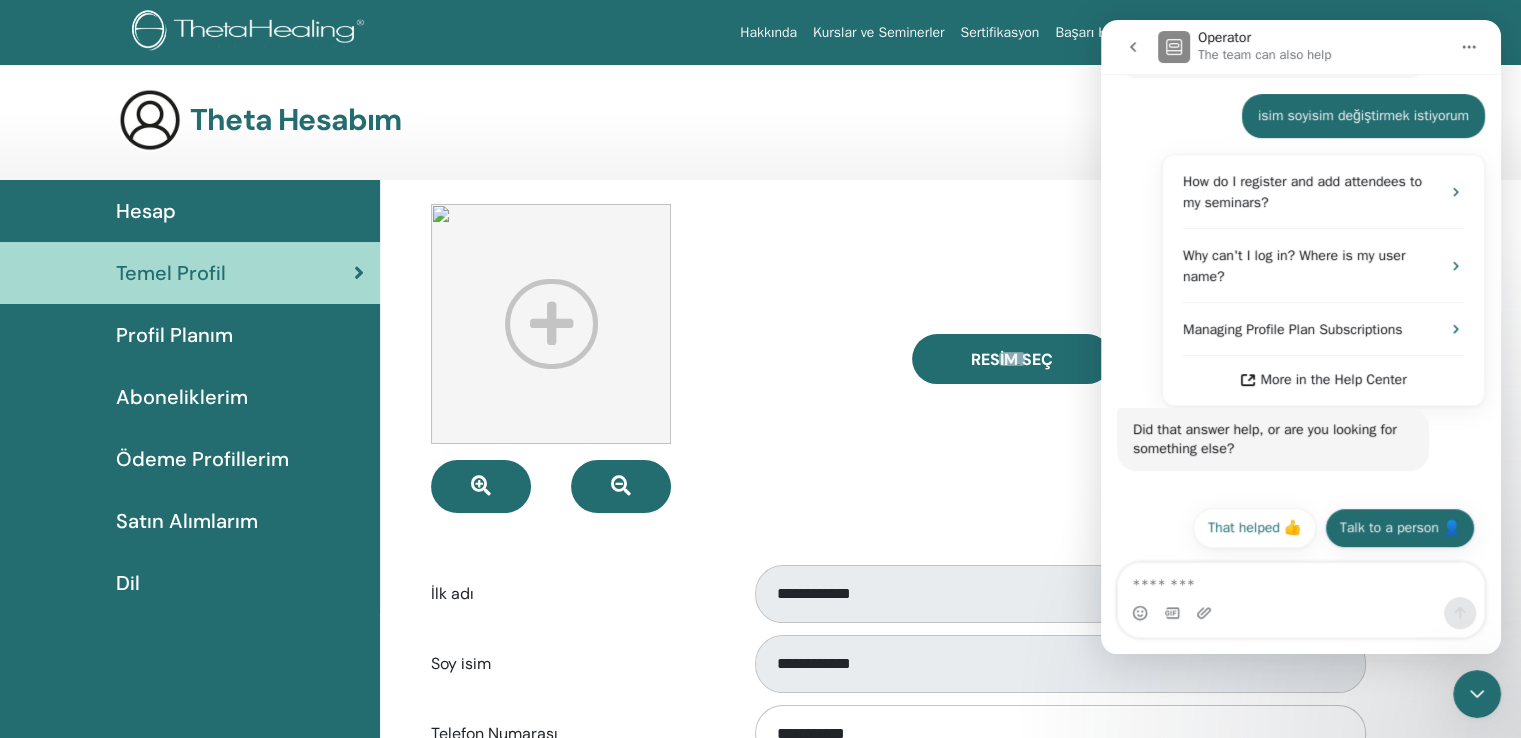 click on "Talk to a person 👤" at bounding box center [1400, 528] 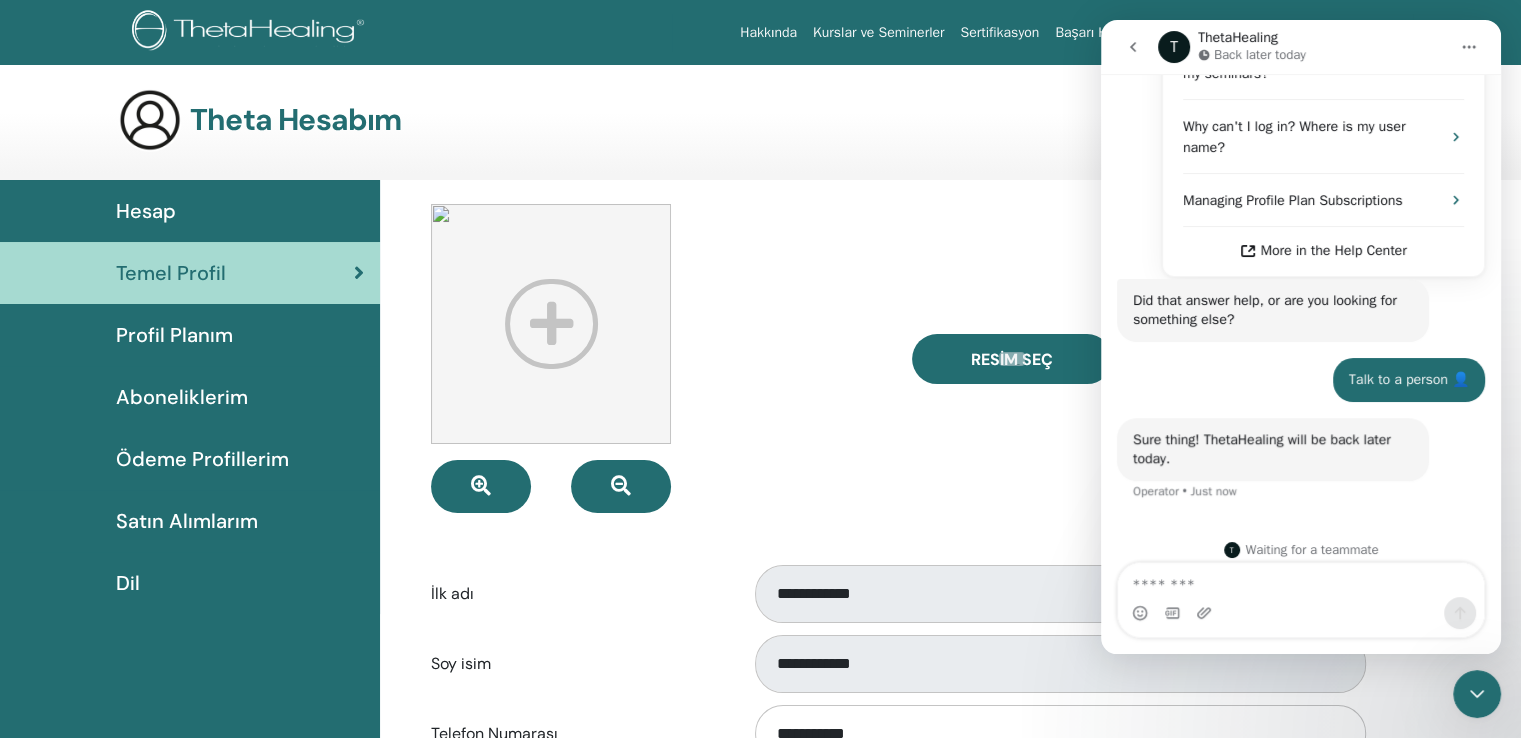 scroll, scrollTop: 982, scrollLeft: 0, axis: vertical 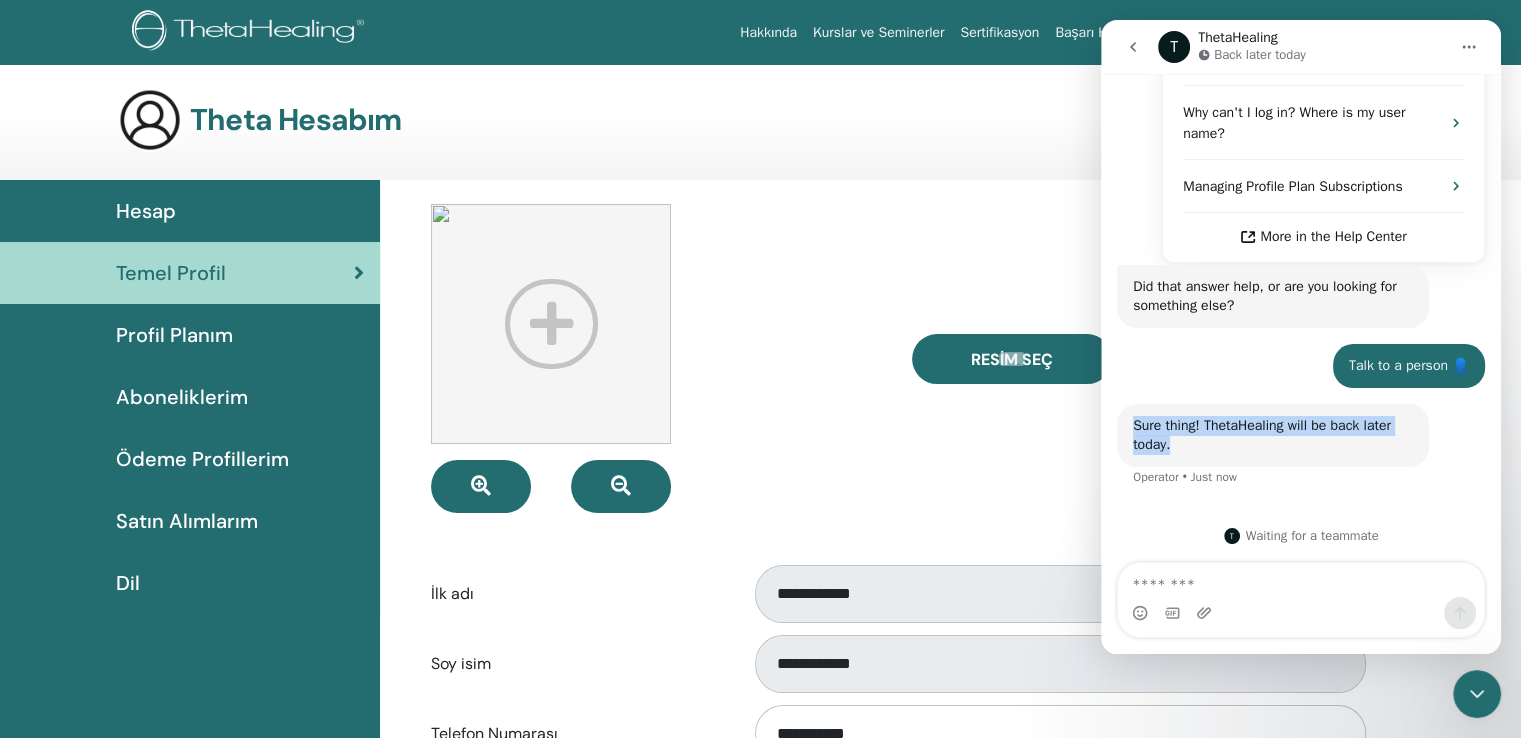 drag, startPoint x: 1184, startPoint y: 444, endPoint x: 2169, endPoint y: 401, distance: 985.9381 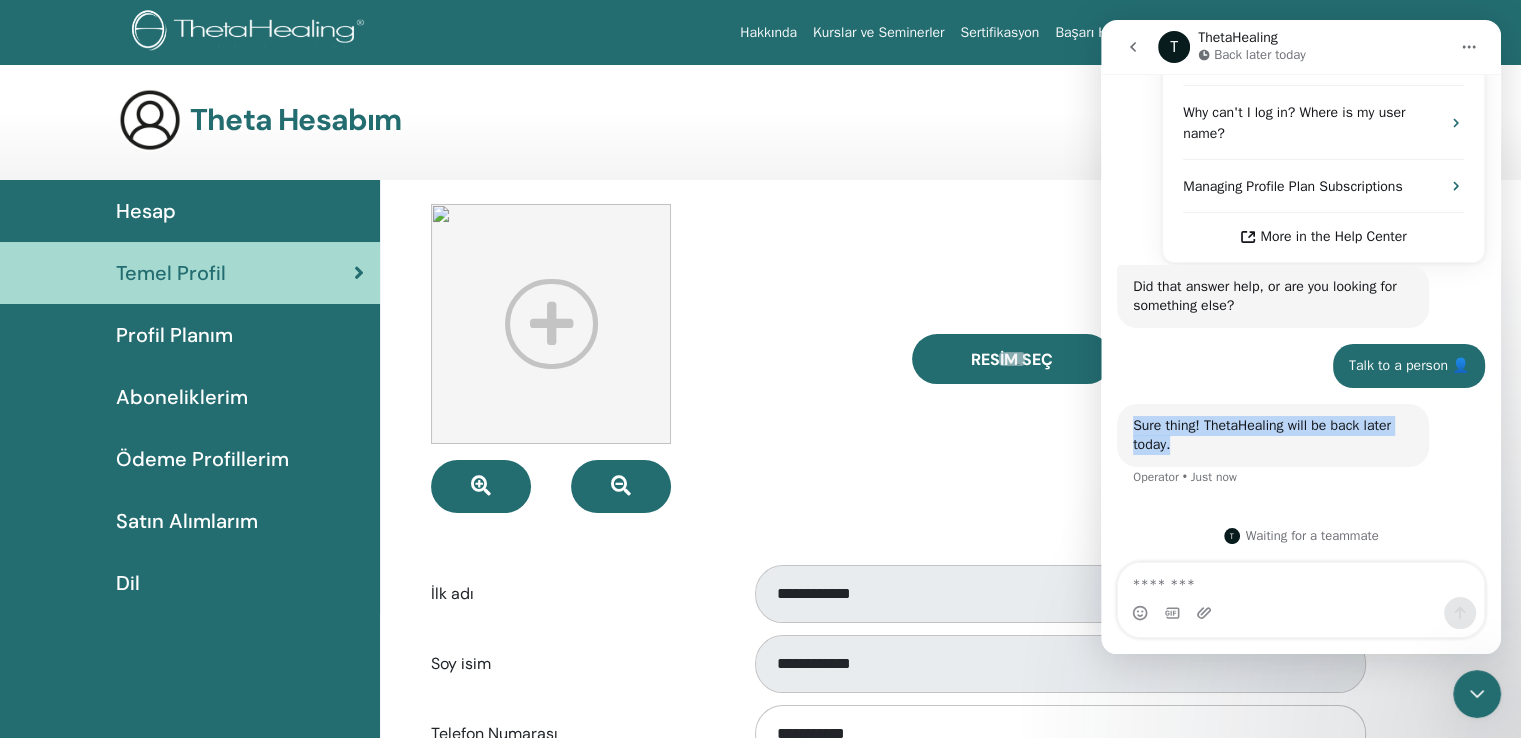 copy on "Sure thing! ThetaHealing will be back later today." 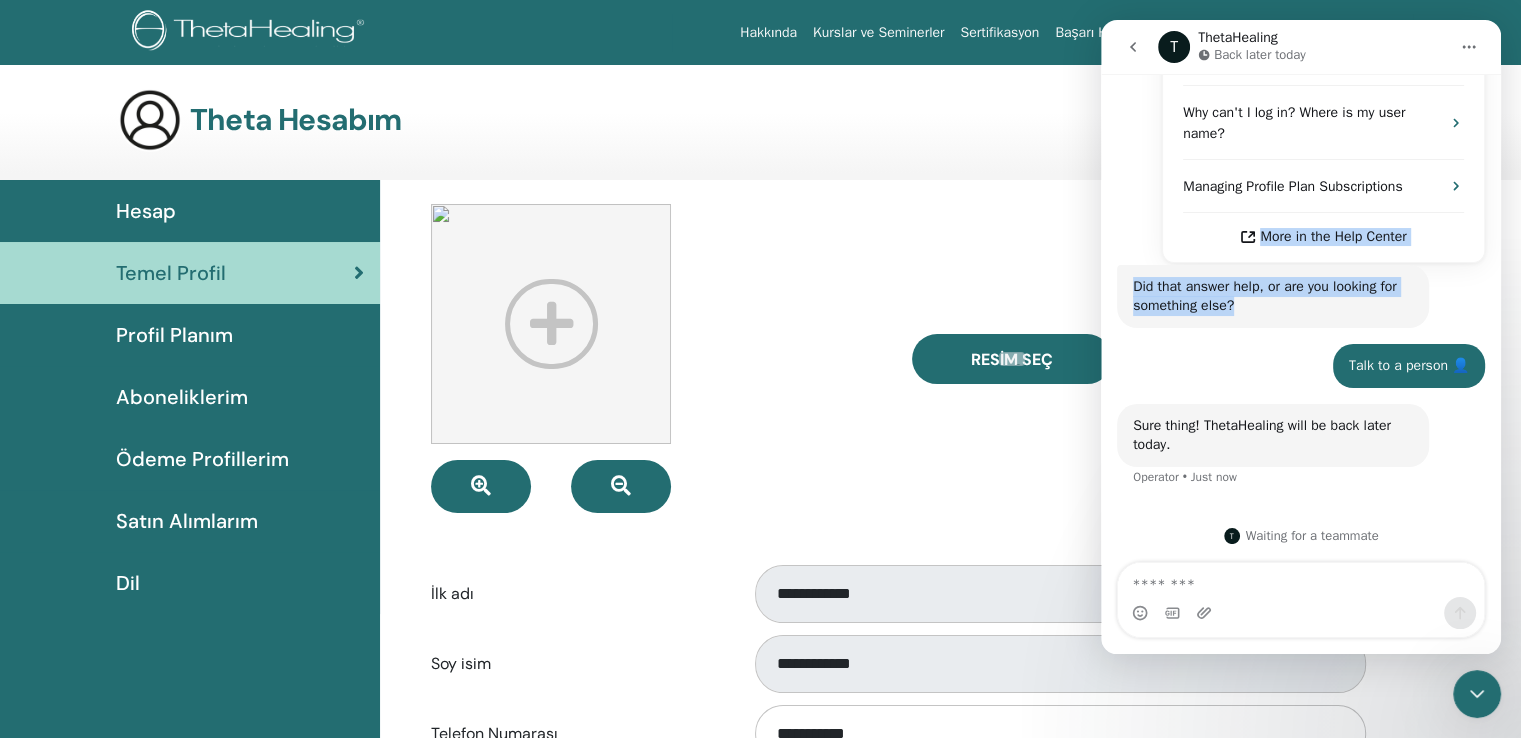 drag, startPoint x: 1248, startPoint y: 312, endPoint x: 1074, endPoint y: 239, distance: 188.69287 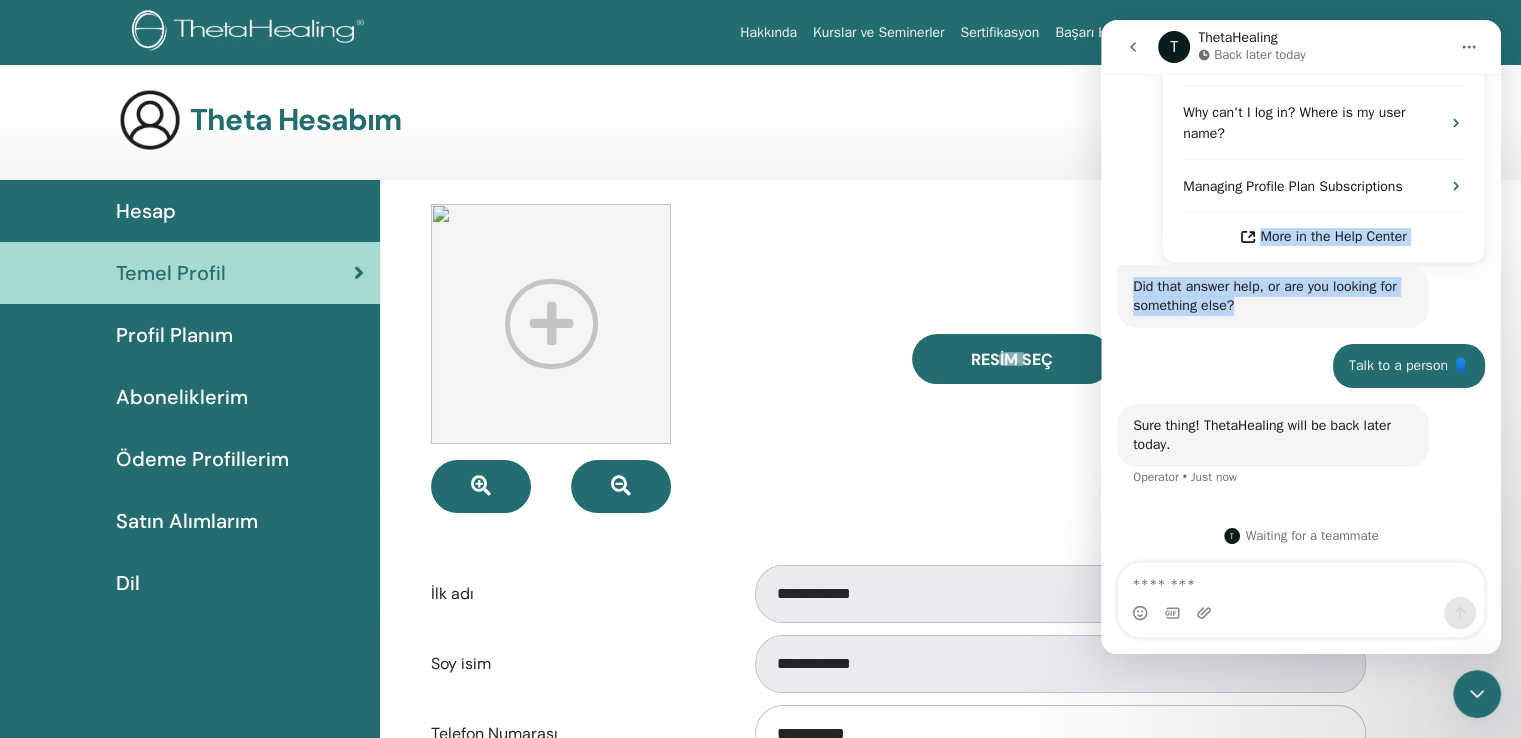 copy on "More in the Help Center Did that answer help, or are you looking for something else?" 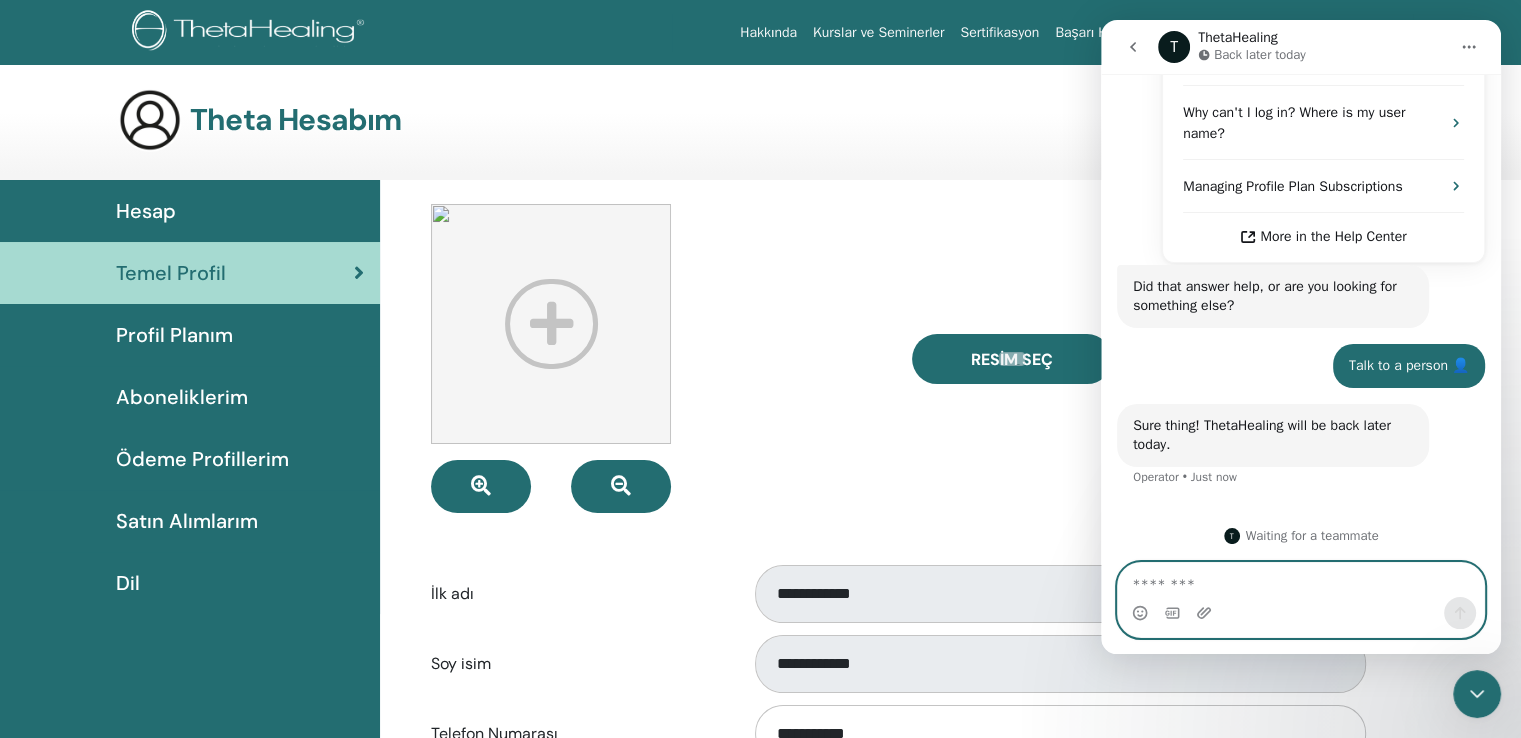 click at bounding box center [1301, 580] 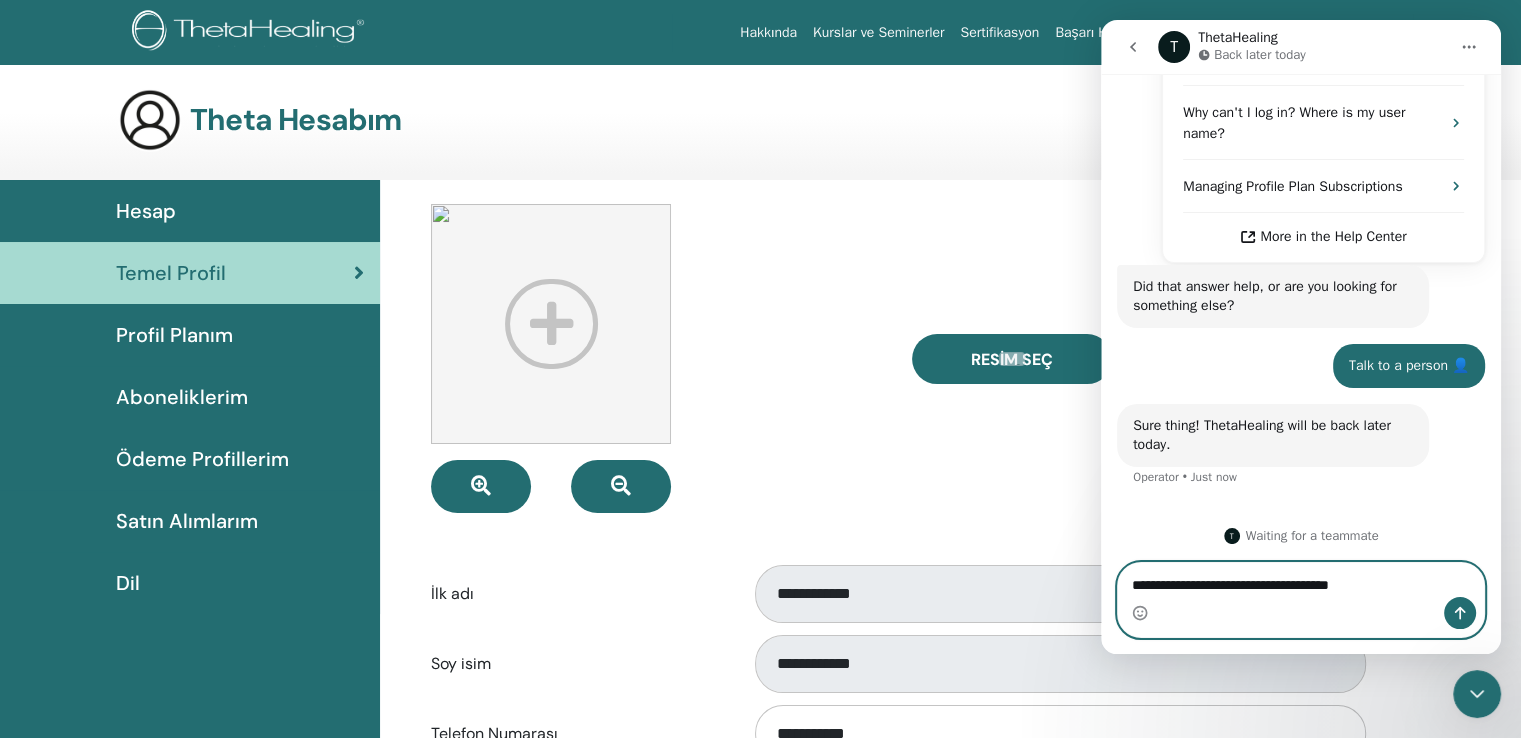 type on "**********" 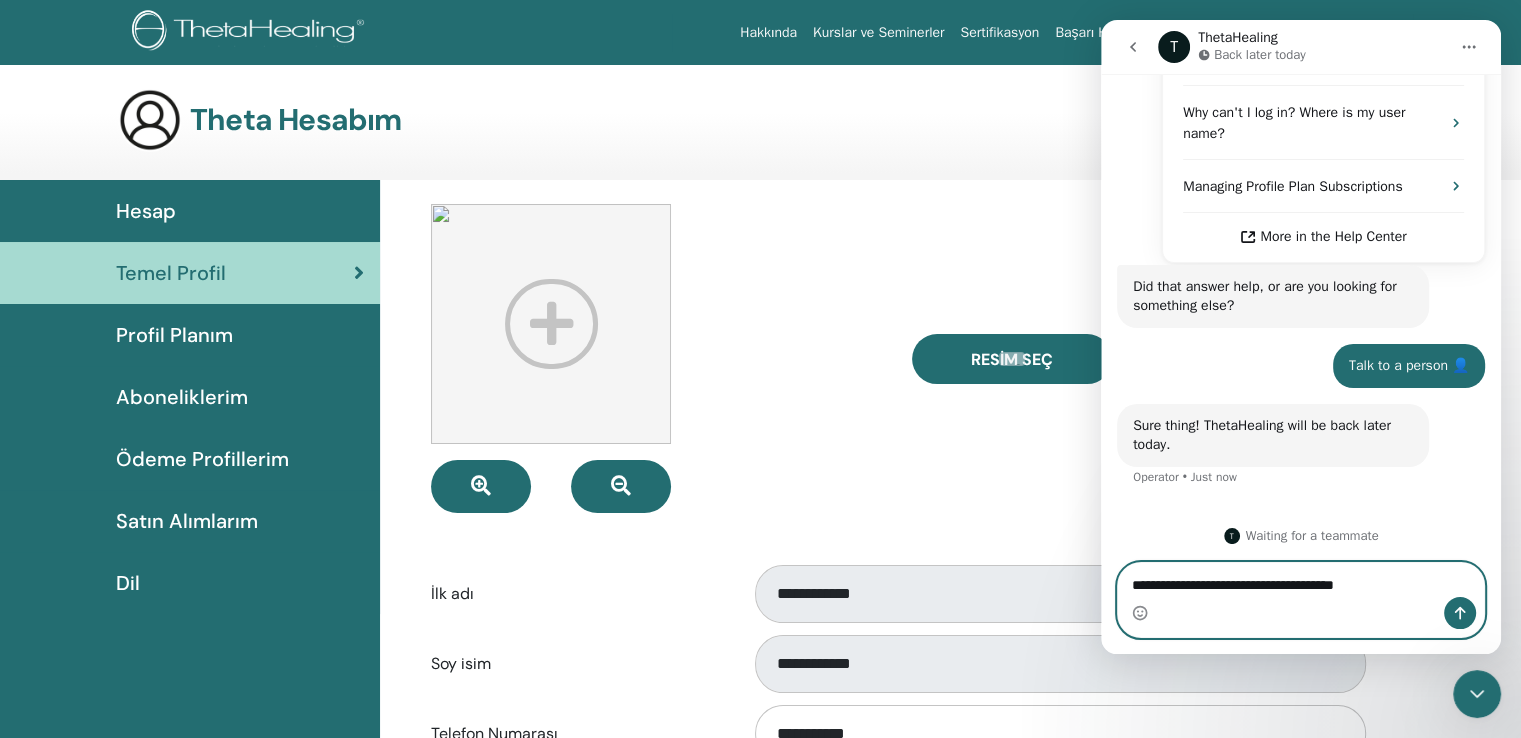 type 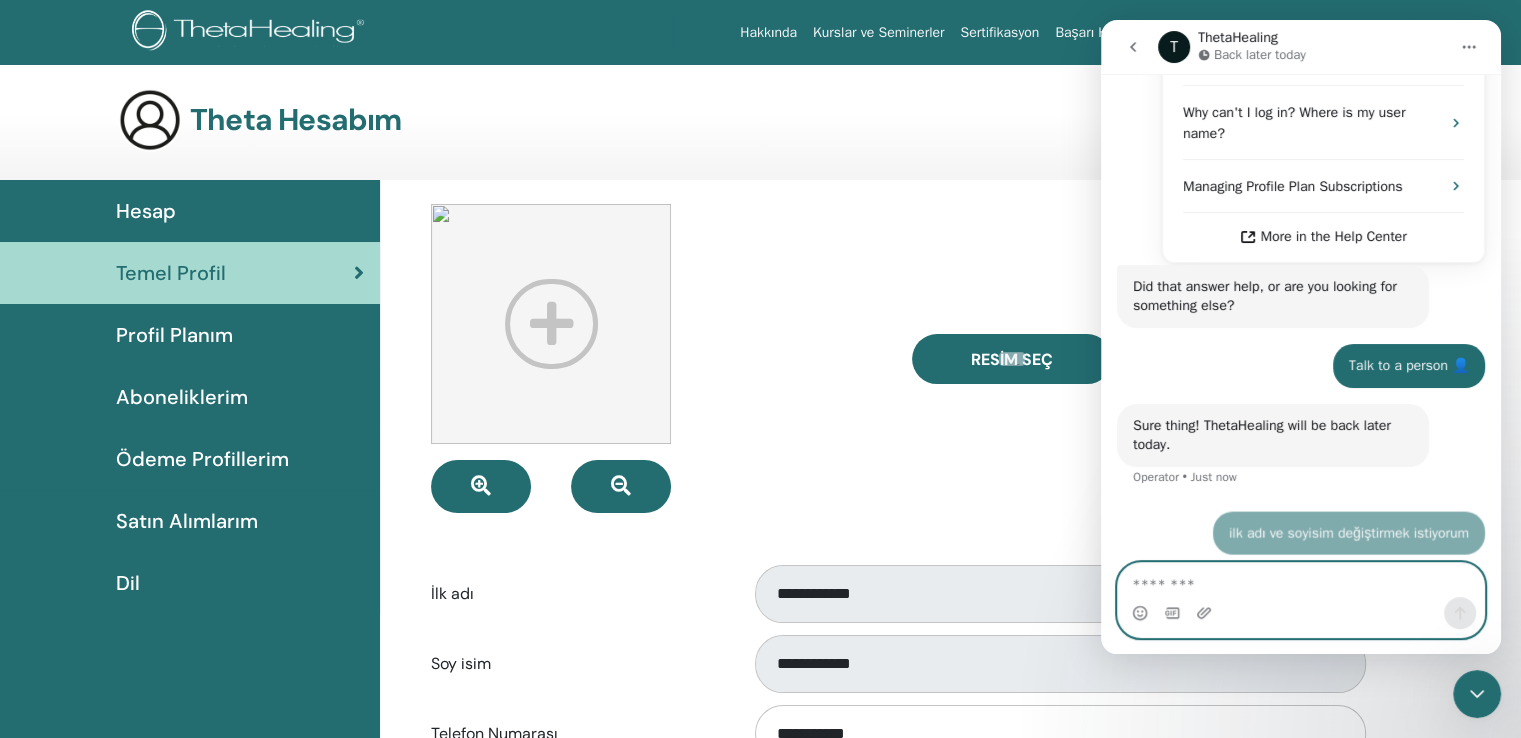 scroll, scrollTop: 1042, scrollLeft: 0, axis: vertical 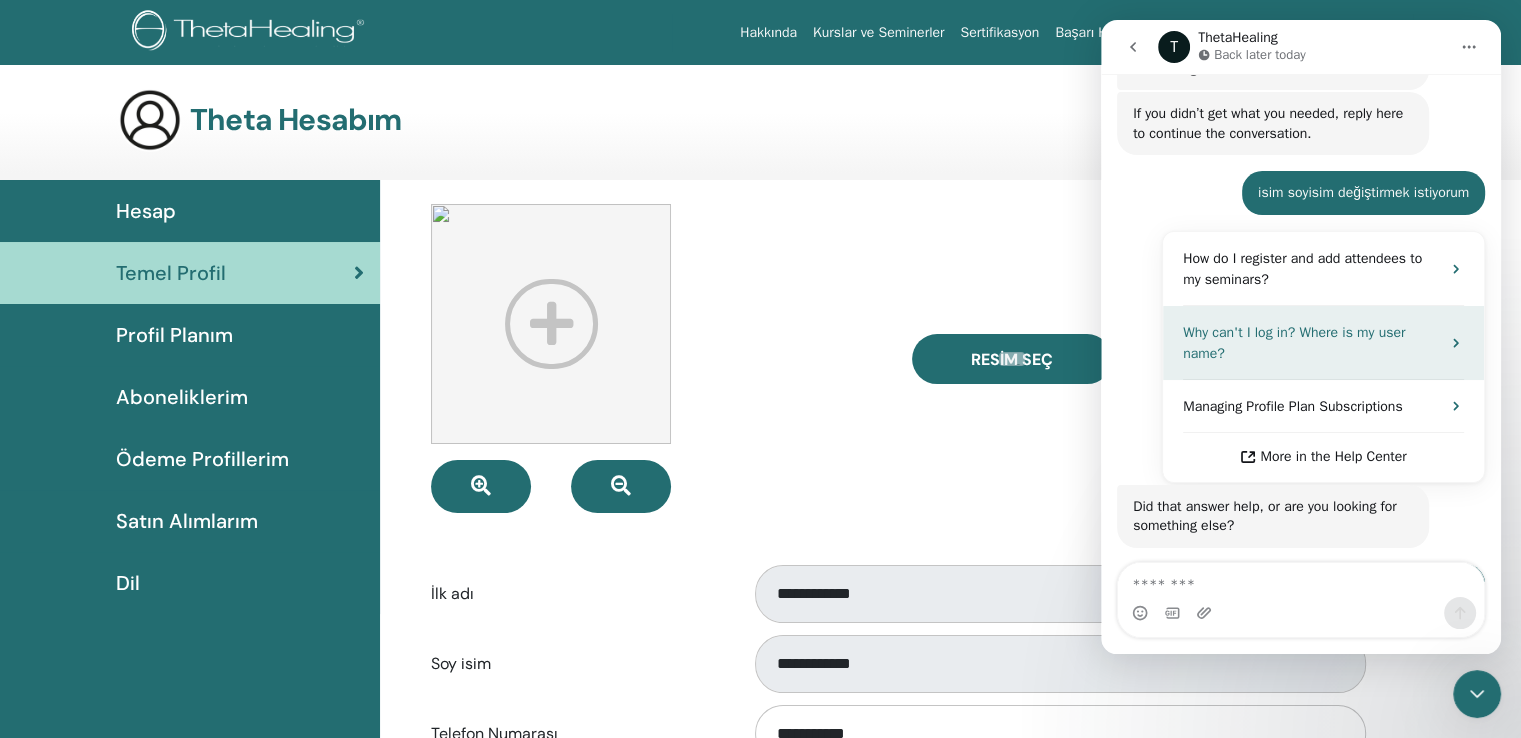 drag, startPoint x: 1425, startPoint y: 355, endPoint x: 1443, endPoint y: 349, distance: 18.973665 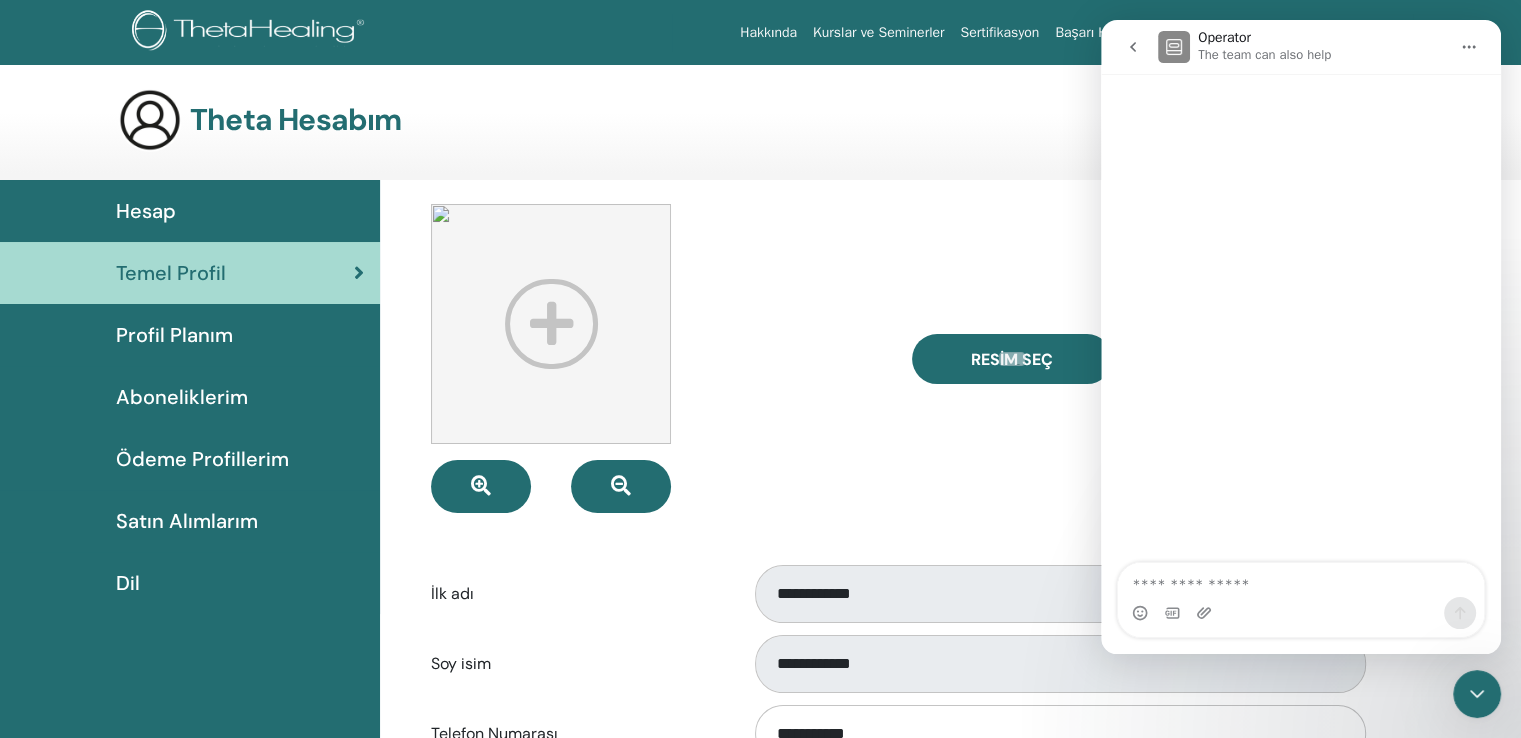 scroll, scrollTop: 0, scrollLeft: 0, axis: both 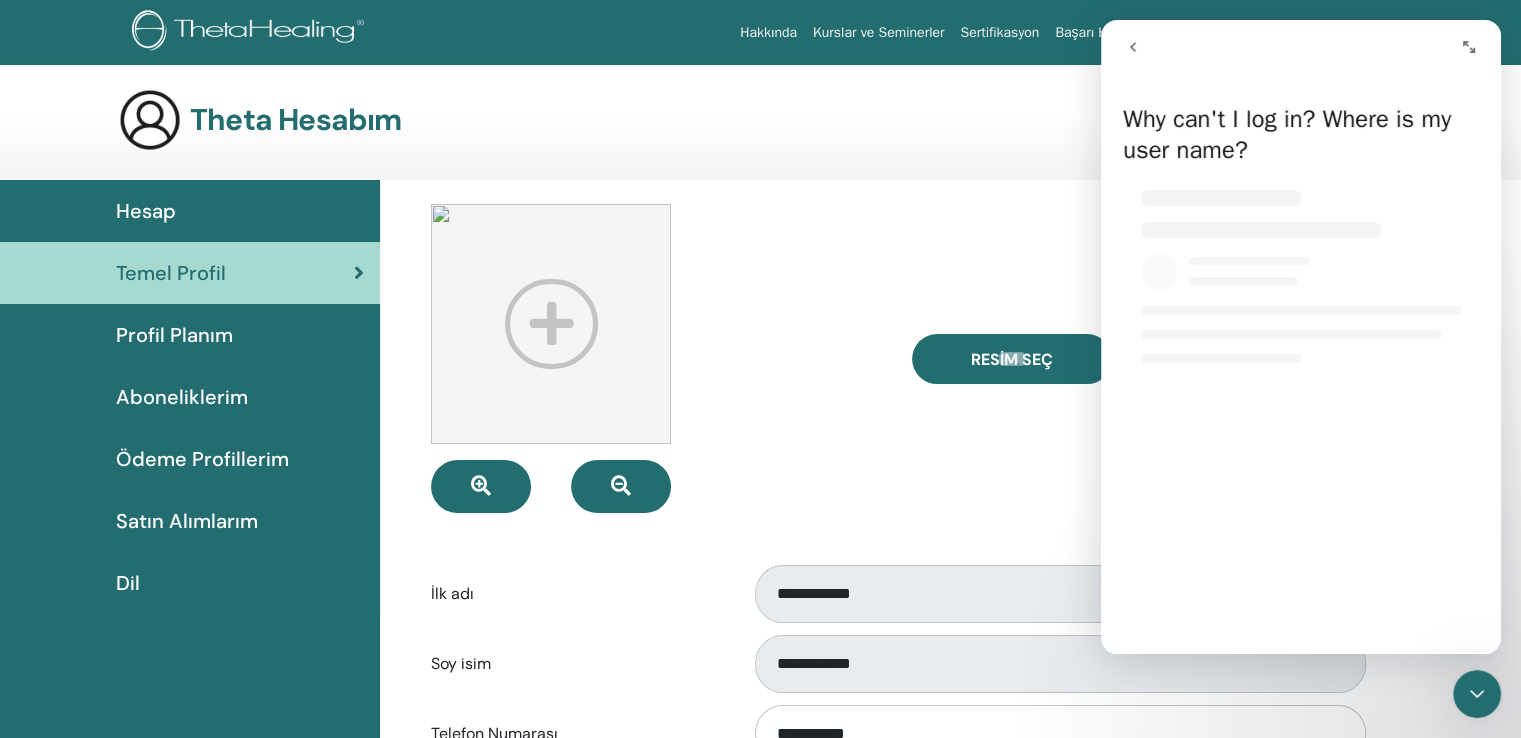 select on "**" 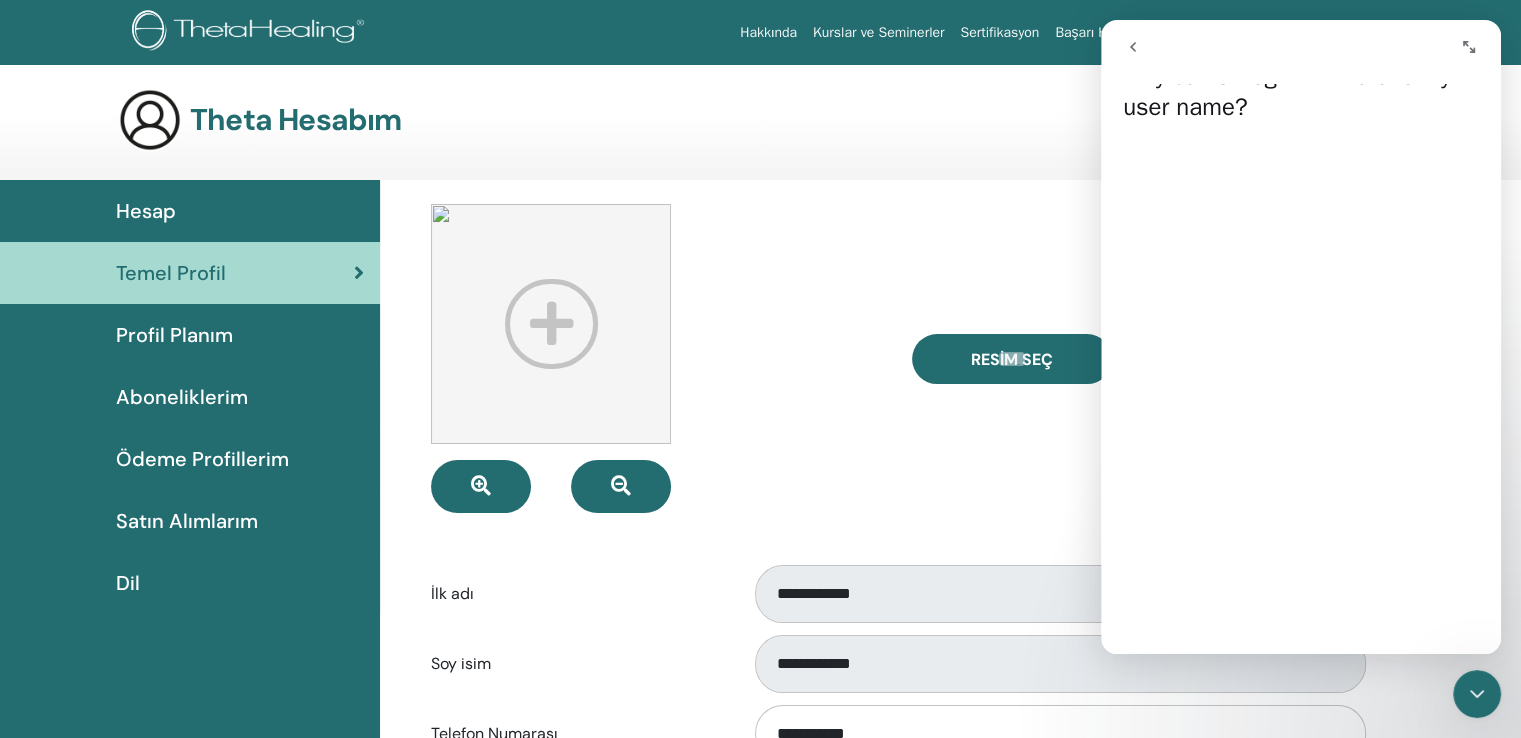 scroll, scrollTop: 39, scrollLeft: 0, axis: vertical 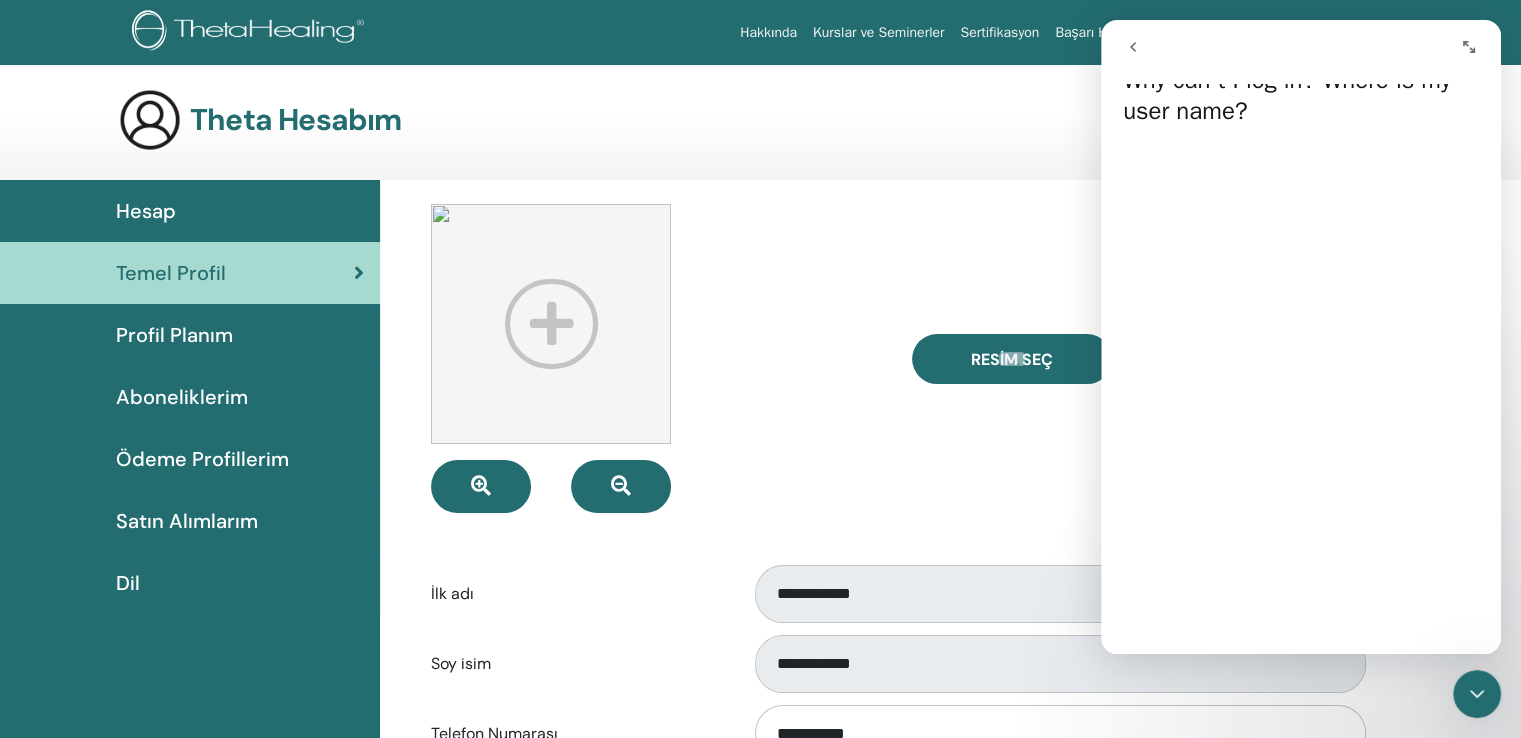 click on "Resim Seç" at bounding box center [1137, 358] 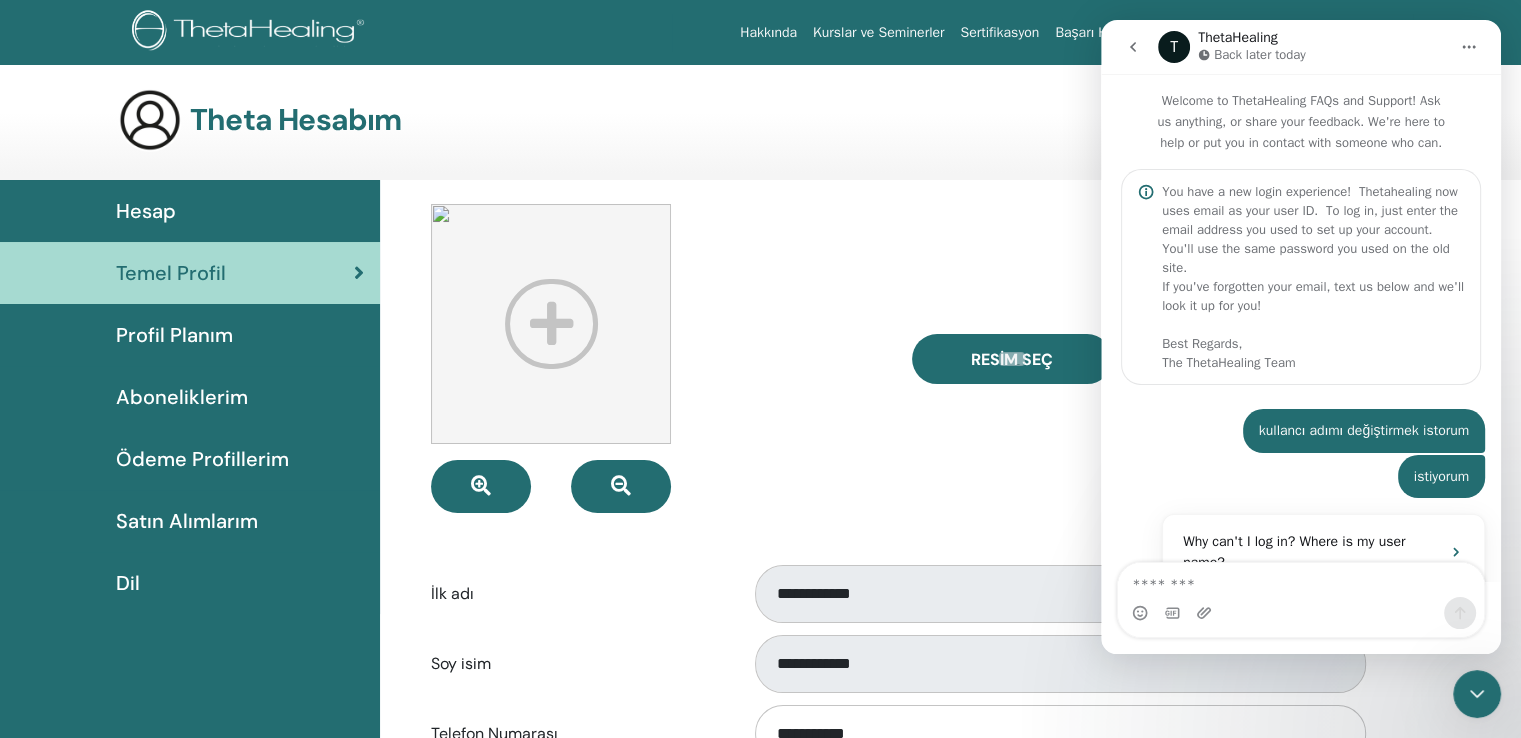 scroll, scrollTop: 1042, scrollLeft: 0, axis: vertical 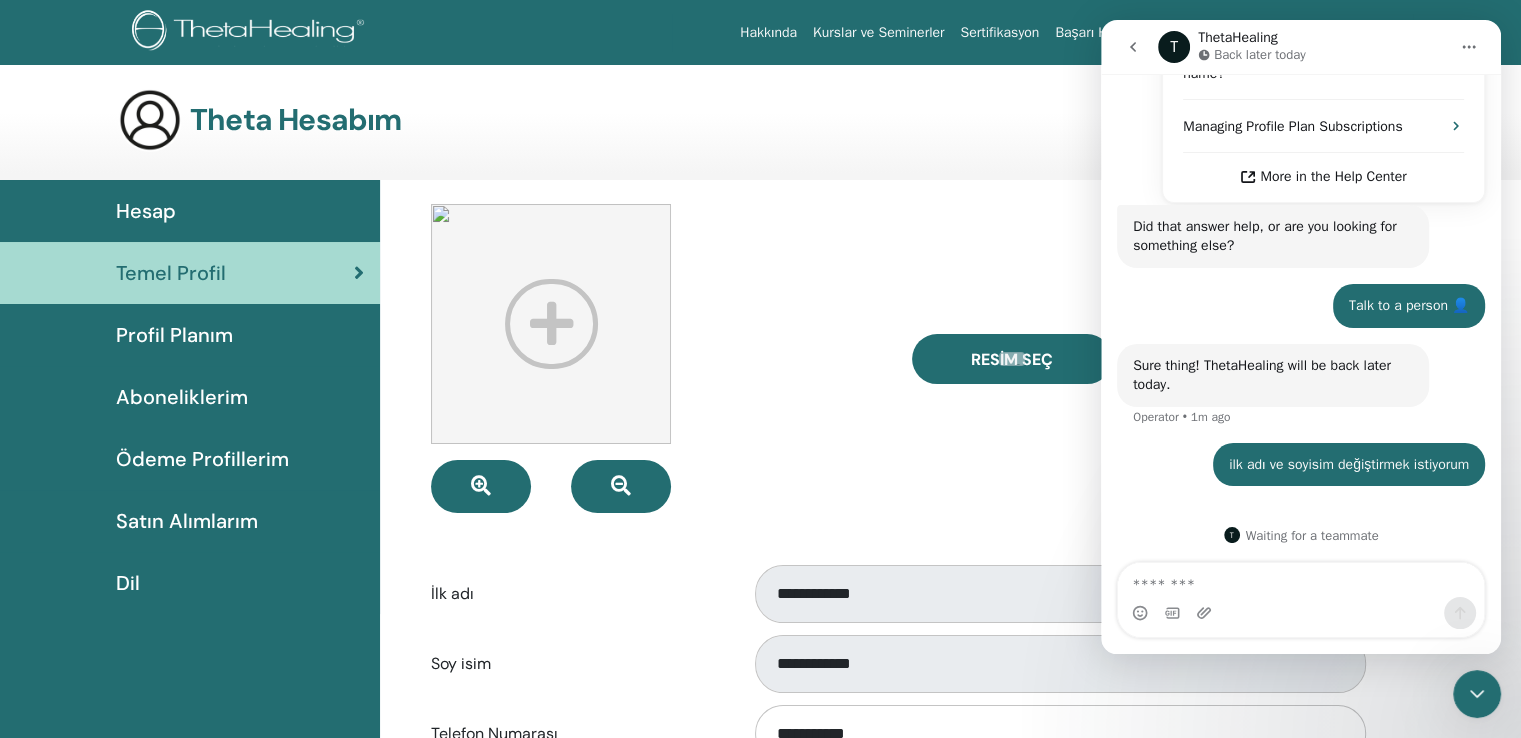click at bounding box center (1477, 694) 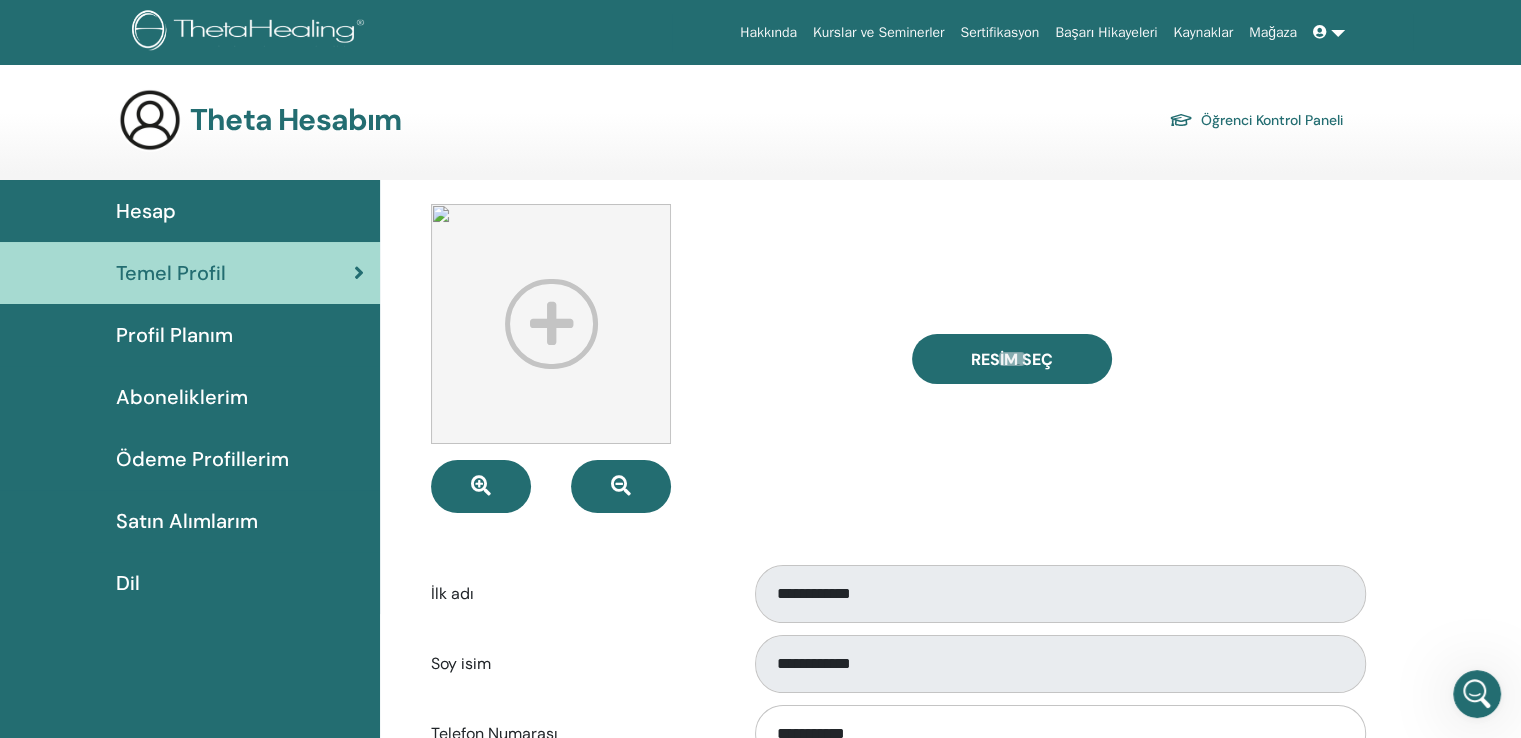 scroll, scrollTop: 0, scrollLeft: 0, axis: both 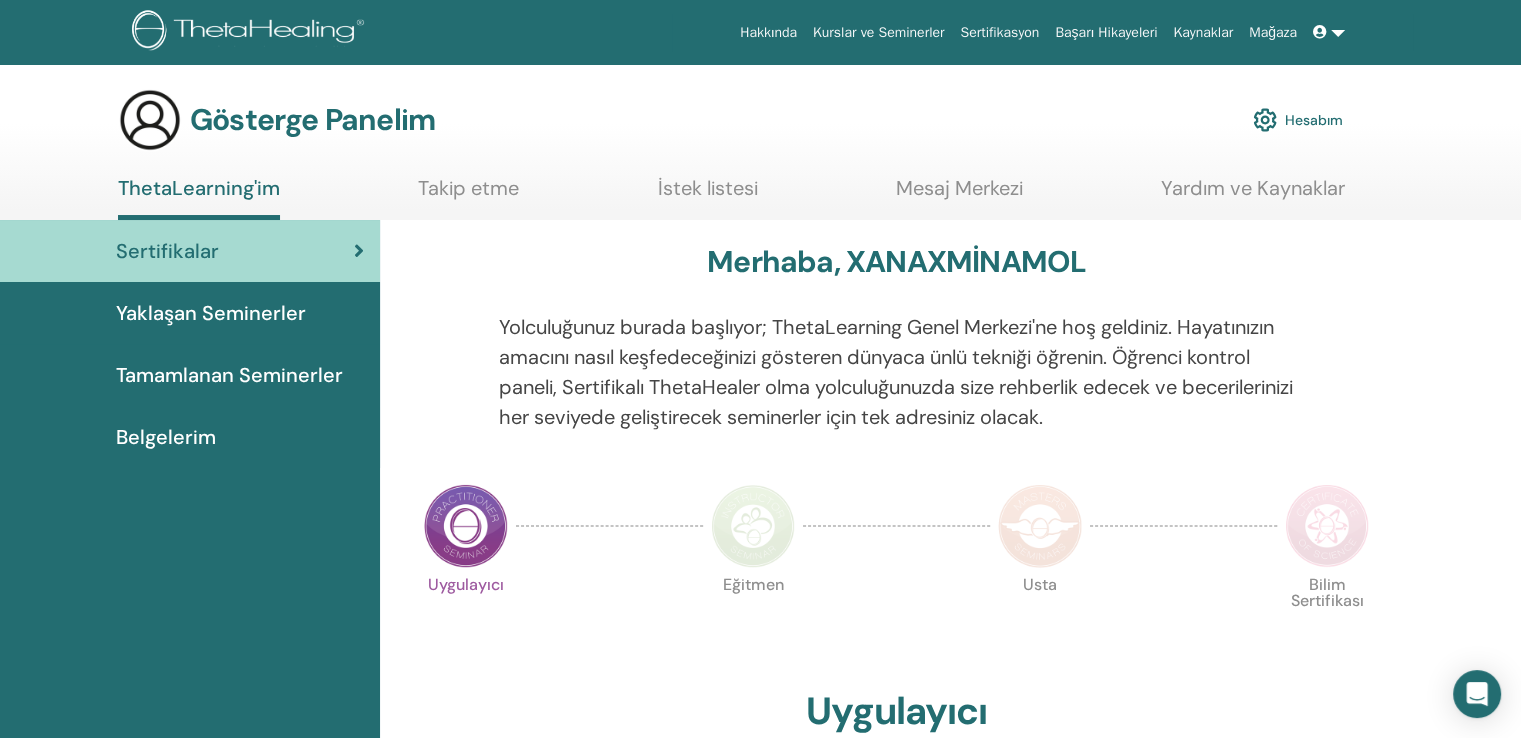 click on "Yardım ve Kaynaklar" at bounding box center (1253, 188) 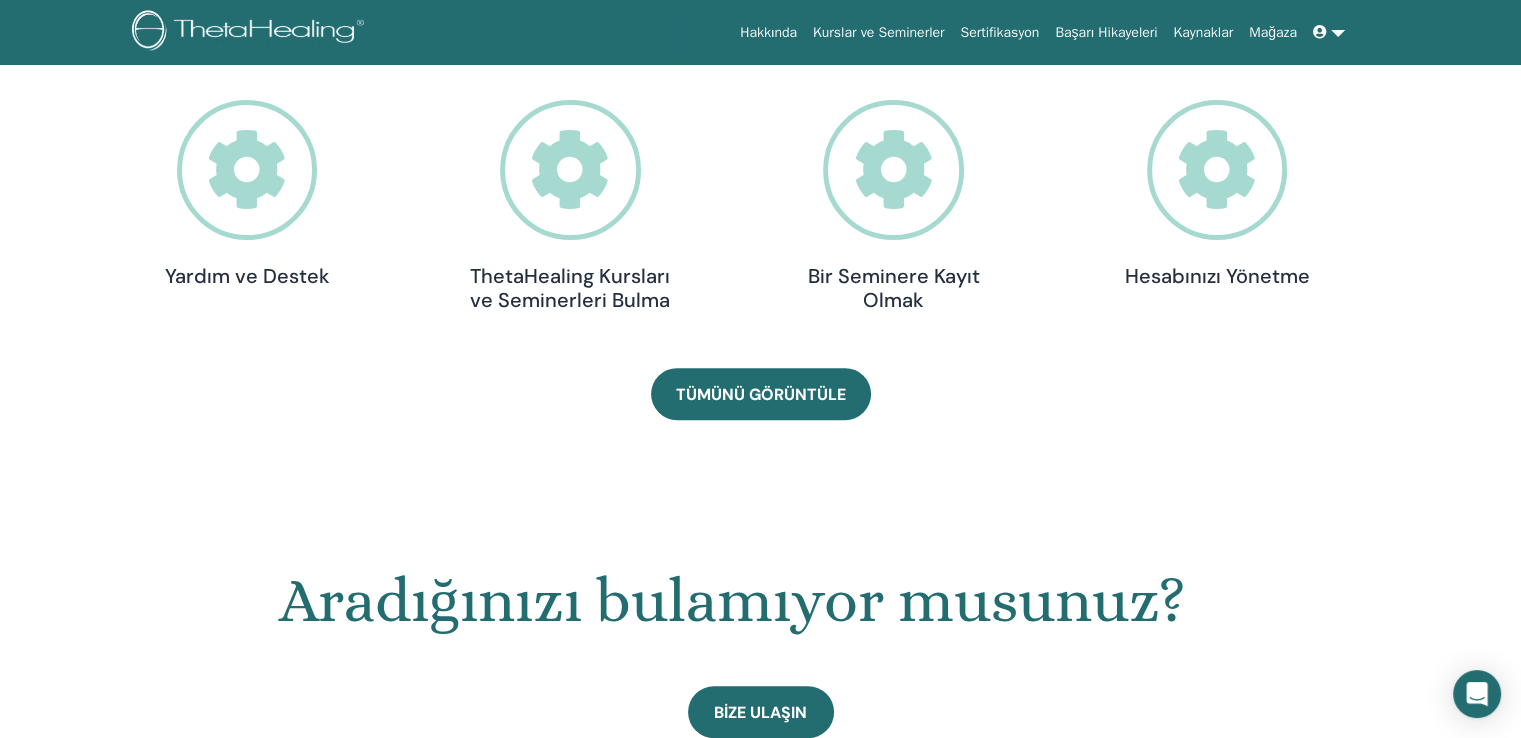 scroll, scrollTop: 698, scrollLeft: 0, axis: vertical 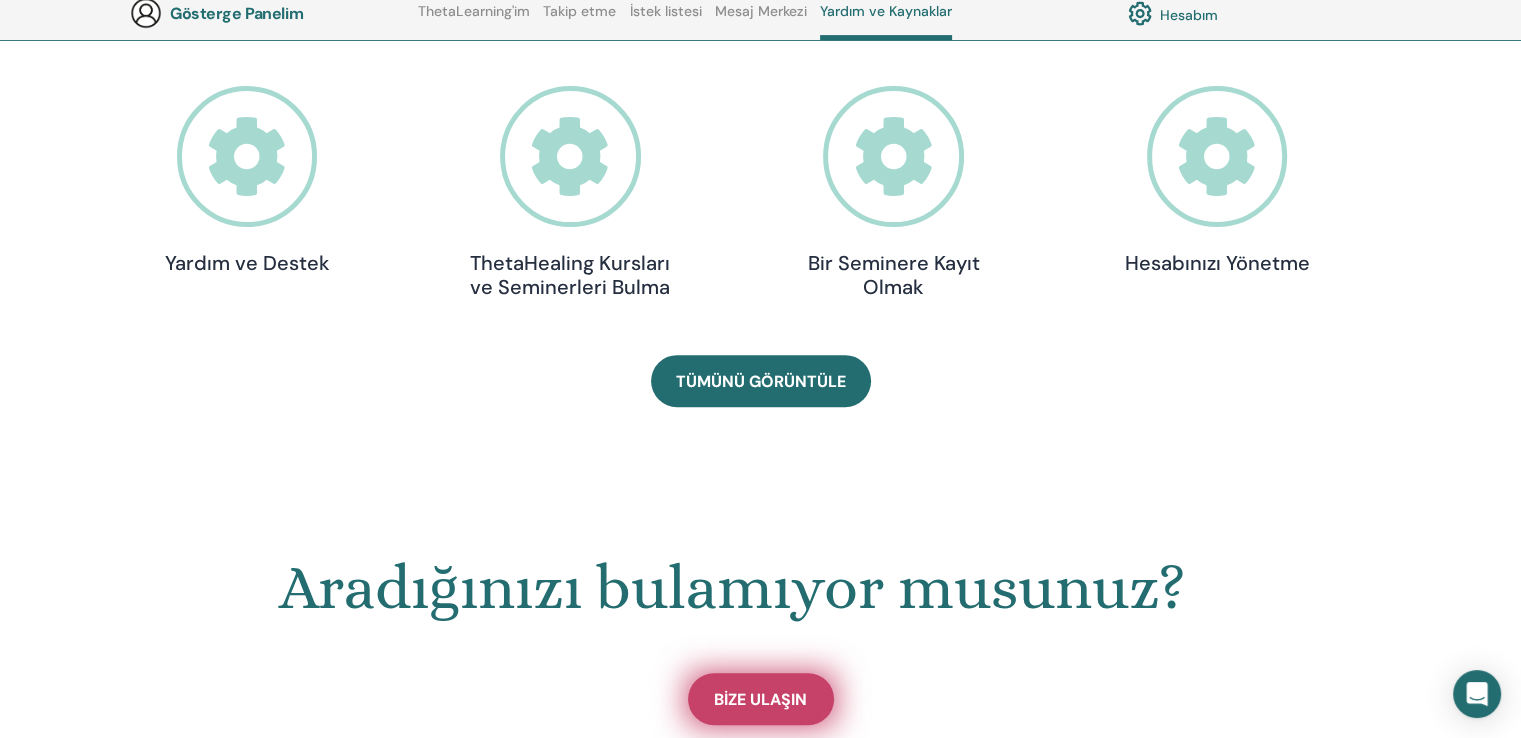 click on "Bize Ulaşın" at bounding box center (761, 699) 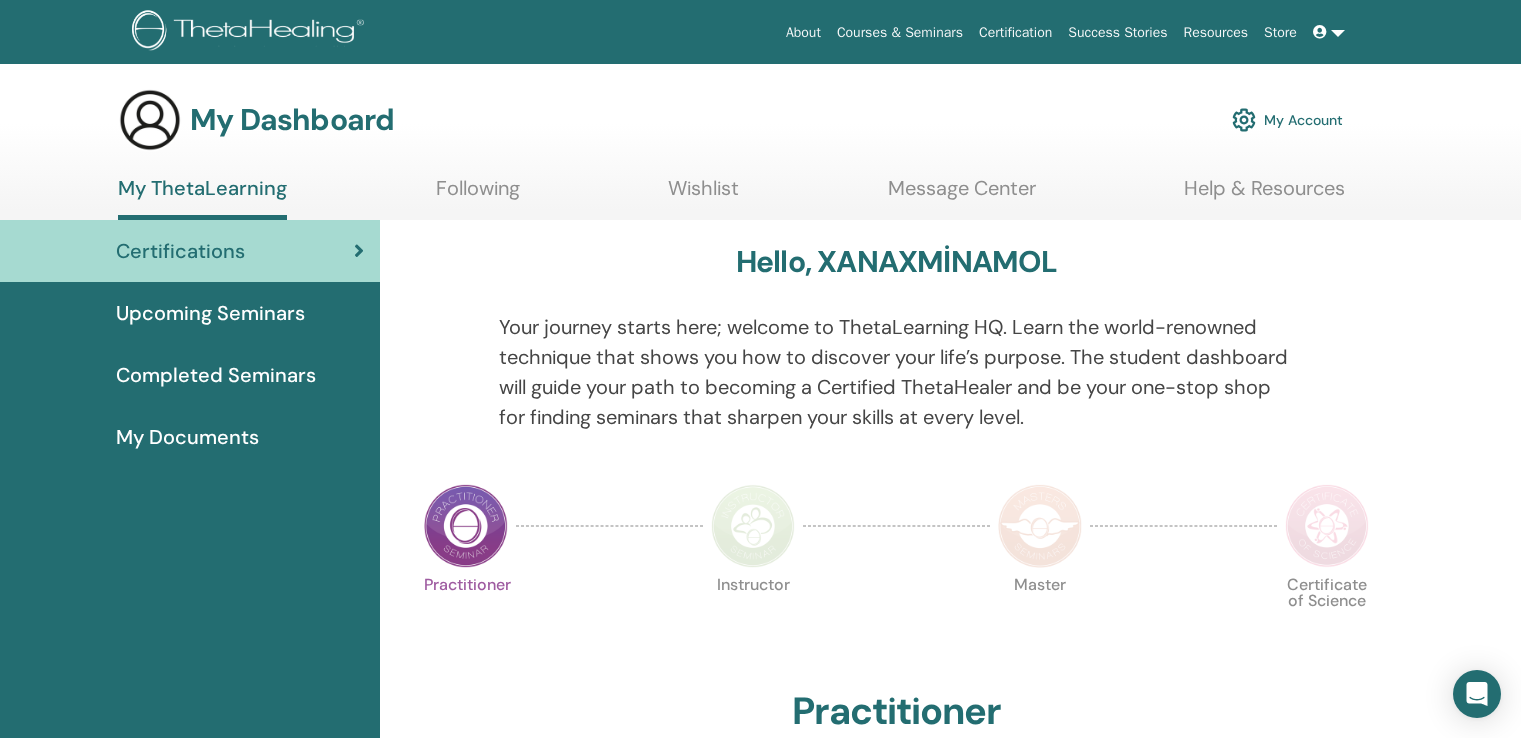 scroll, scrollTop: 0, scrollLeft: 0, axis: both 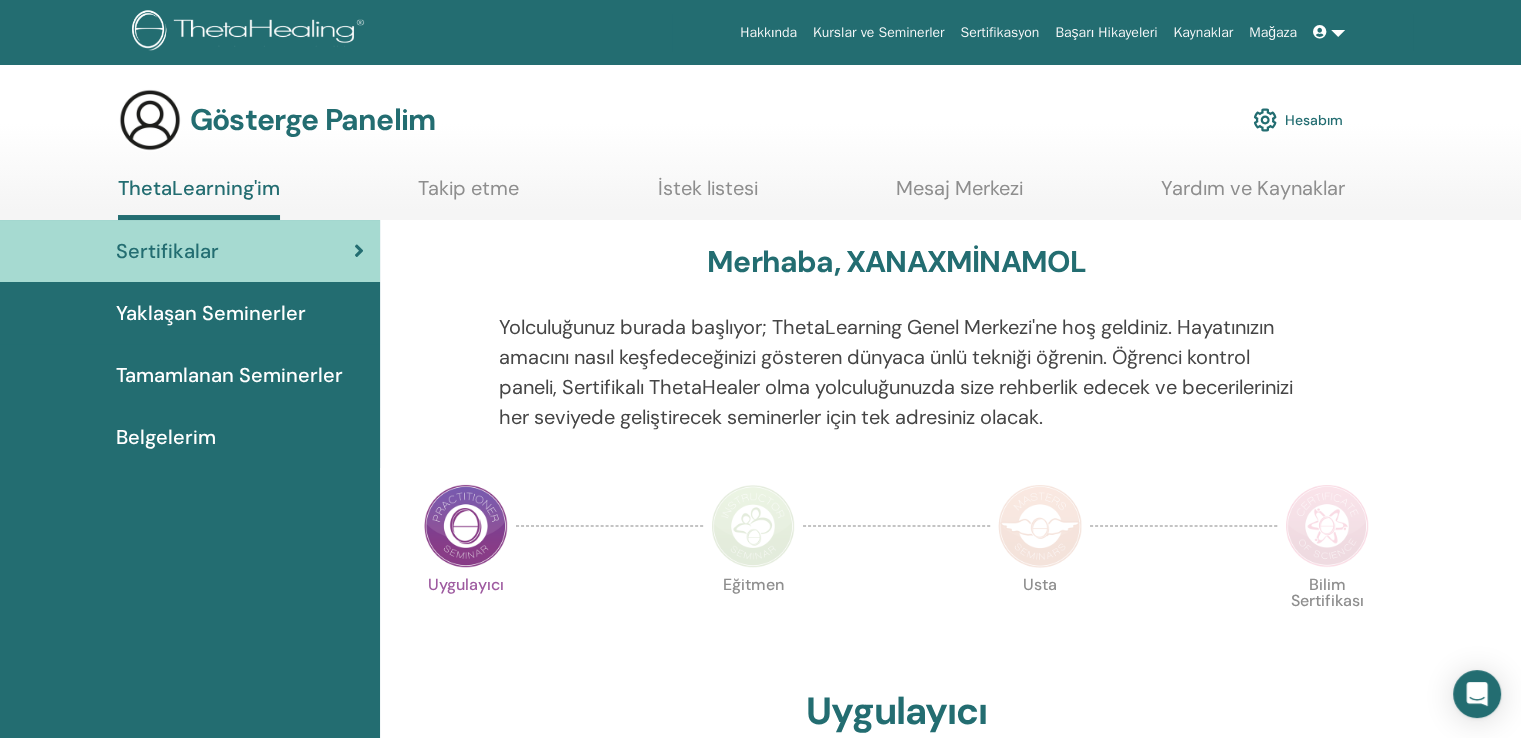 click on "Hesabım" at bounding box center [1298, 120] 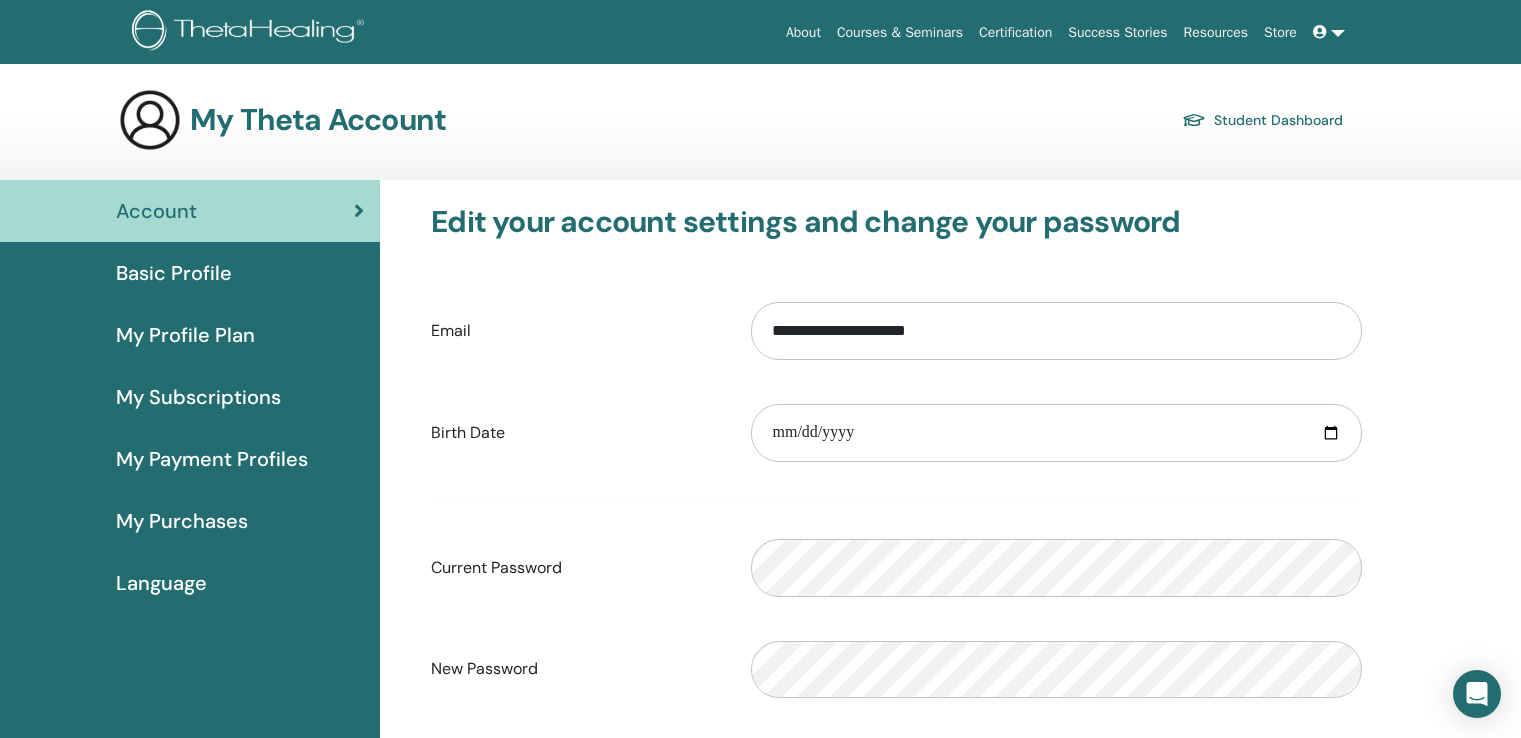scroll, scrollTop: 0, scrollLeft: 0, axis: both 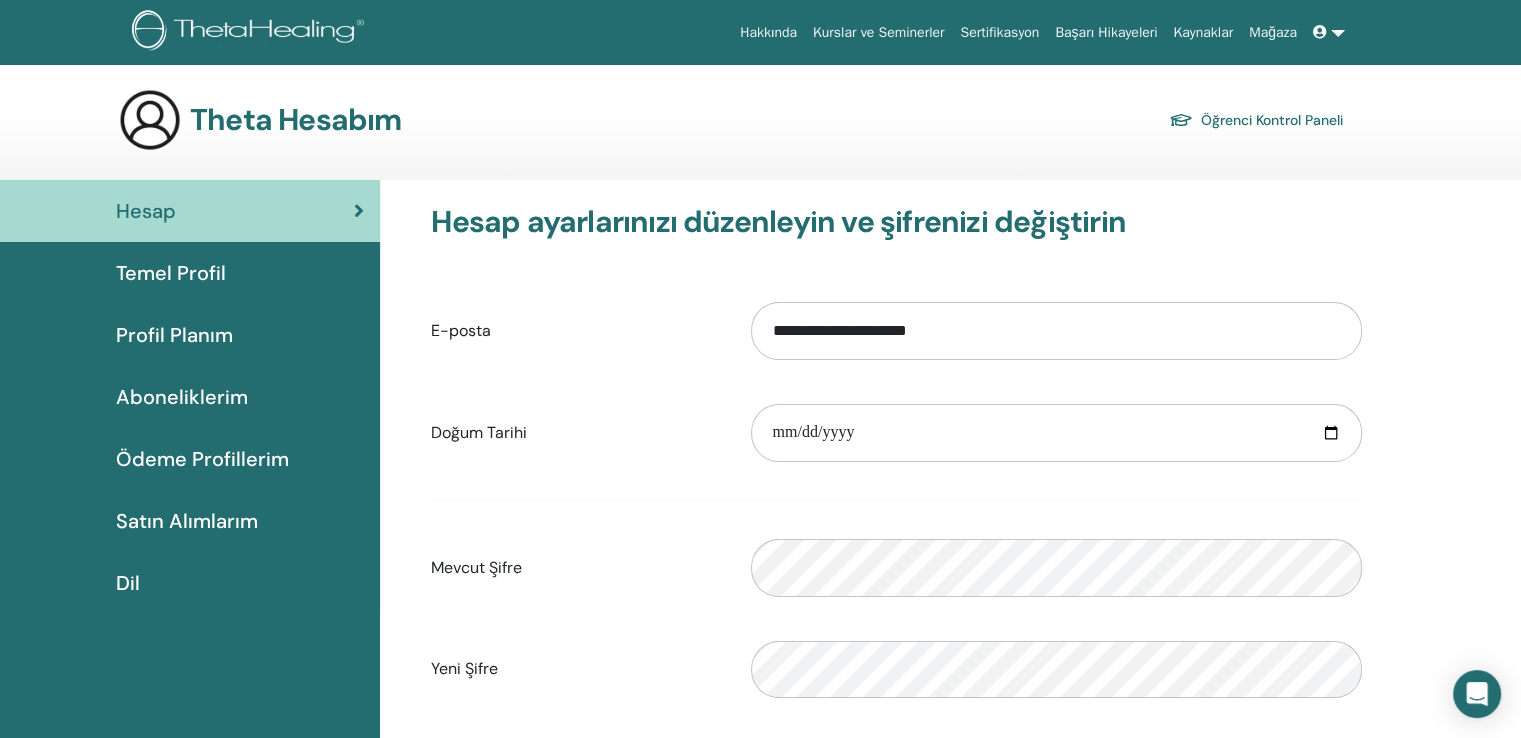 click on "Profil Planım" at bounding box center (174, 335) 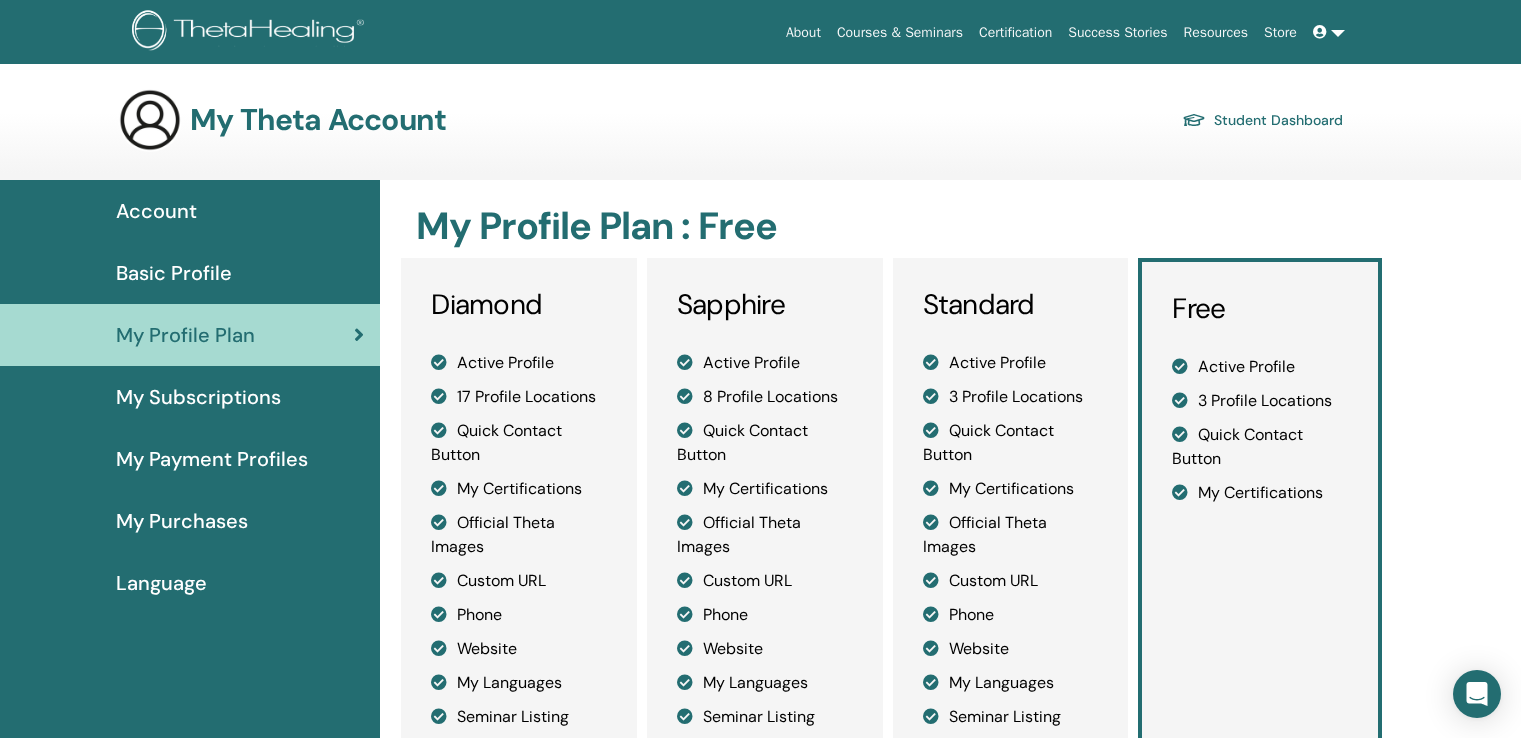 scroll, scrollTop: 0, scrollLeft: 0, axis: both 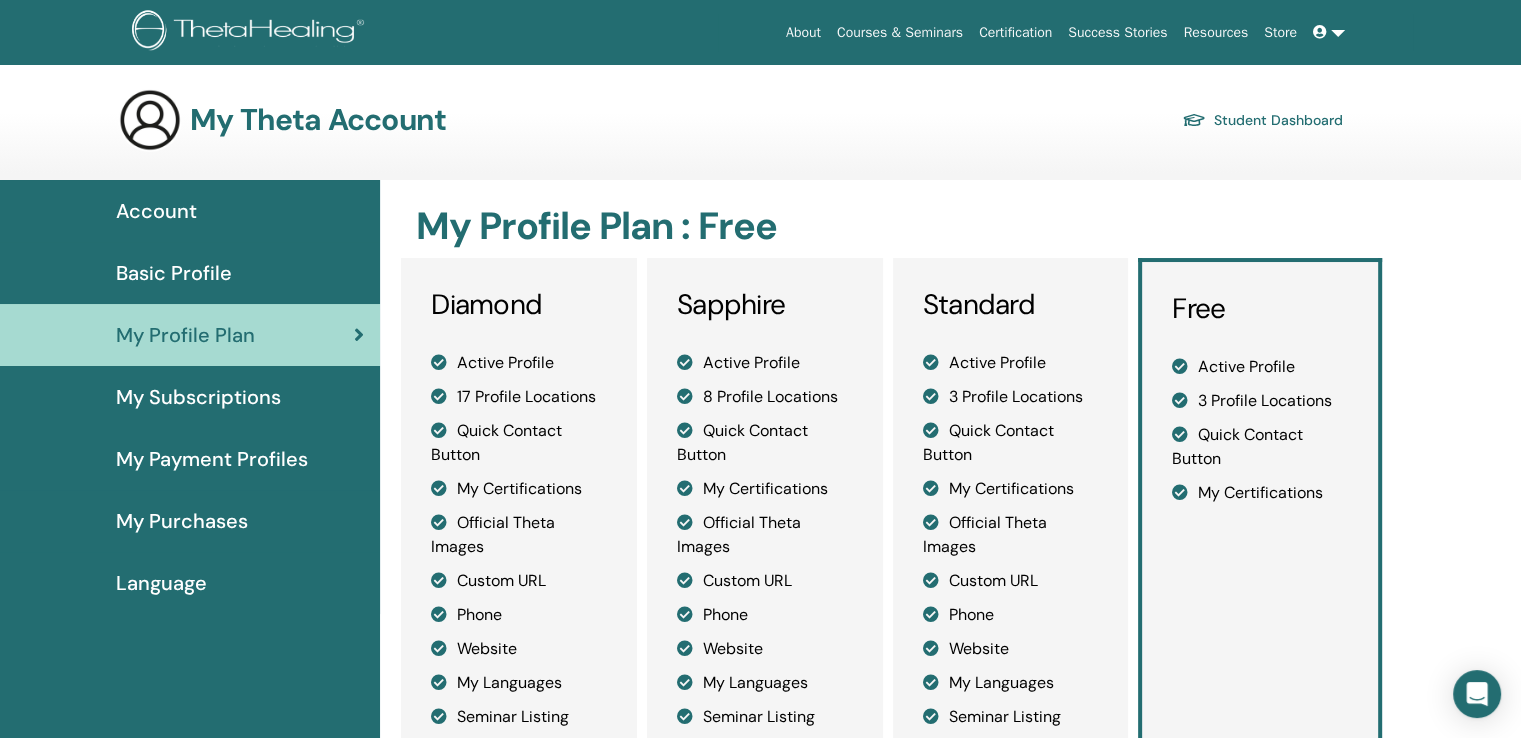 click on "Basic Profile" at bounding box center [190, 273] 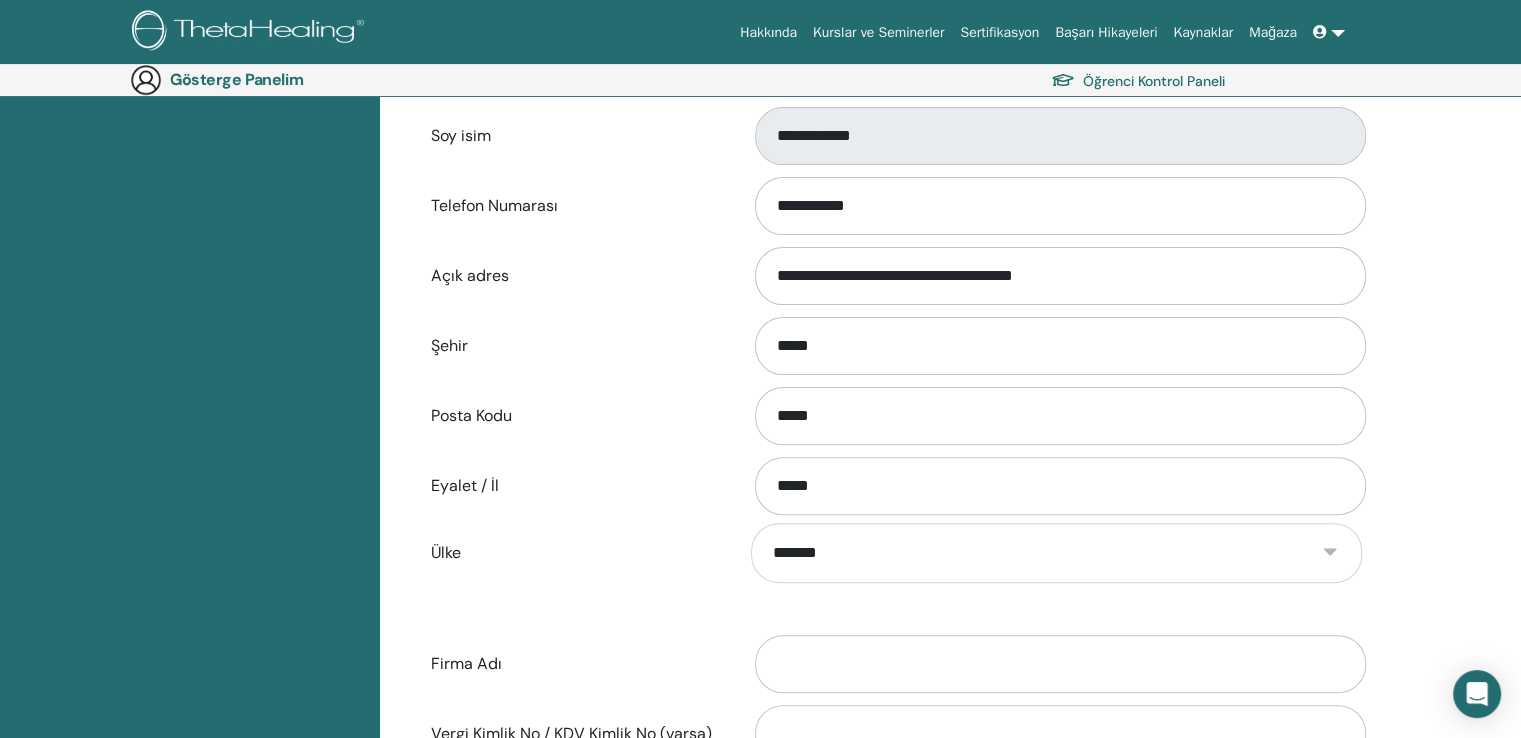 scroll, scrollTop: 677, scrollLeft: 0, axis: vertical 